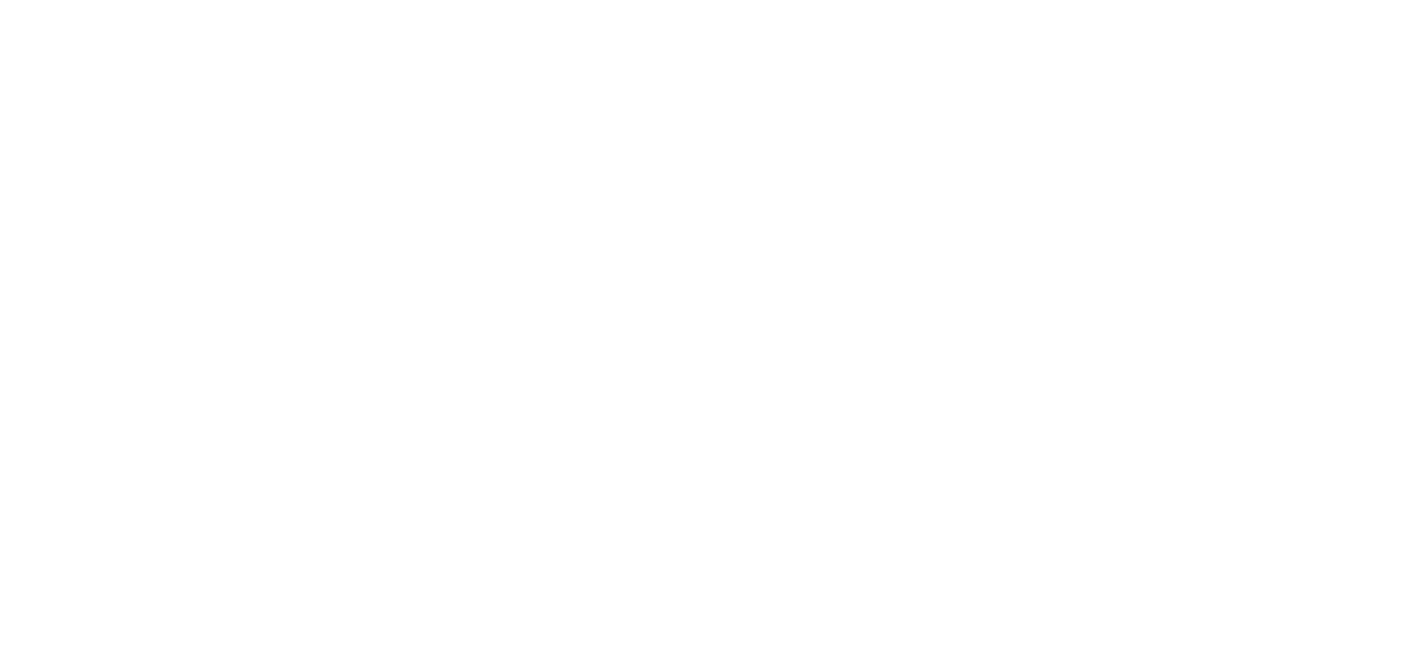 scroll, scrollTop: 0, scrollLeft: 0, axis: both 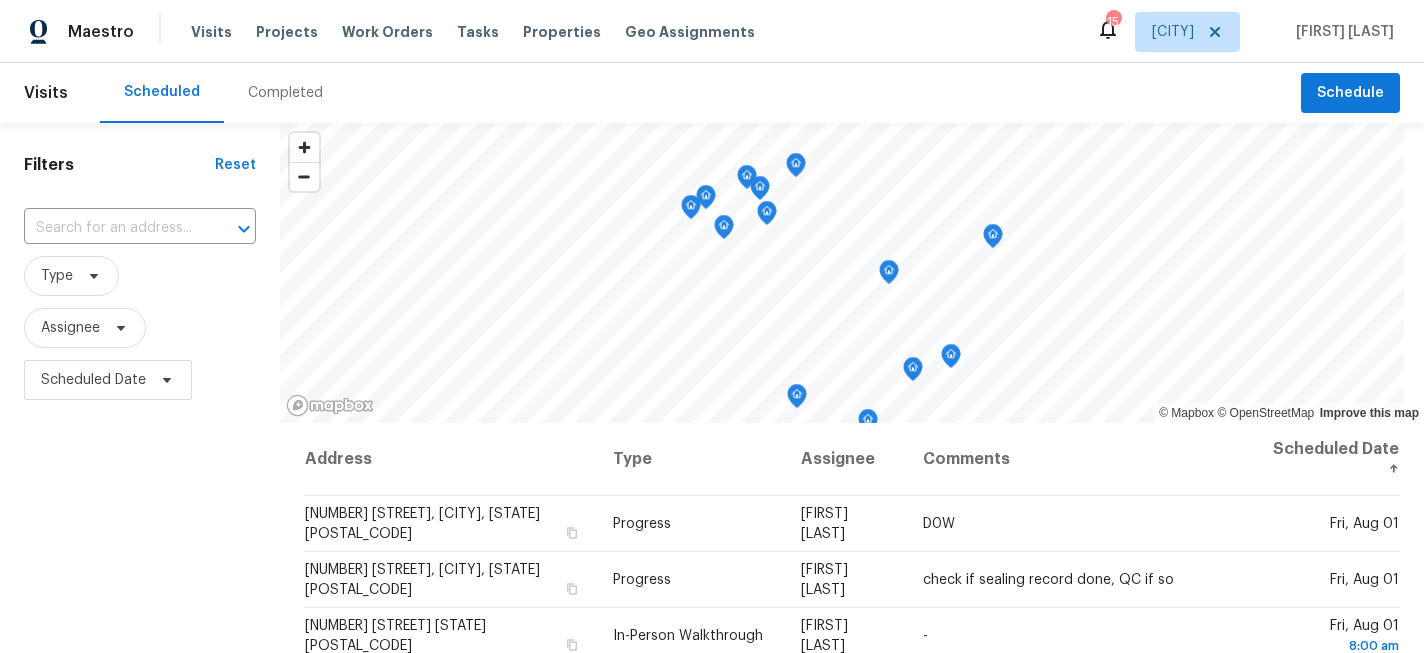click on "Type" at bounding box center [140, 276] 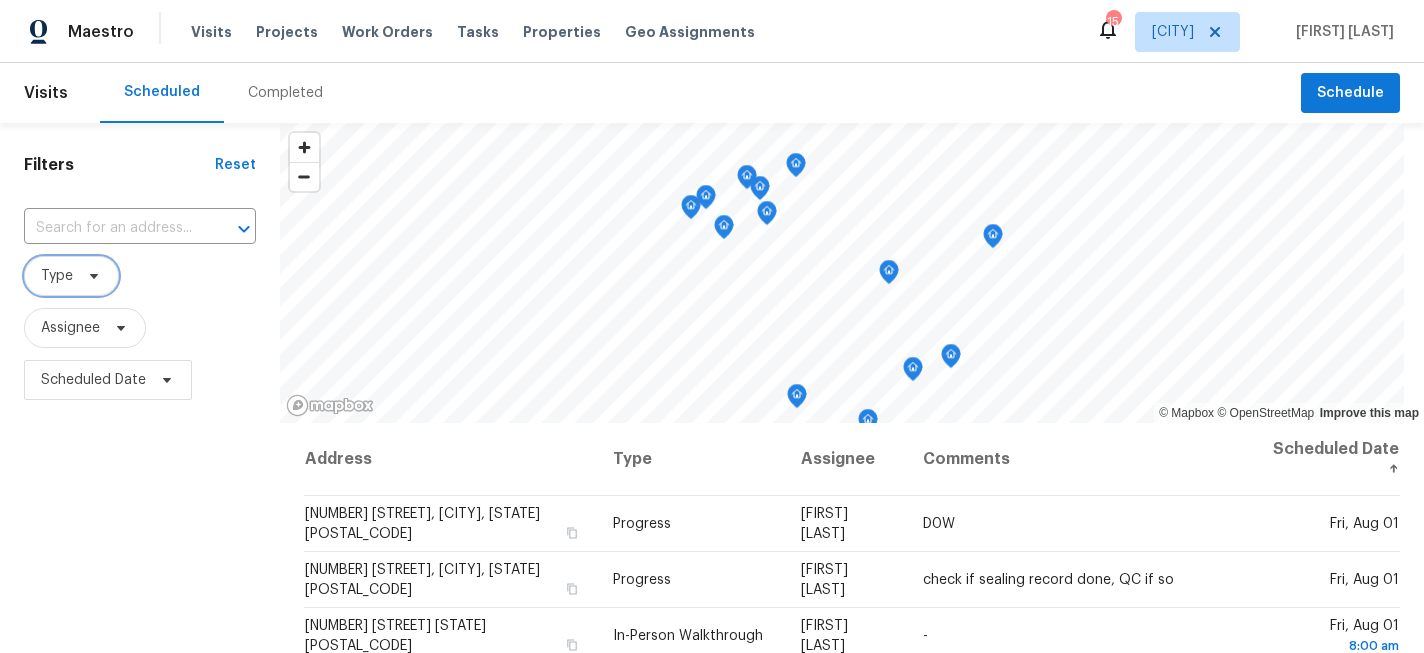 click 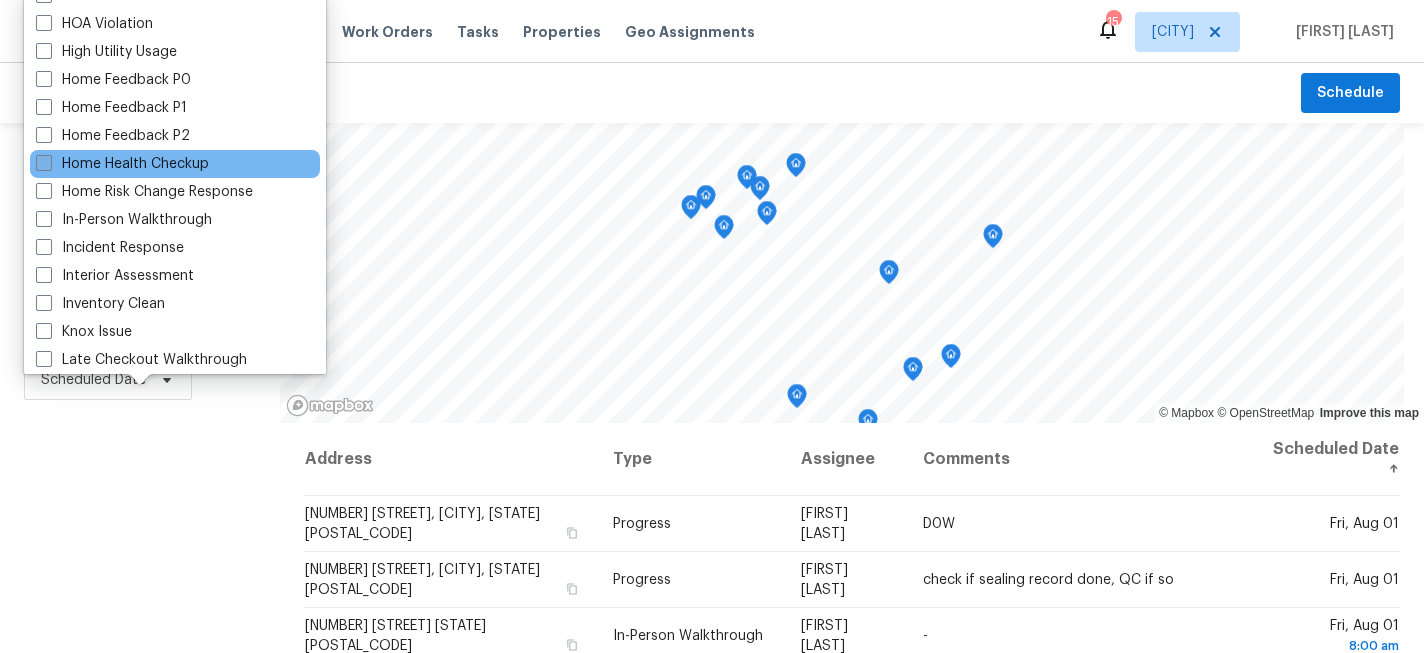 scroll, scrollTop: 580, scrollLeft: 0, axis: vertical 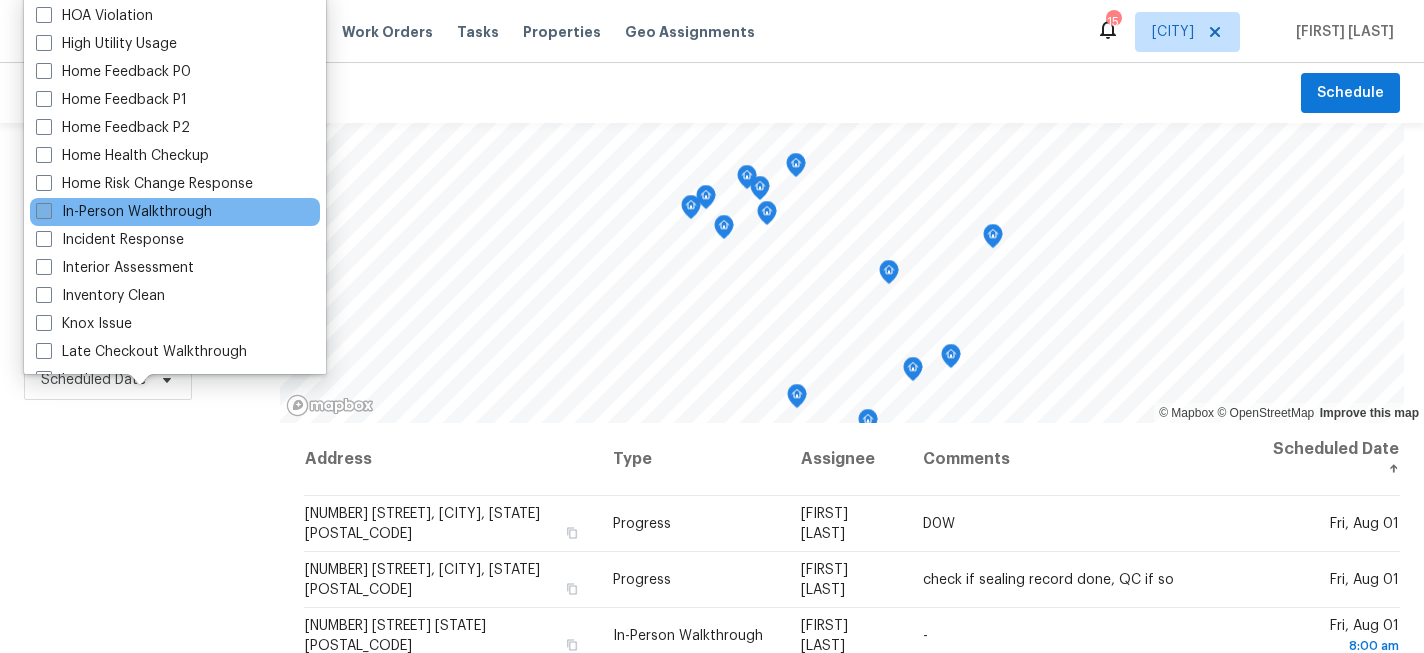 click at bounding box center (44, 211) 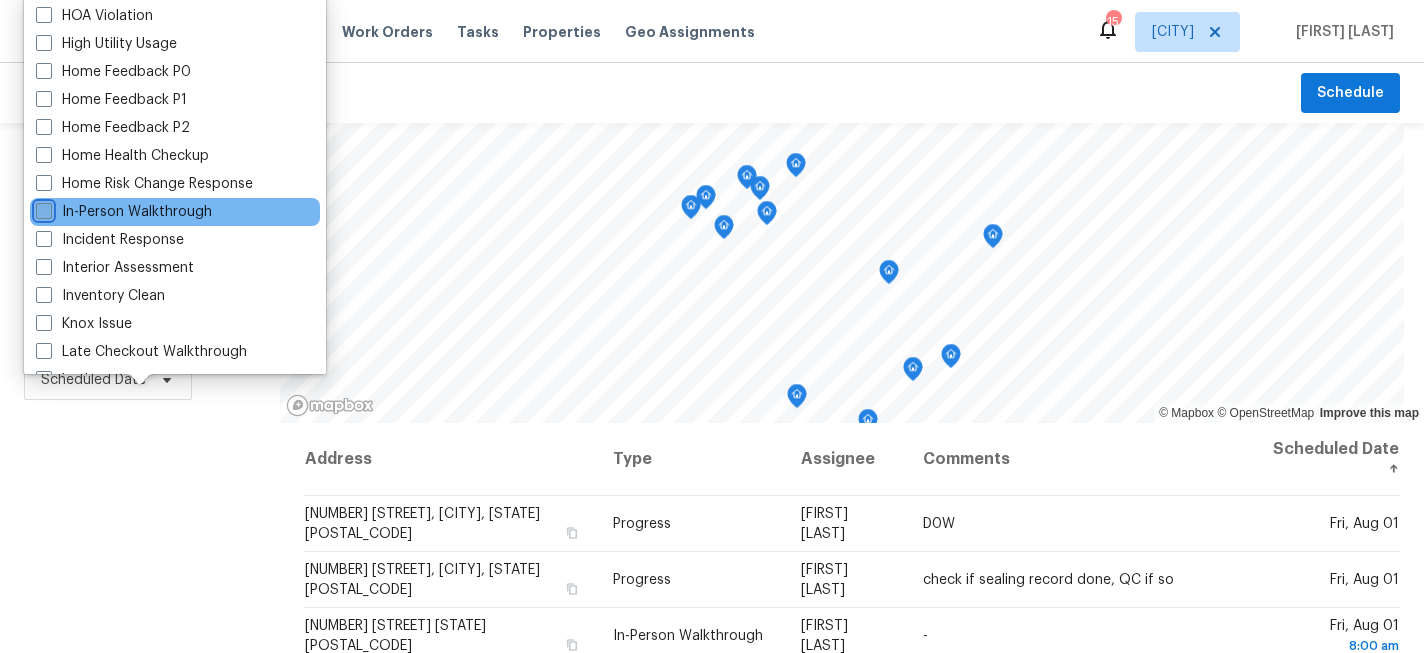 click on "In-Person Walkthrough" at bounding box center (42, 208) 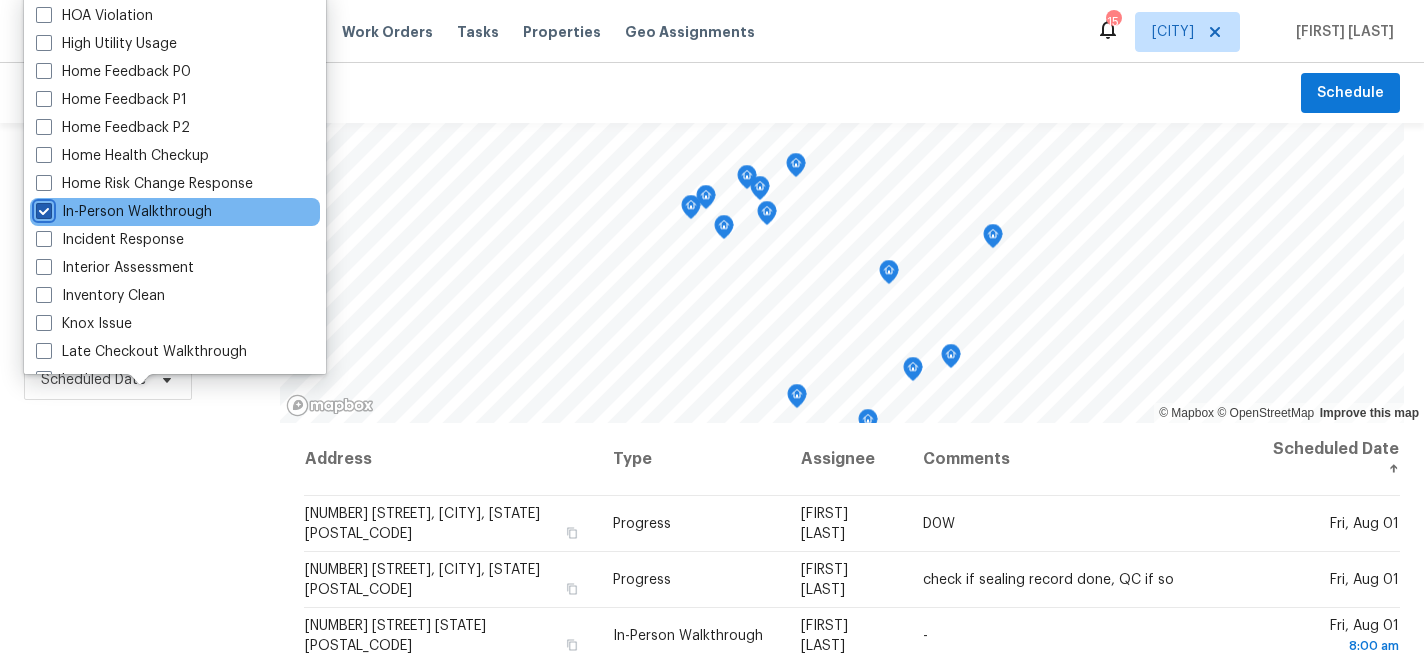 checkbox on "true" 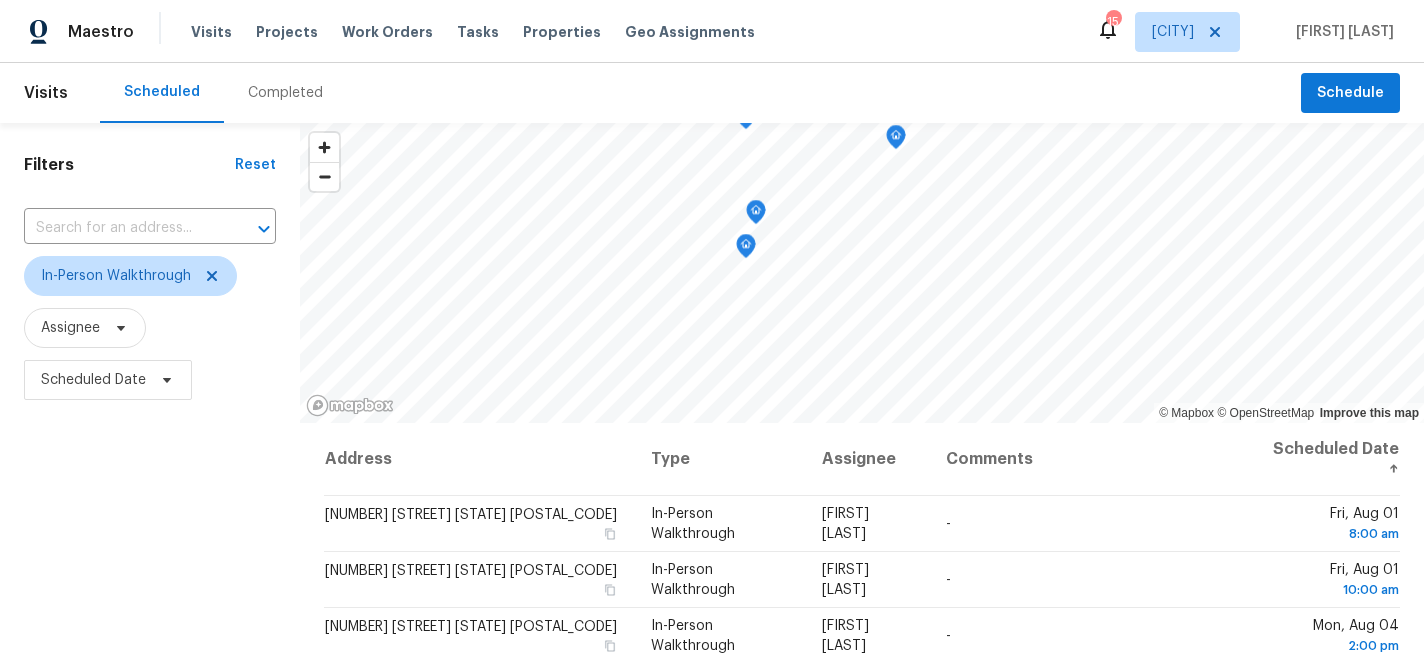 click on "Filters Reset ​ In-Person Walkthrough Assignee Scheduled Date" at bounding box center [150, 534] 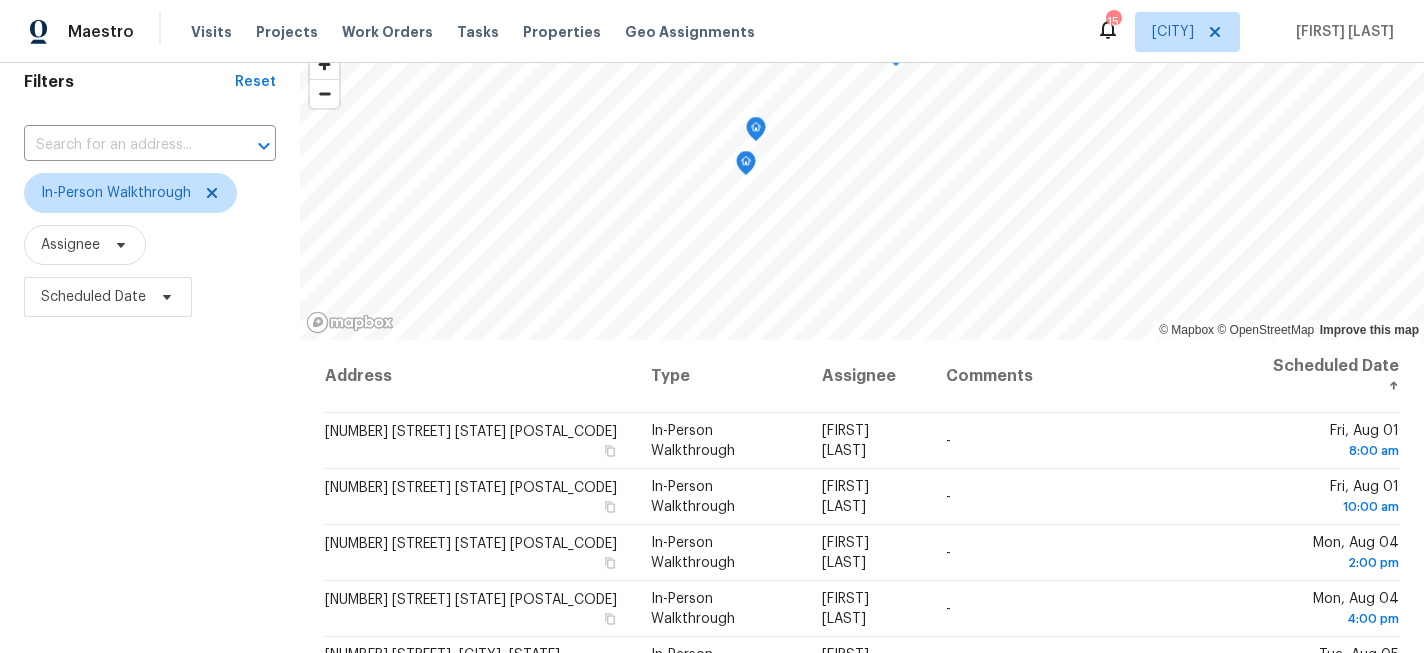 scroll, scrollTop: 96, scrollLeft: 0, axis: vertical 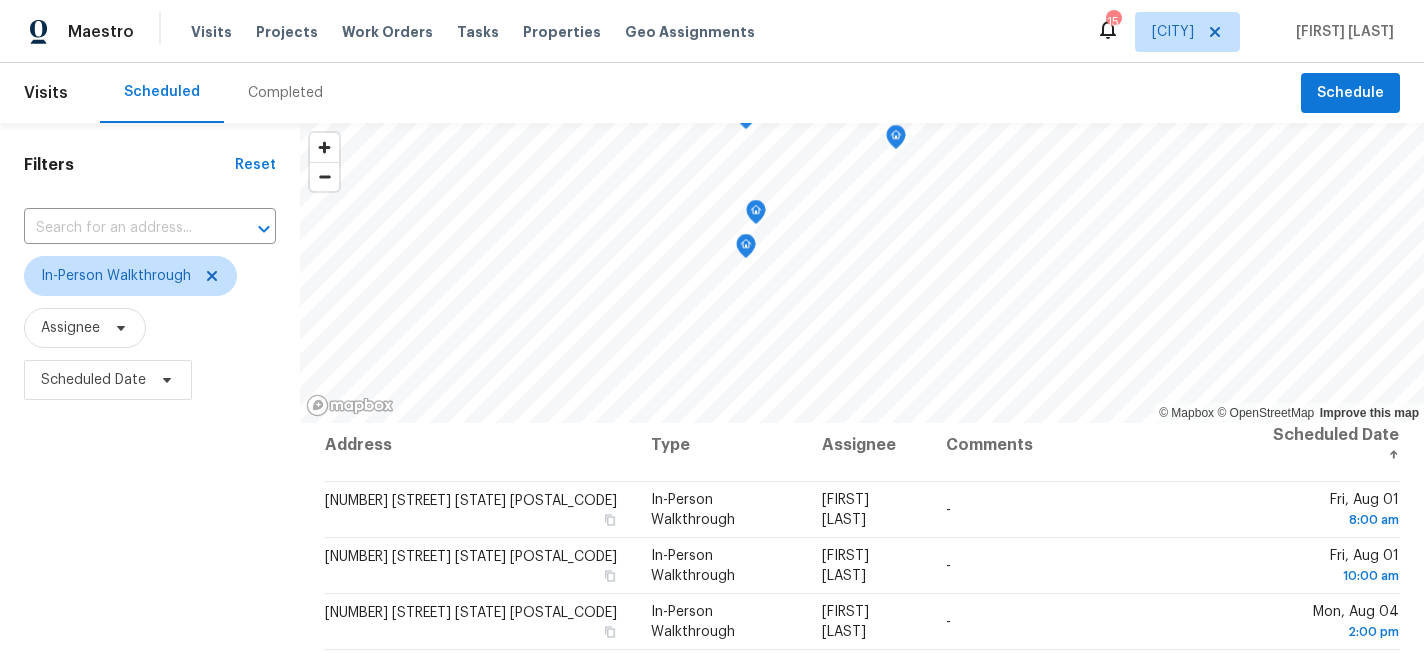 click on "Visits Projects Work Orders Tasks Properties Geo Assignments" at bounding box center (485, 32) 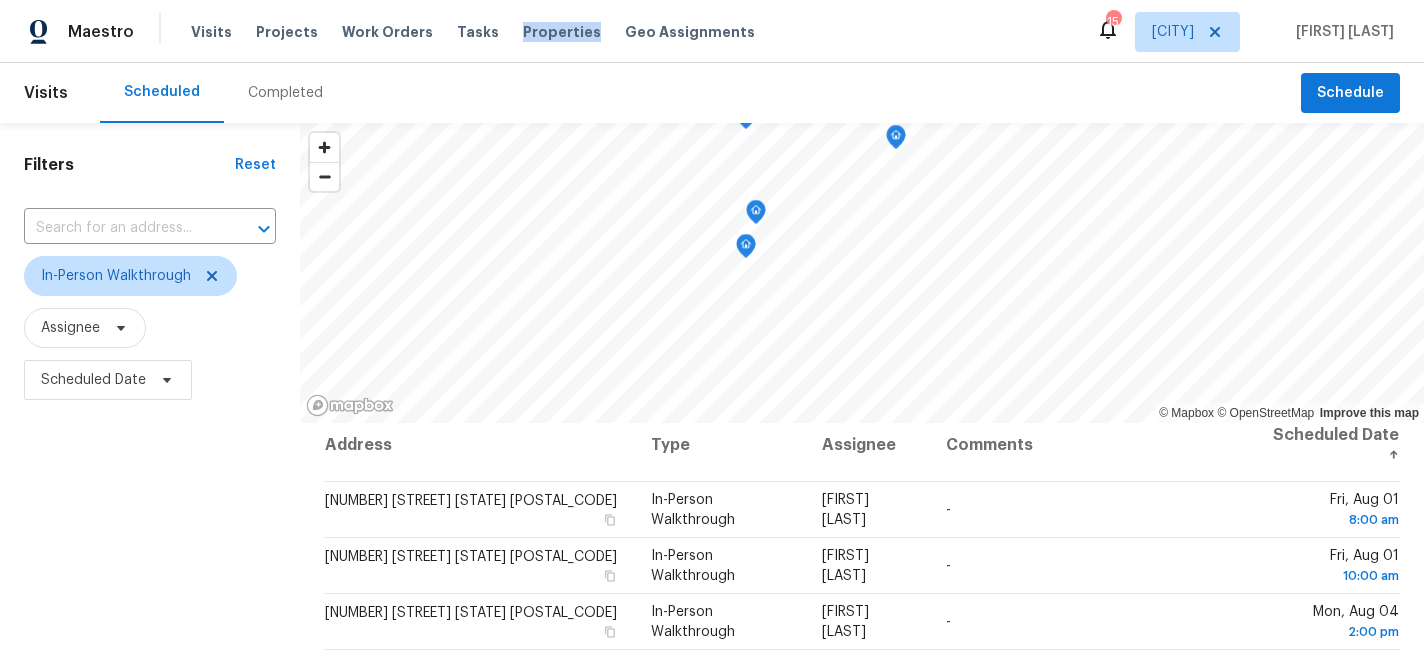 click on "Visits Projects Work Orders Tasks Properties Geo Assignments" at bounding box center (485, 32) 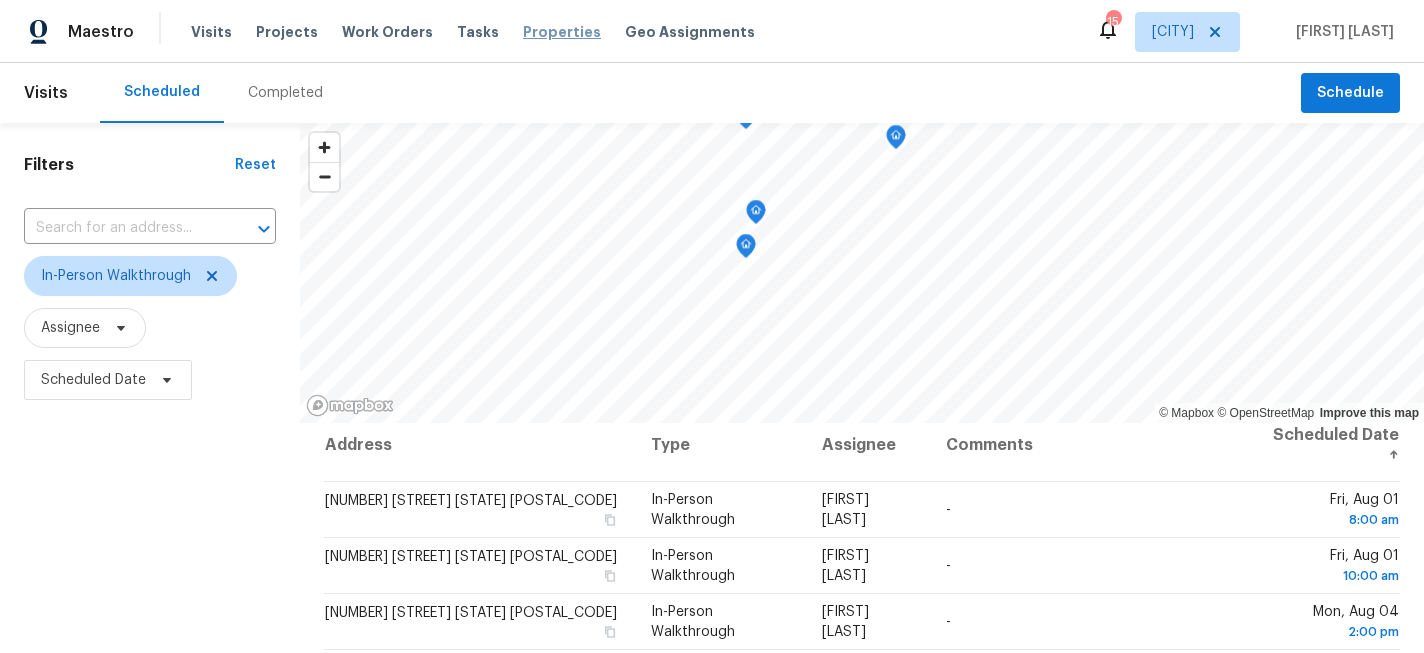 click on "Visits Projects Work Orders Tasks Properties Geo Assignments" at bounding box center (485, 32) 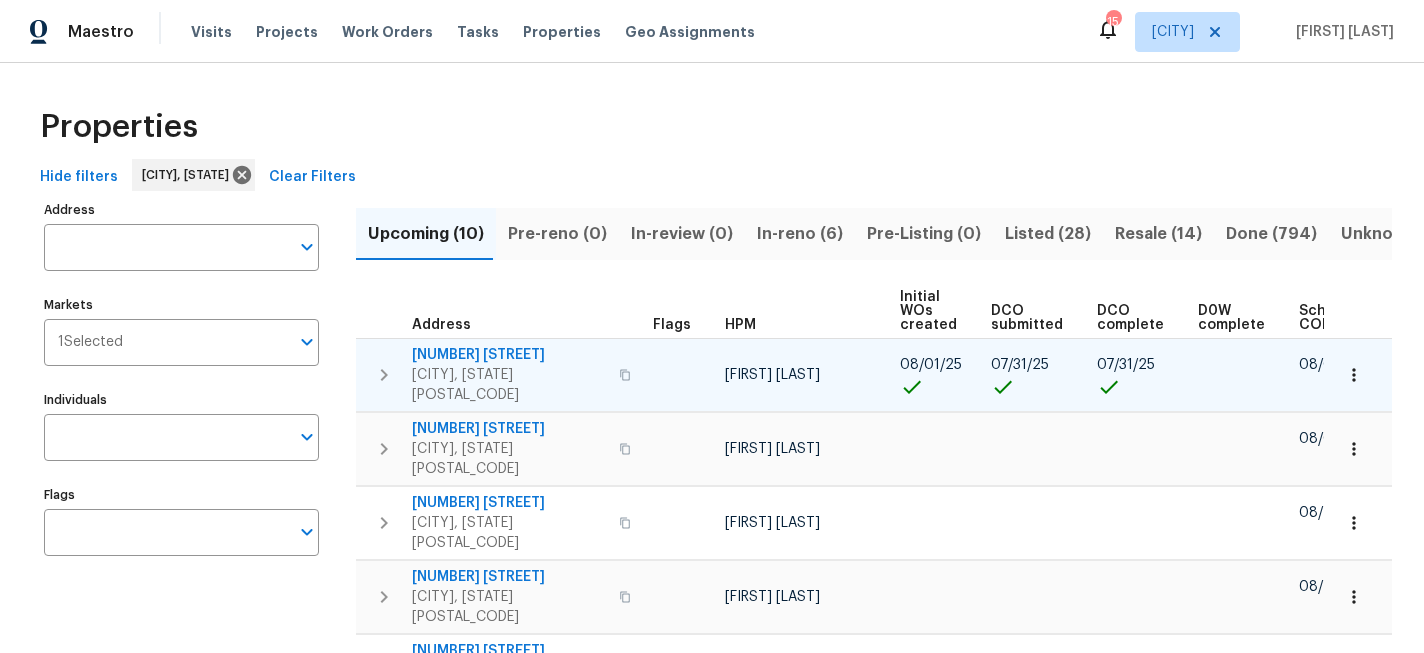 click on "[NUMBER] [STREET] [CITY], [STATE] [POSTAL_CODE]" at bounding box center [500, 375] 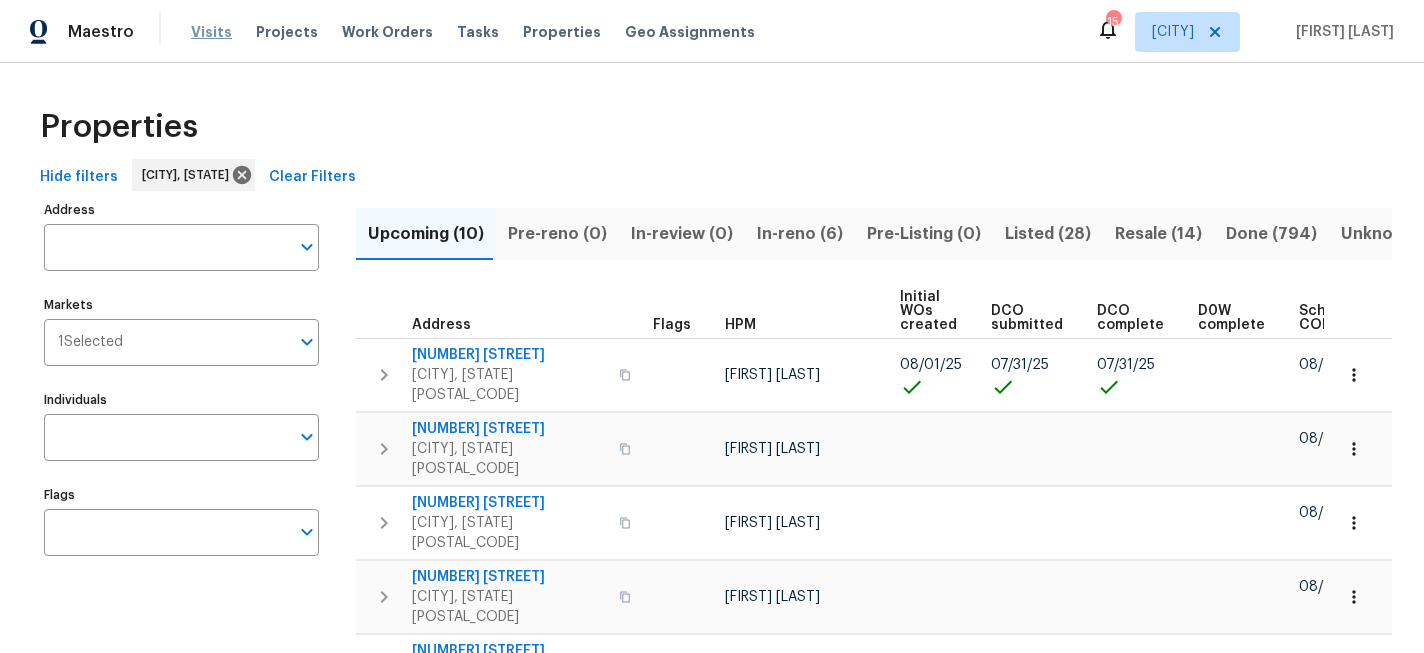 click on "Visits" at bounding box center [211, 32] 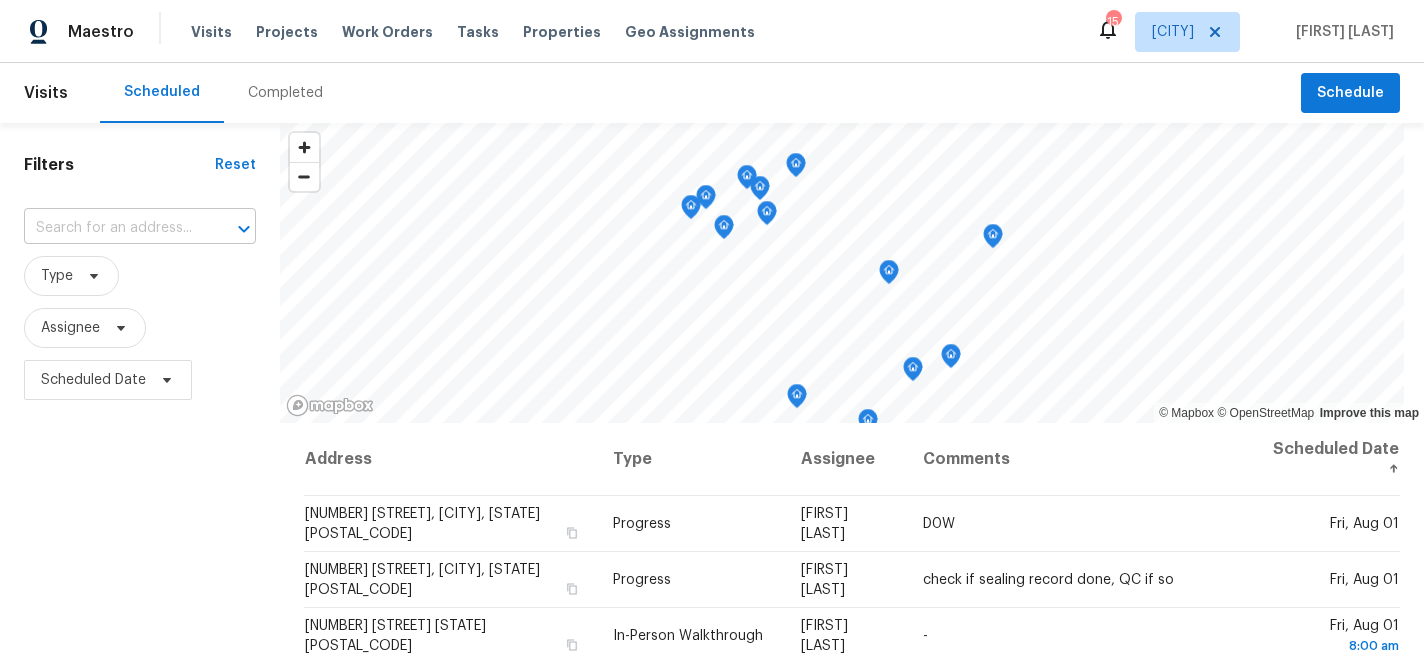 click at bounding box center (112, 228) 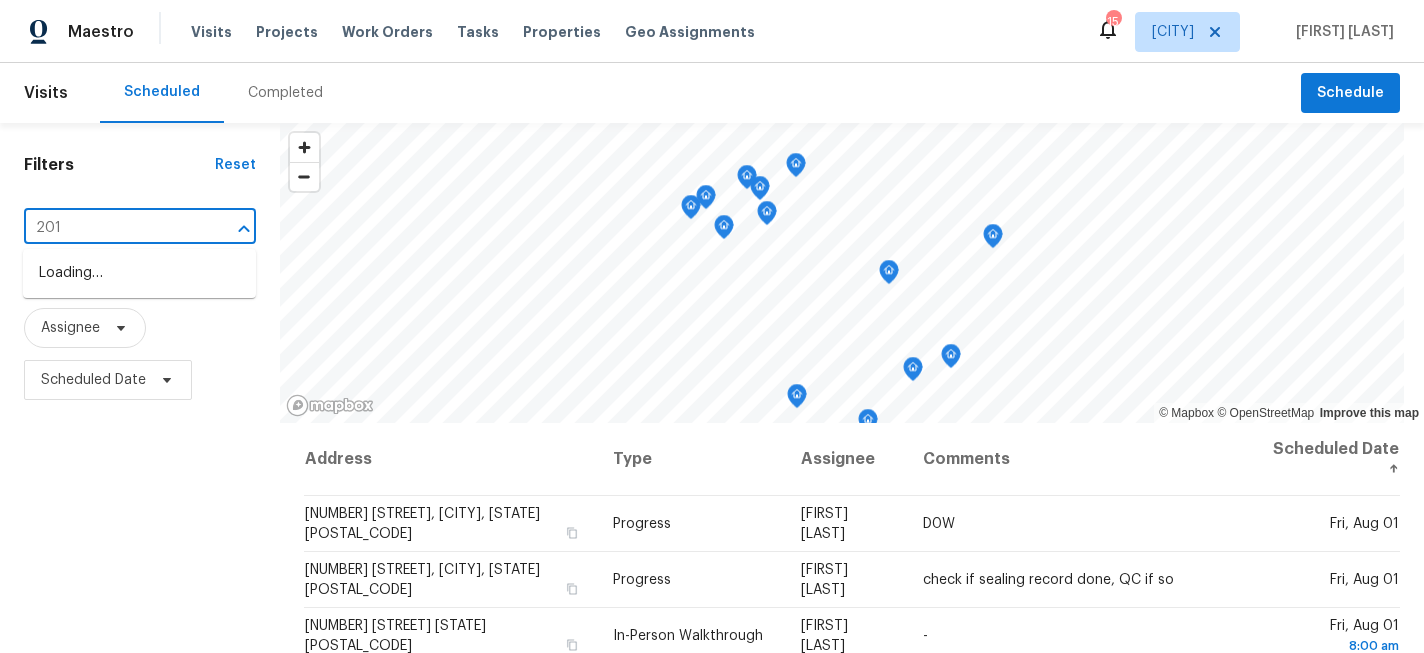 type on "2016" 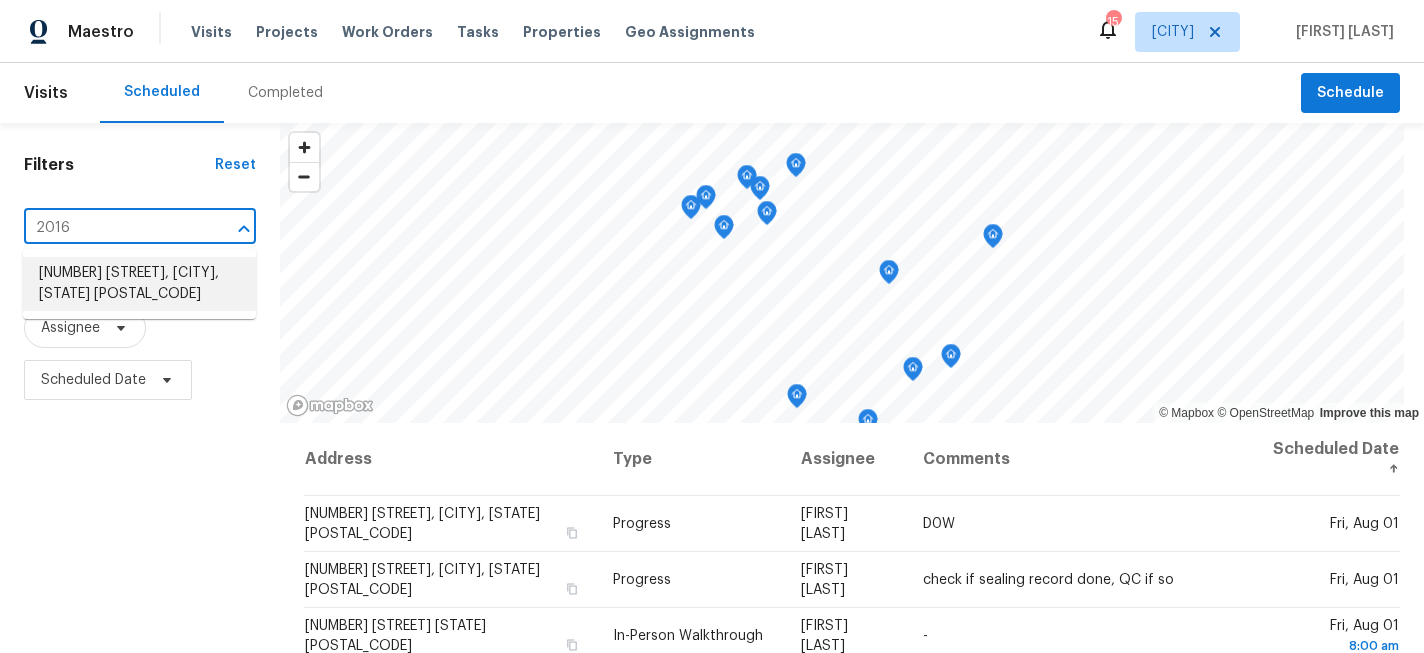 click on "[NUMBER] [STREET], [CITY], [STATE] [POSTAL_CODE]" at bounding box center (139, 284) 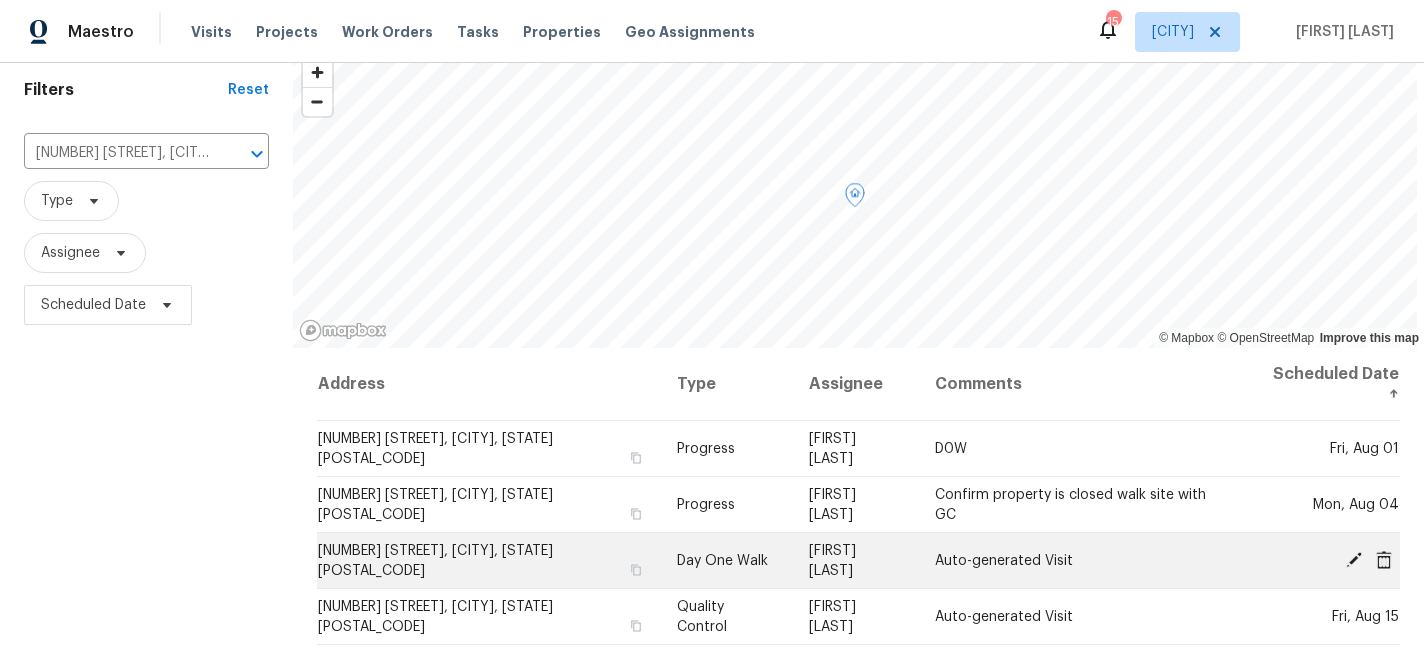 scroll, scrollTop: 83, scrollLeft: 0, axis: vertical 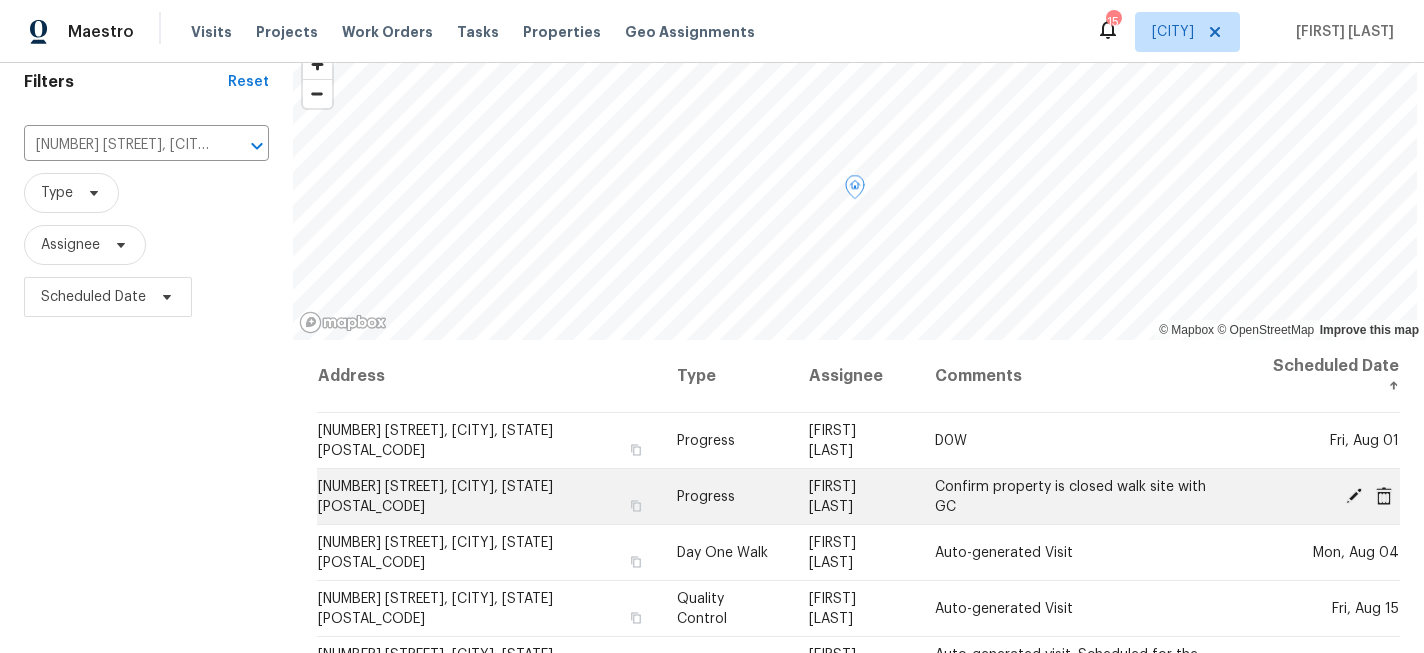click 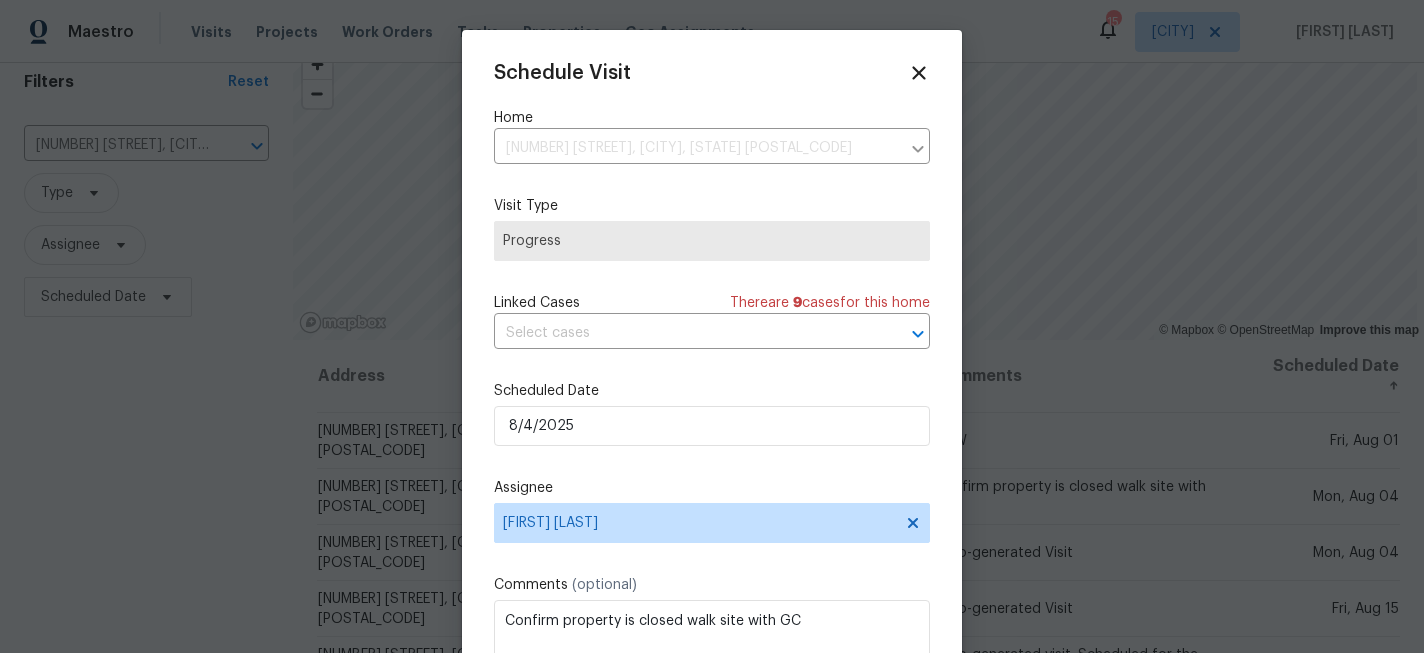 scroll, scrollTop: 36, scrollLeft: 0, axis: vertical 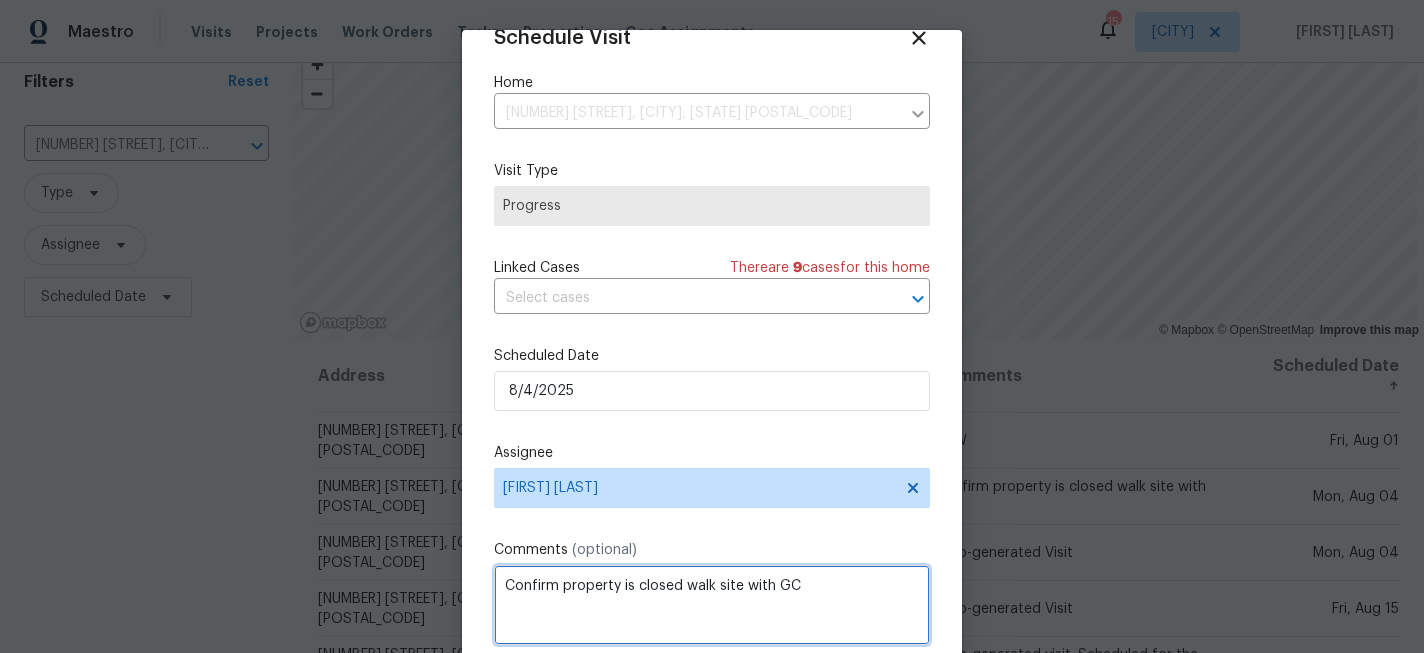click on "Confirm property is closed walk site with GC" at bounding box center [712, 605] 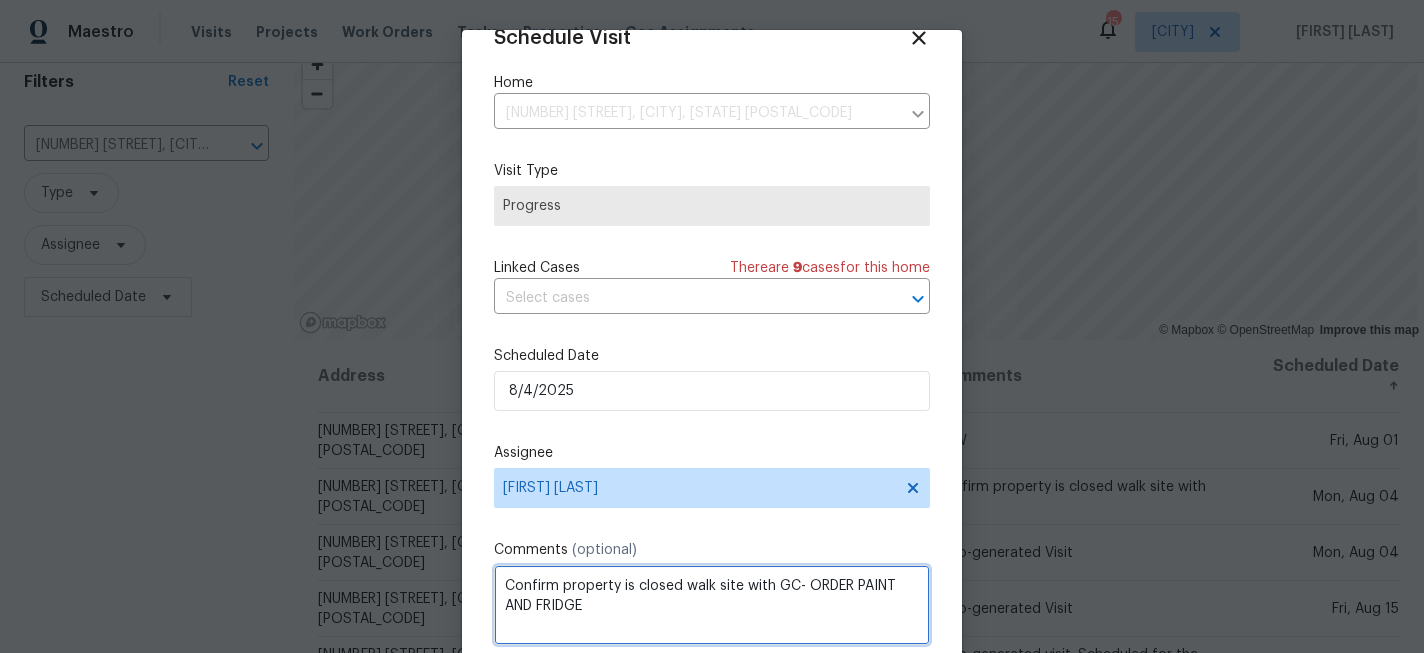 scroll, scrollTop: 72, scrollLeft: 0, axis: vertical 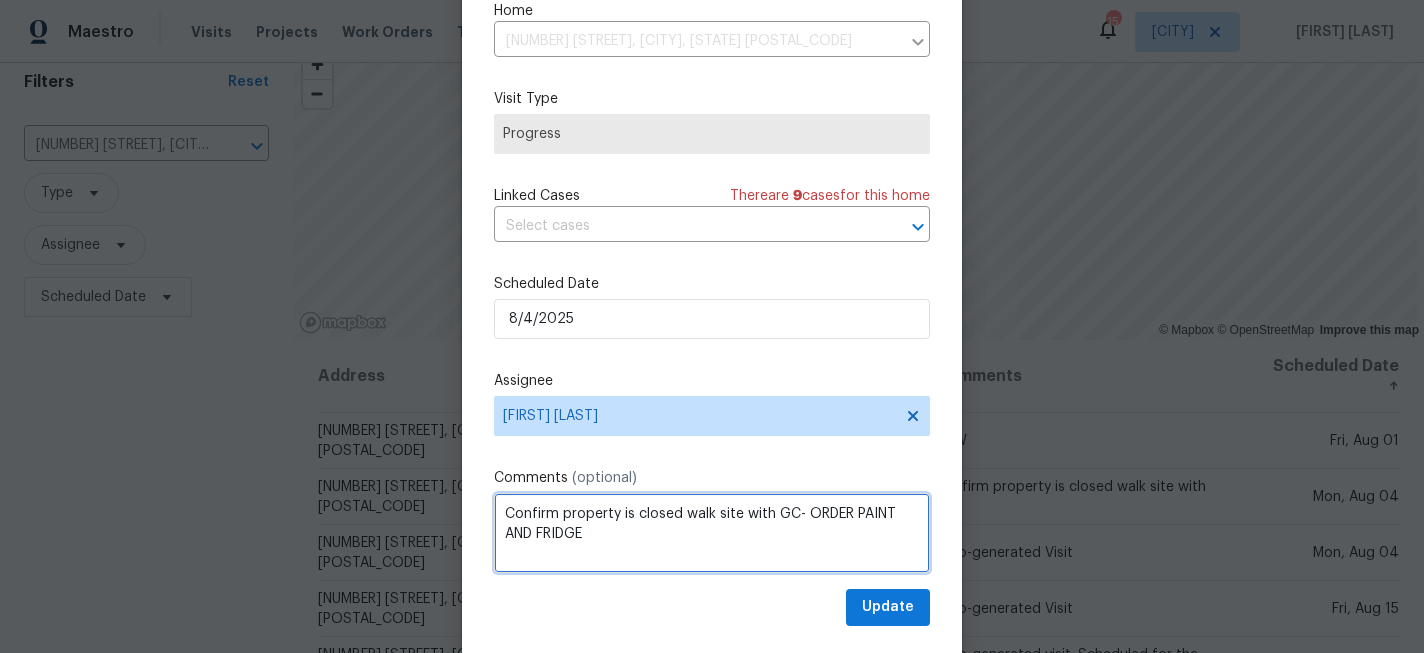 type on "Confirm property is closed walk site with GC- ORDER PAINT AND FRIDGE" 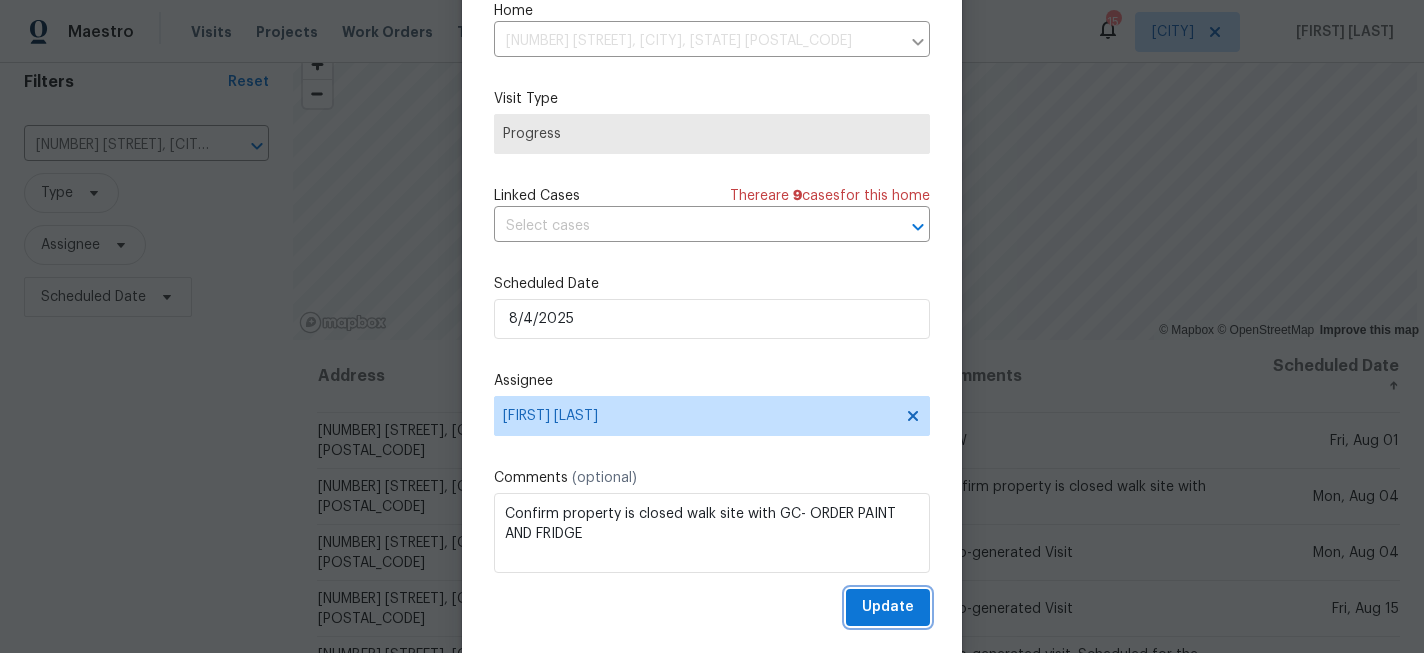 click on "Update" at bounding box center (888, 607) 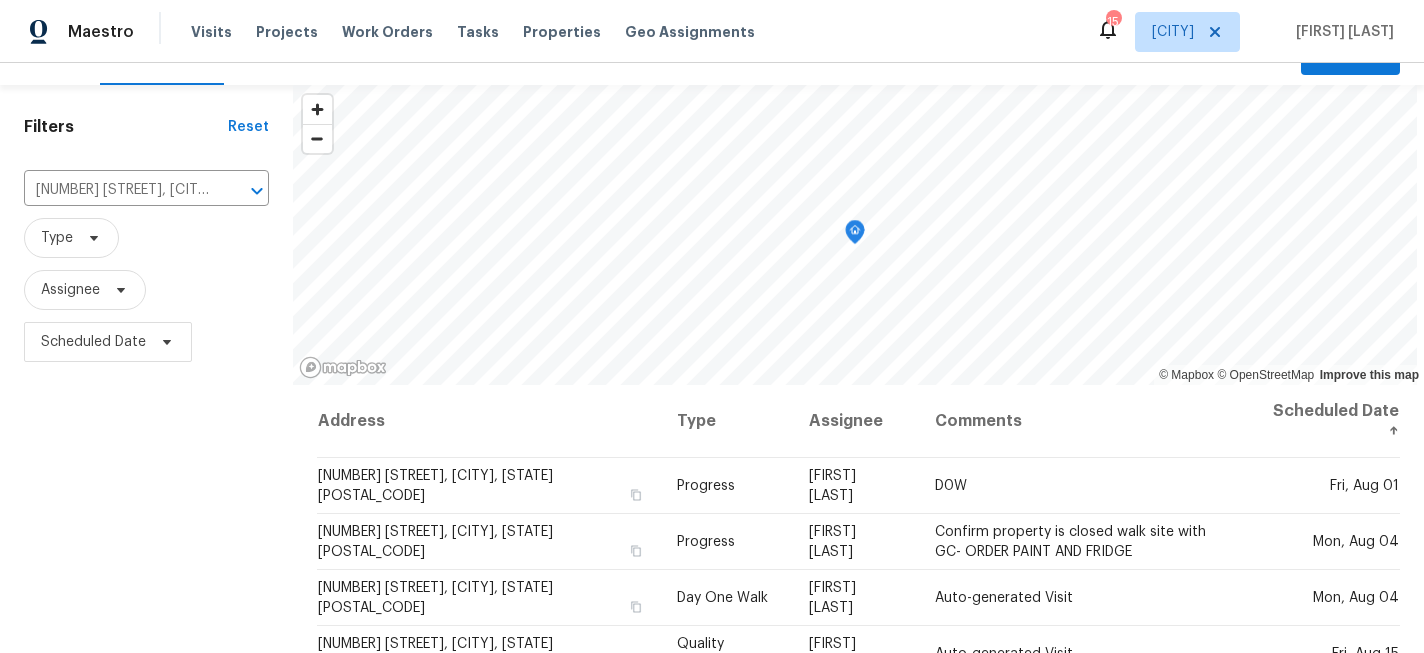 scroll, scrollTop: 37, scrollLeft: 0, axis: vertical 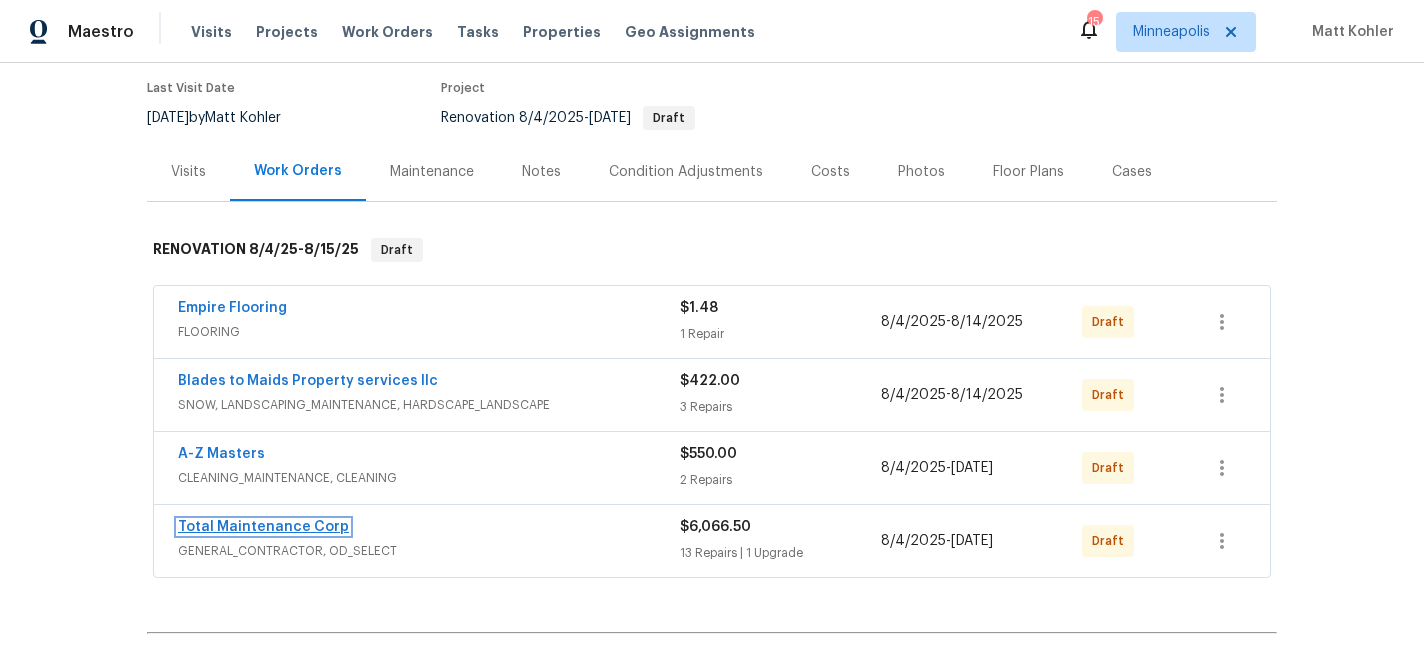 click on "Total Maintenance Corp" at bounding box center (263, 527) 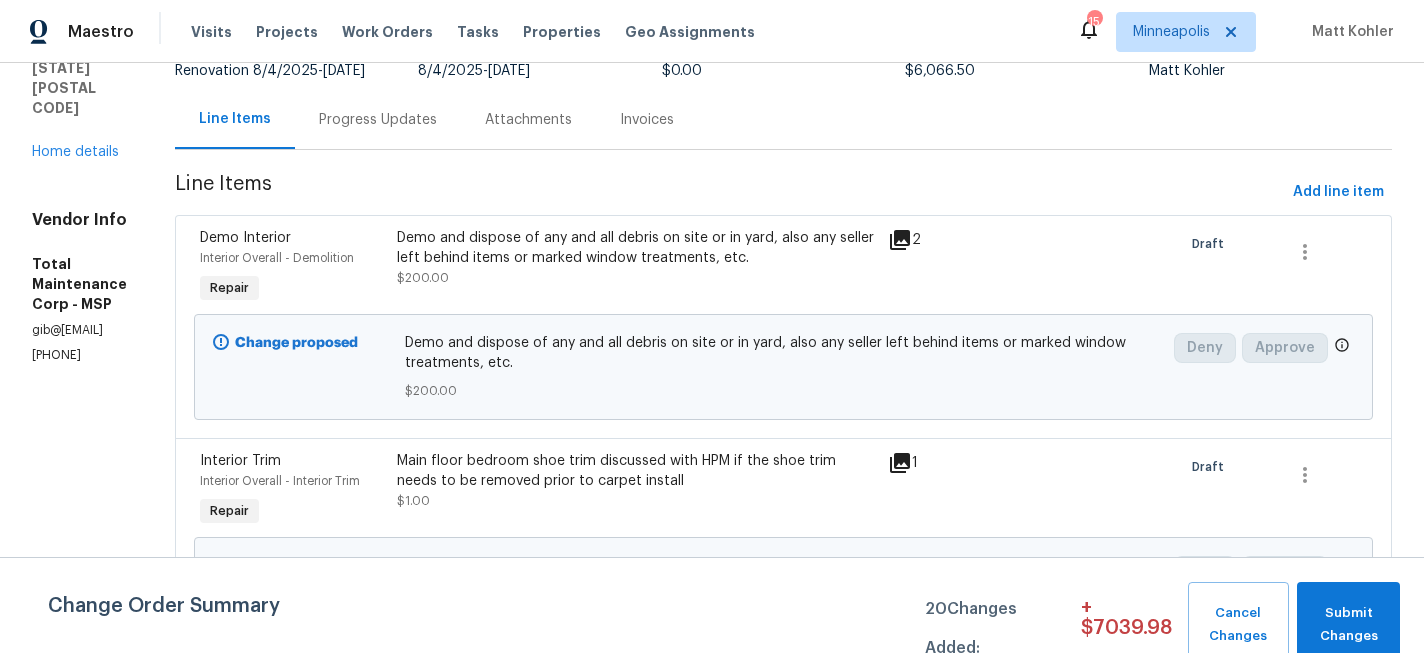scroll, scrollTop: 203, scrollLeft: 0, axis: vertical 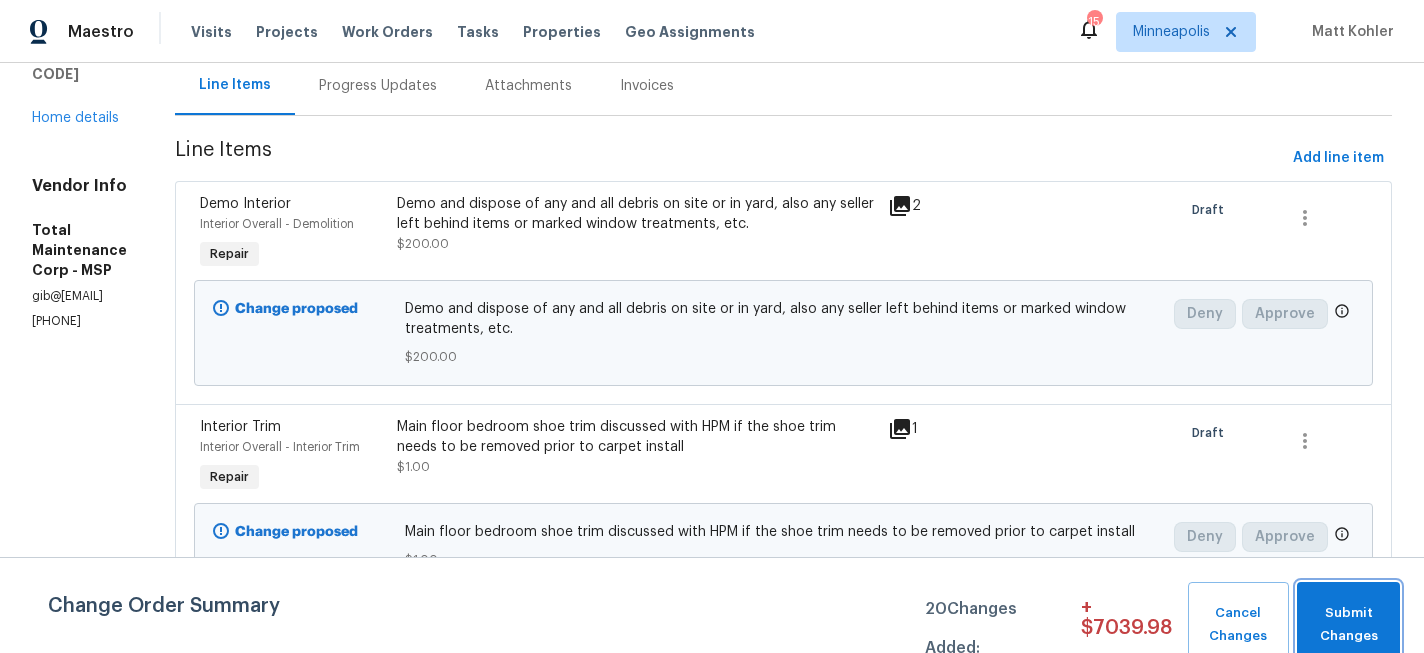 click on "Submit Changes" at bounding box center (1348, 625) 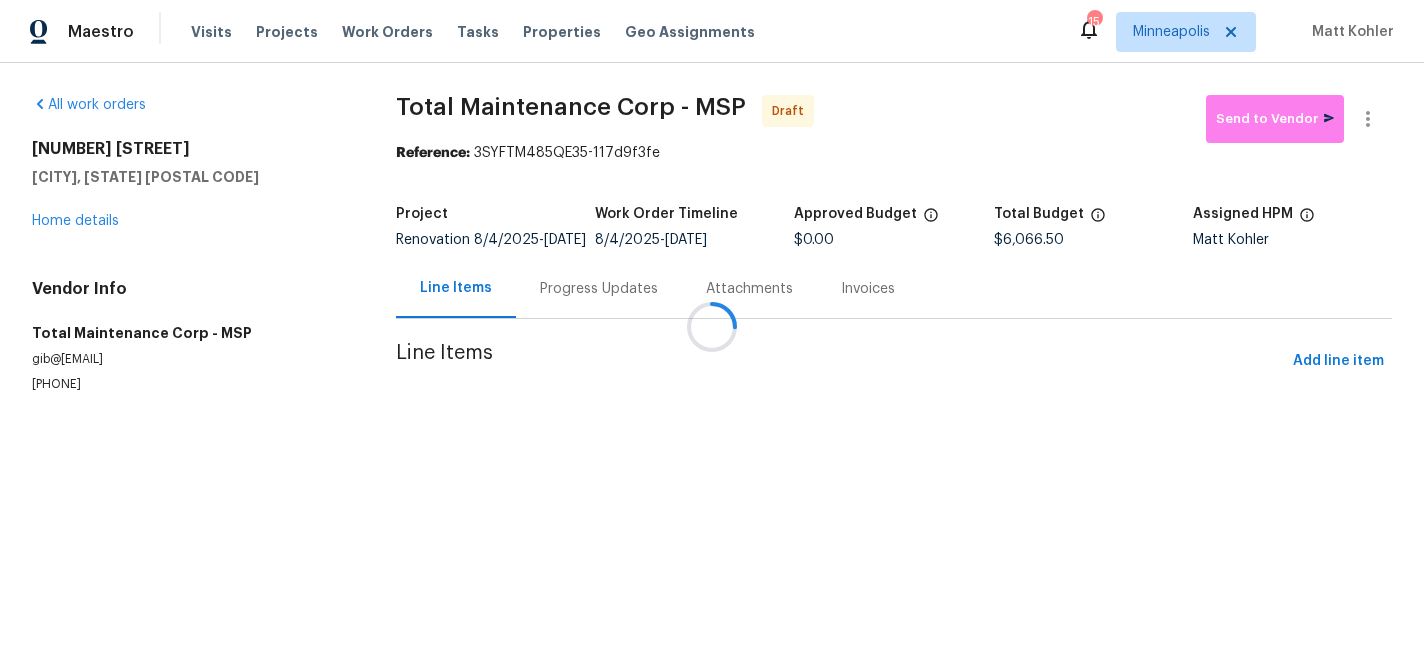 scroll, scrollTop: 0, scrollLeft: 0, axis: both 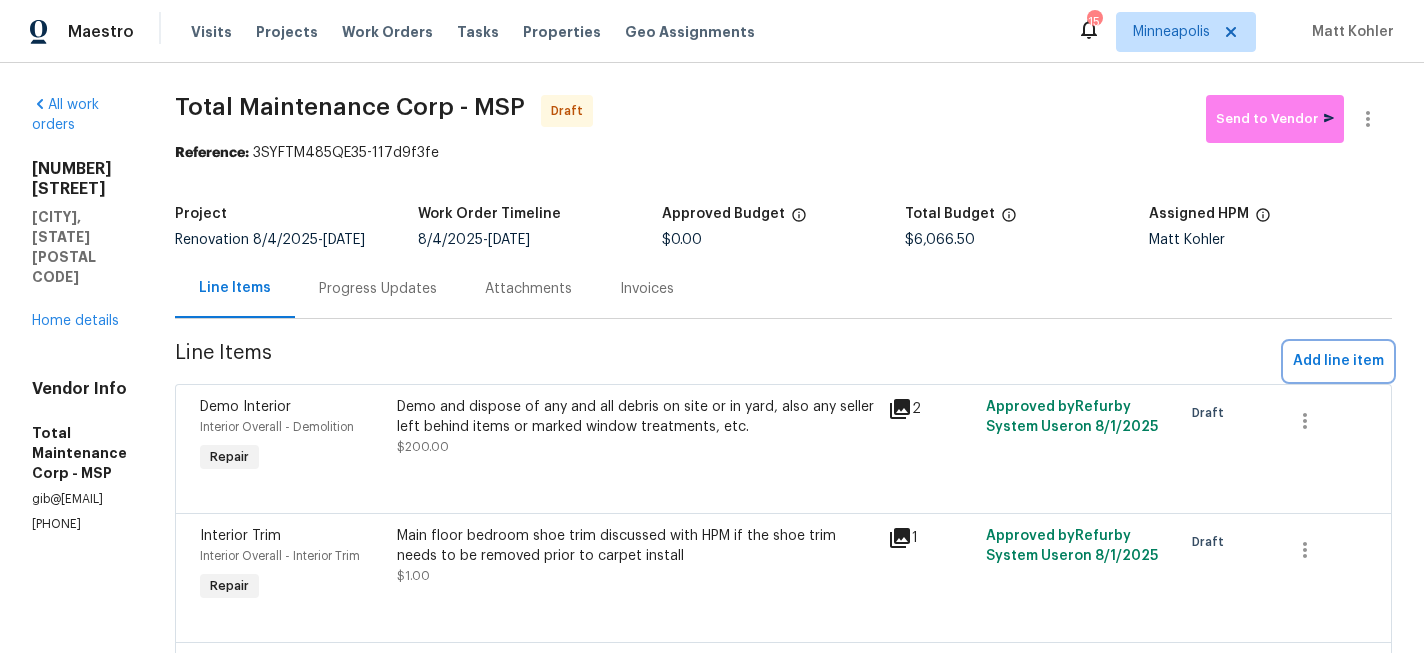 click on "Add line item" at bounding box center (1338, 361) 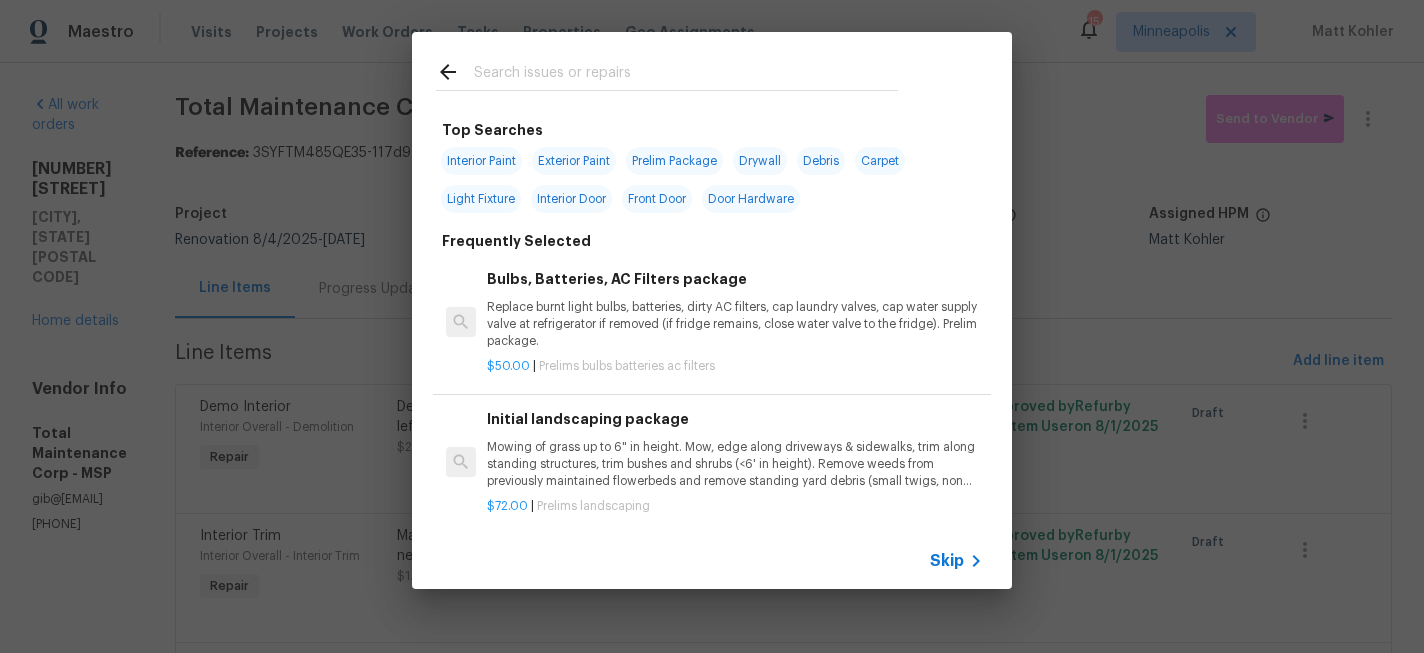 click at bounding box center (686, 75) 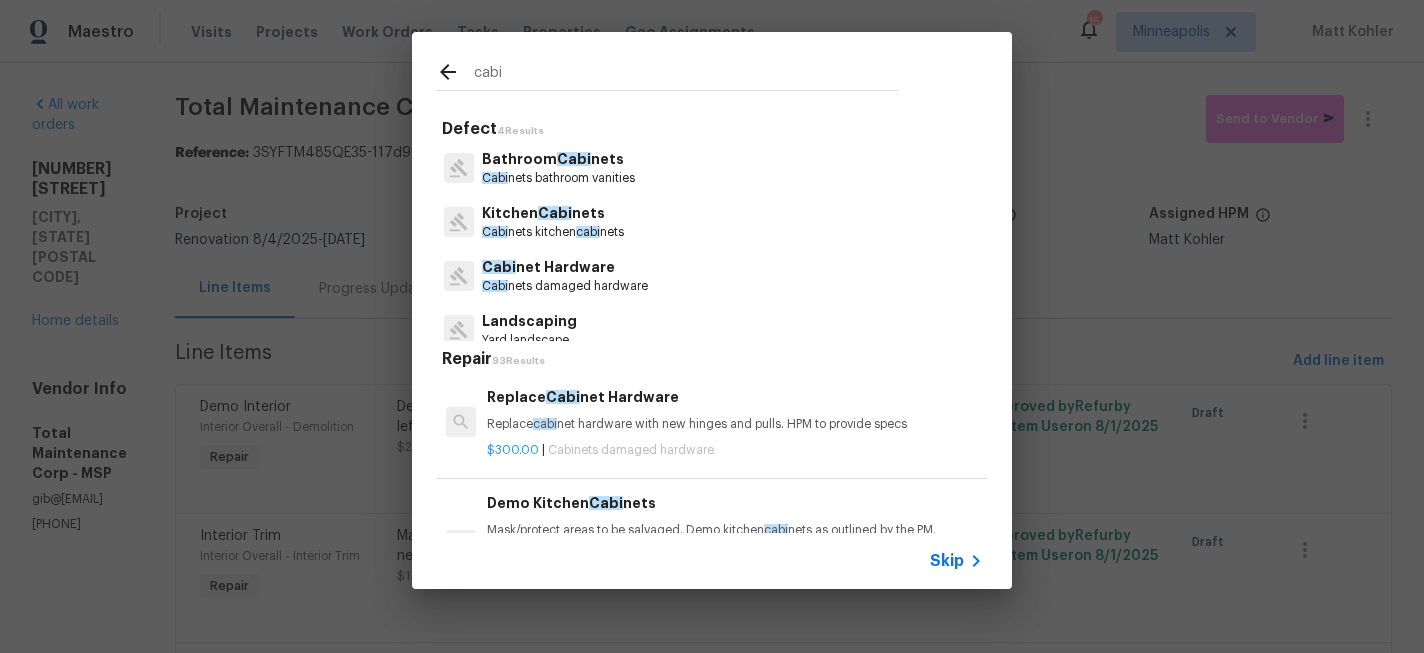 type on "cabi" 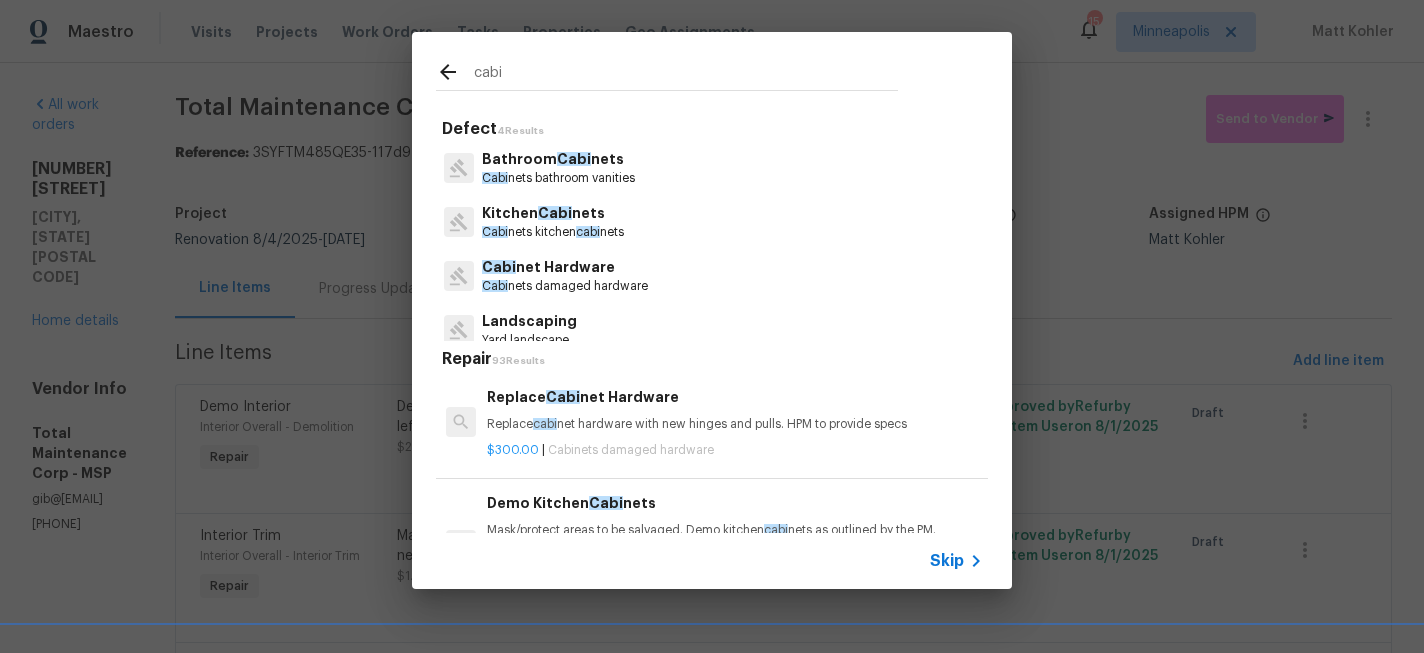 click on "Kitchen  Cabi nets" at bounding box center [553, 213] 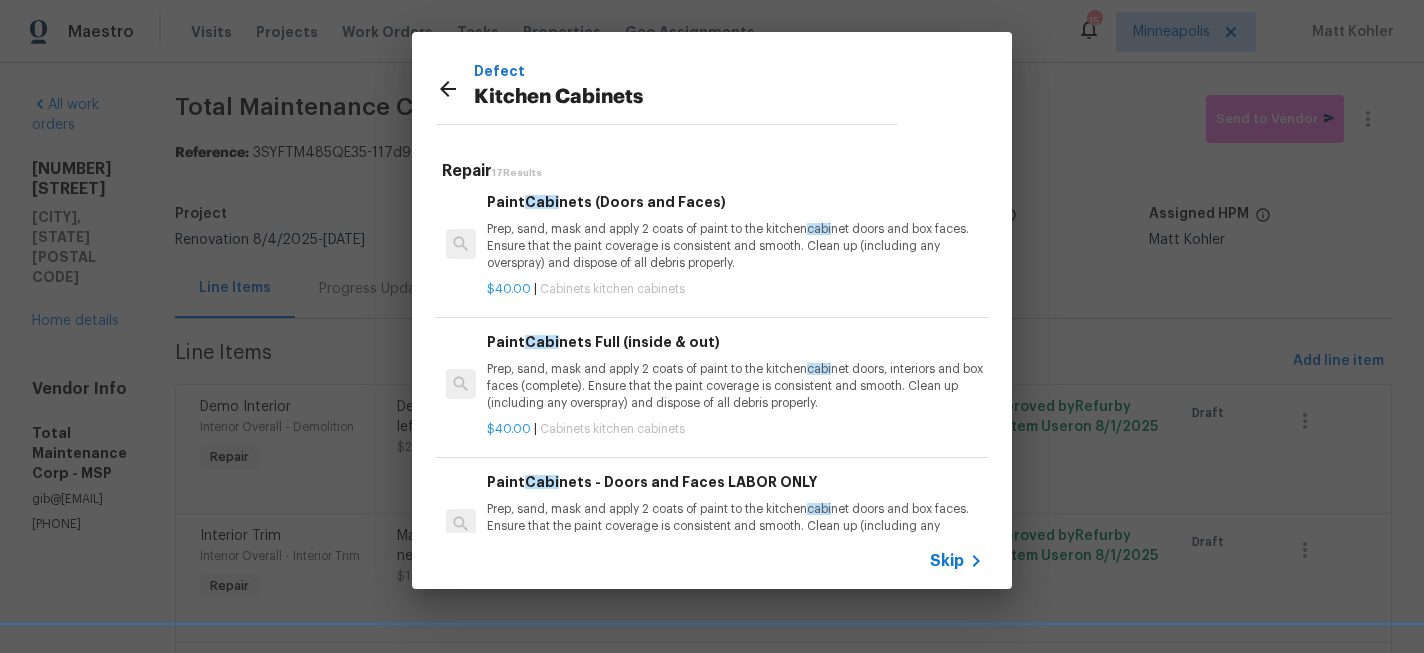 scroll, scrollTop: 1410, scrollLeft: 0, axis: vertical 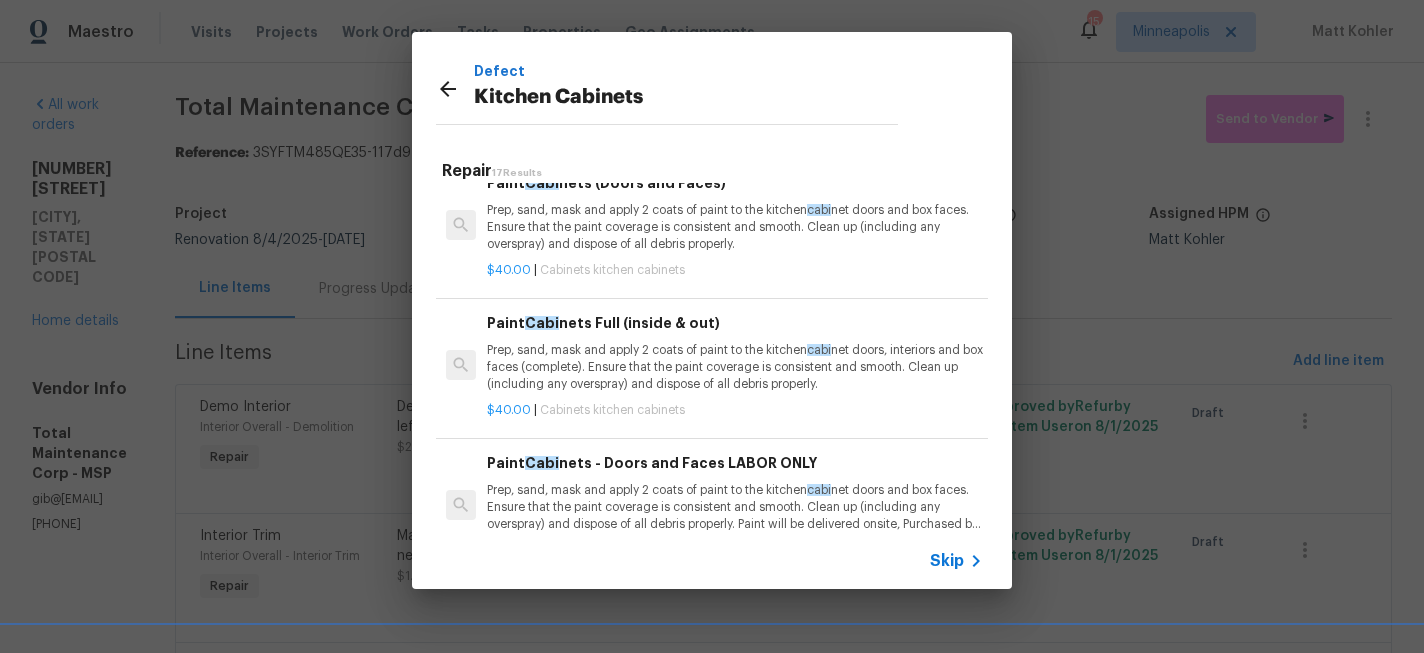 click on "Prep, sand, mask and apply 2 coats of paint to the kitchen  cabi net doors, interiors and box faces (complete). Ensure that the paint coverage is consistent and smooth. Clean up (including any overspray) and dispose of all debris properly." at bounding box center [735, 367] 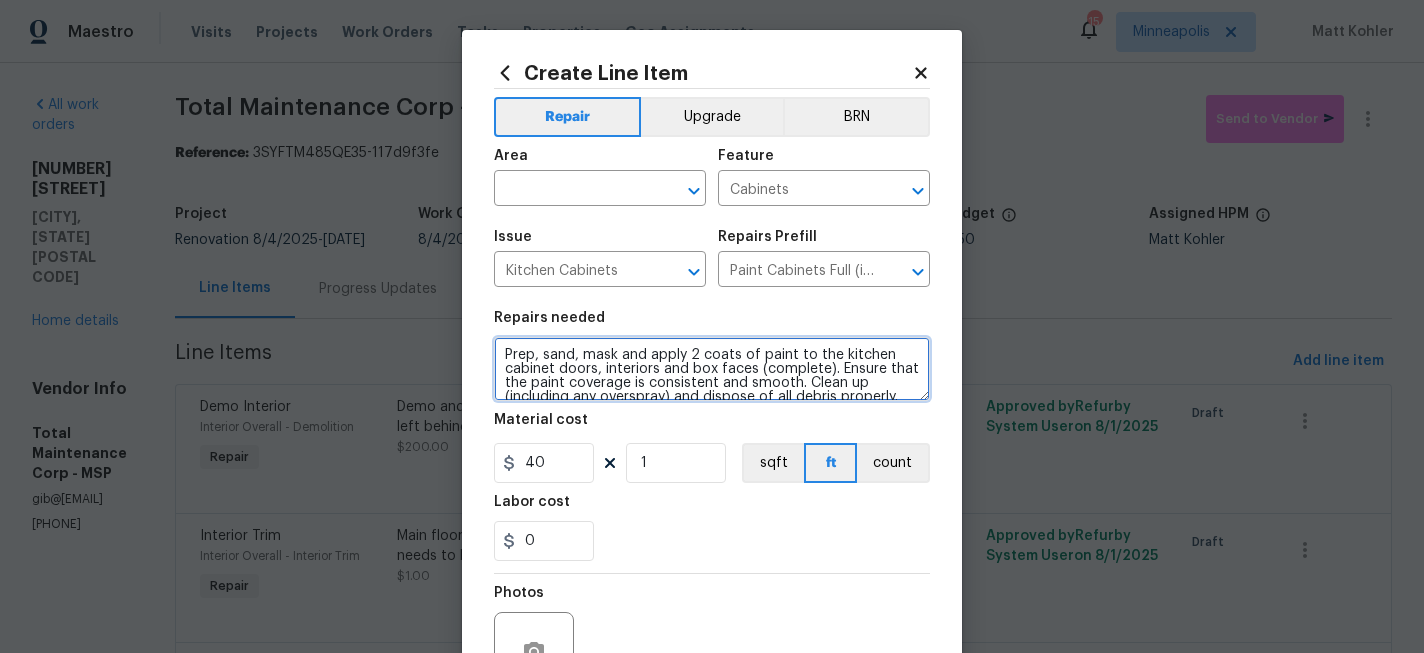 click on "Prep, sand, mask and apply 2 coats of paint to the kitchen cabinet doors, interiors and box faces (complete). Ensure that the paint coverage is consistent and smooth. Clean up (including any overspray) and dispose of all debris properly." at bounding box center (712, 369) 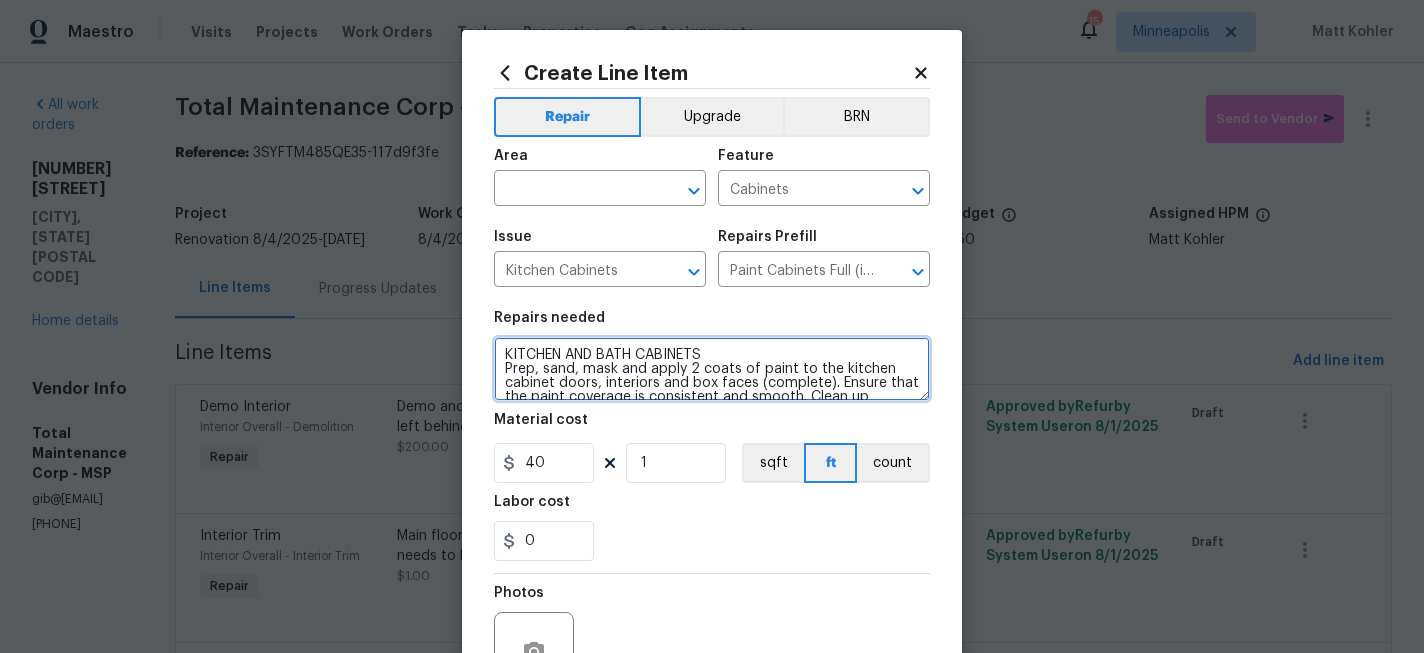 click on "KITCHEN AND BATH CABINETS
Prep, sand, mask and apply 2 coats of paint to the kitchen cabinet doors, interiors and box faces (complete). Ensure that the paint coverage is consistent and smooth. Clean up (including any overspray) and dispose of all debris properly." at bounding box center [712, 369] 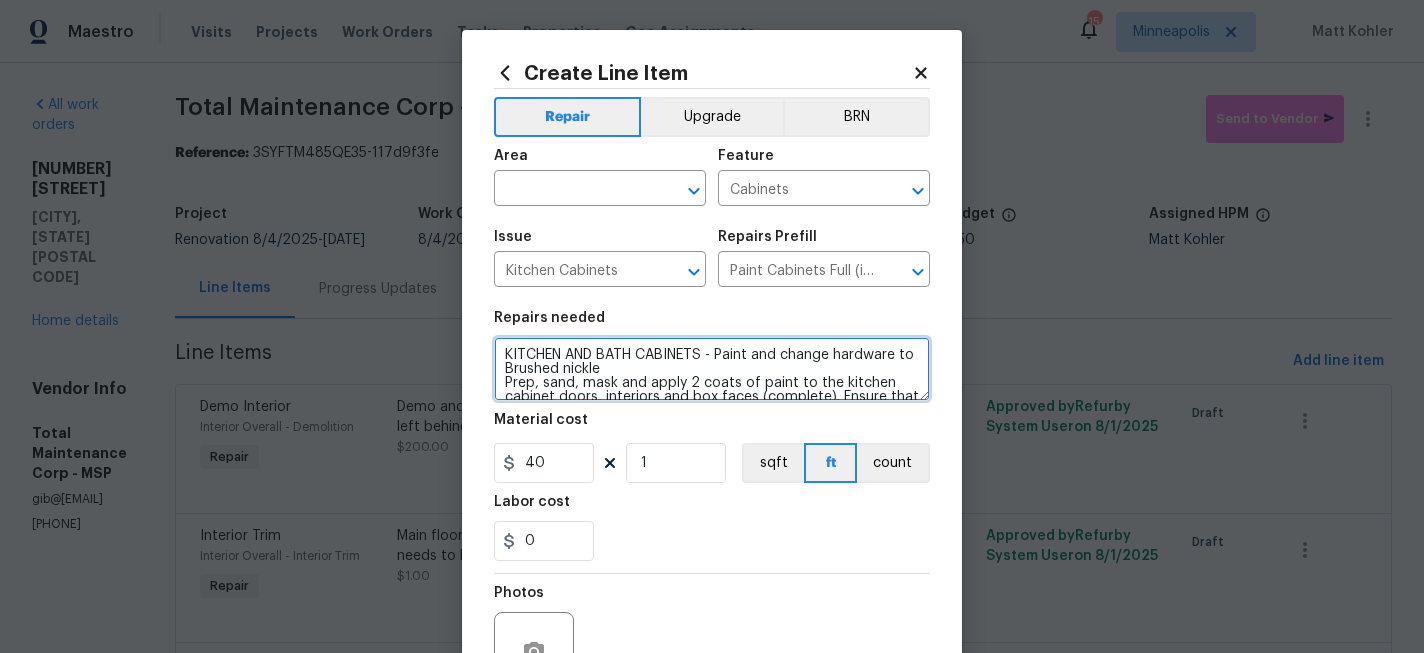 type on "KITCHEN AND BATH CABINETS - Paint and change hardware to Brushed nickle
Prep, sand, mask and apply 2 coats of paint to the kitchen cabinet doors, interiors and box faces (complete). Ensure that the paint coverage is consistent and smooth. Clean up (including any overspray) and dispose of all debris properly." 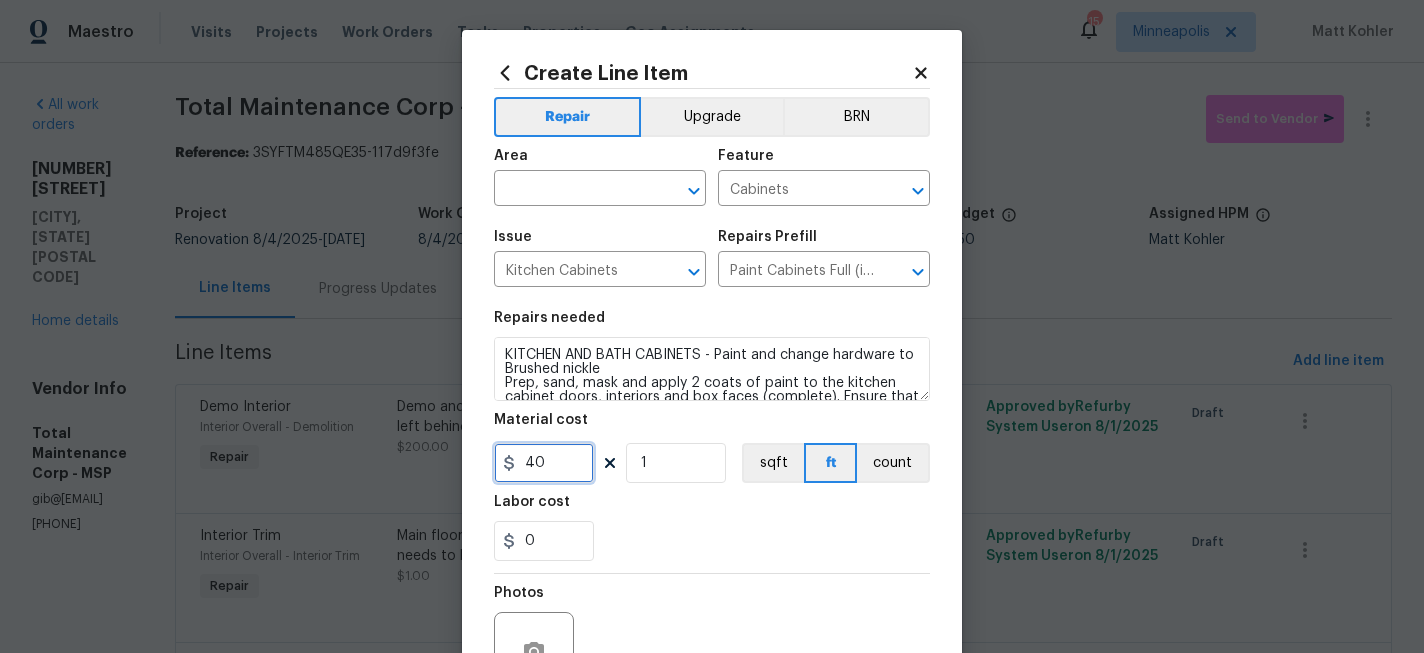 drag, startPoint x: 548, startPoint y: 471, endPoint x: 443, endPoint y: 471, distance: 105 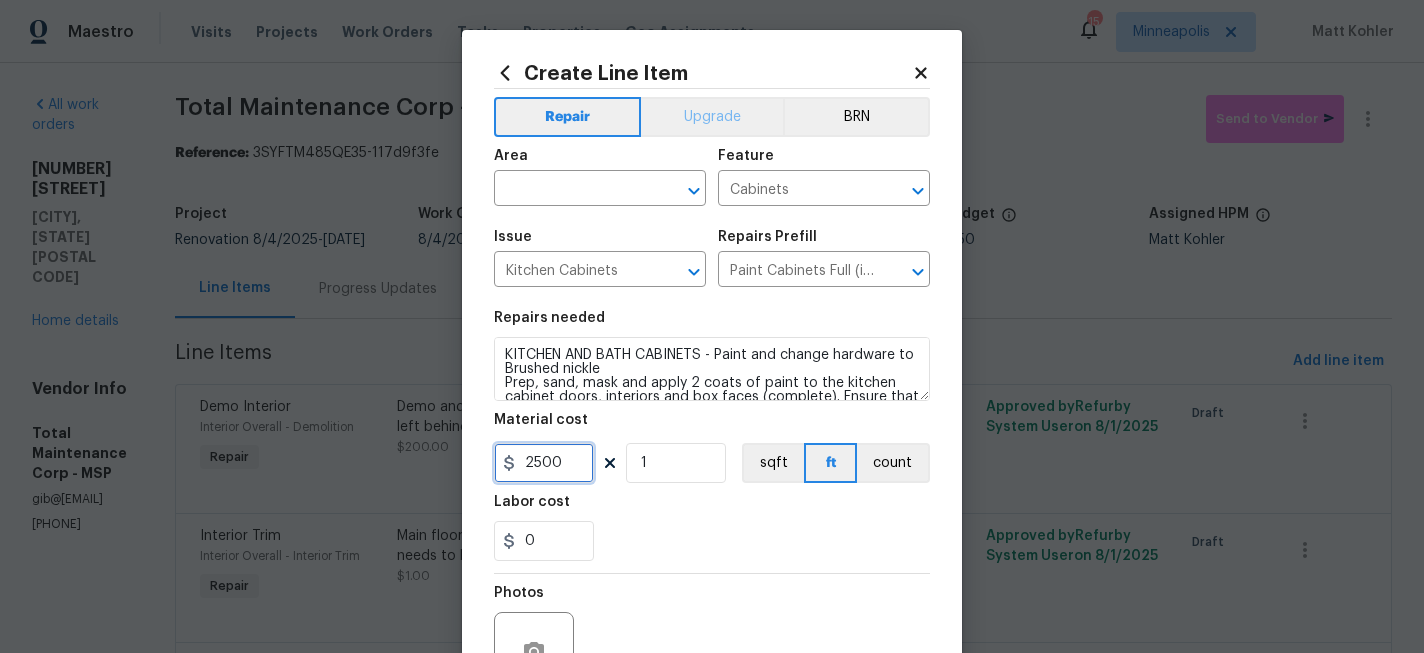 type on "2500" 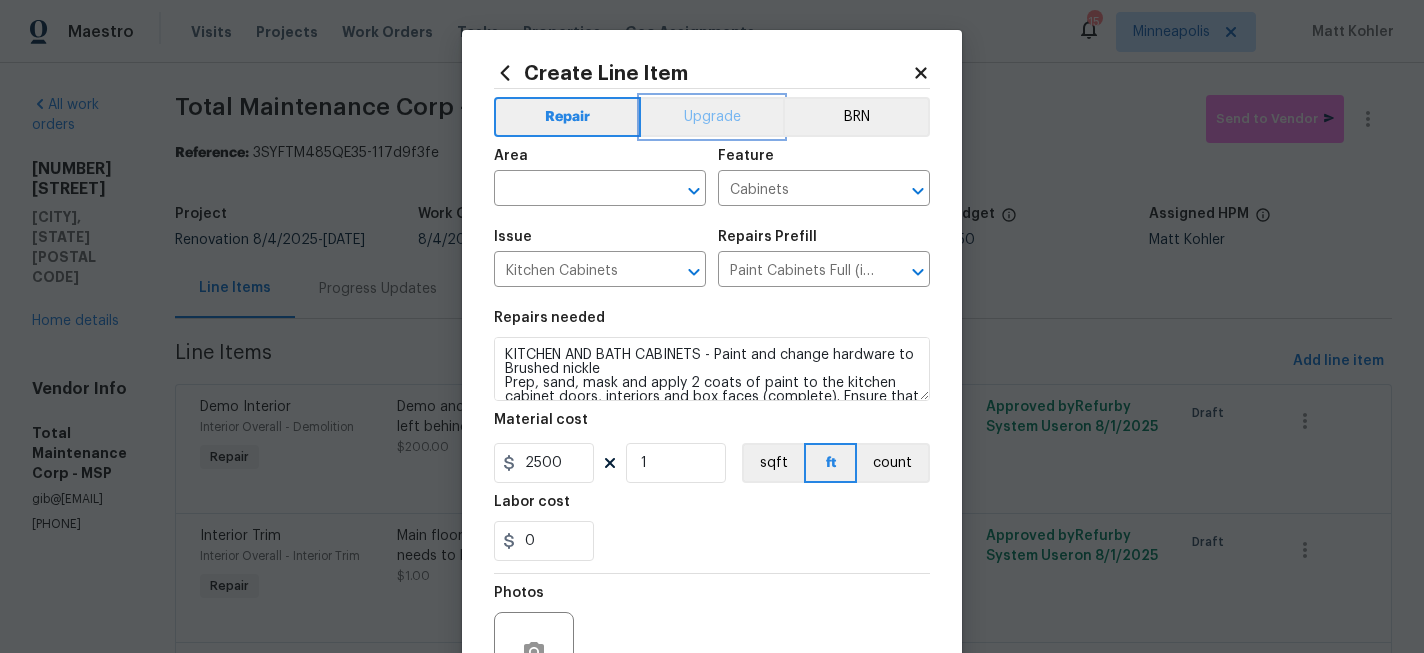 click on "Upgrade" at bounding box center [712, 117] 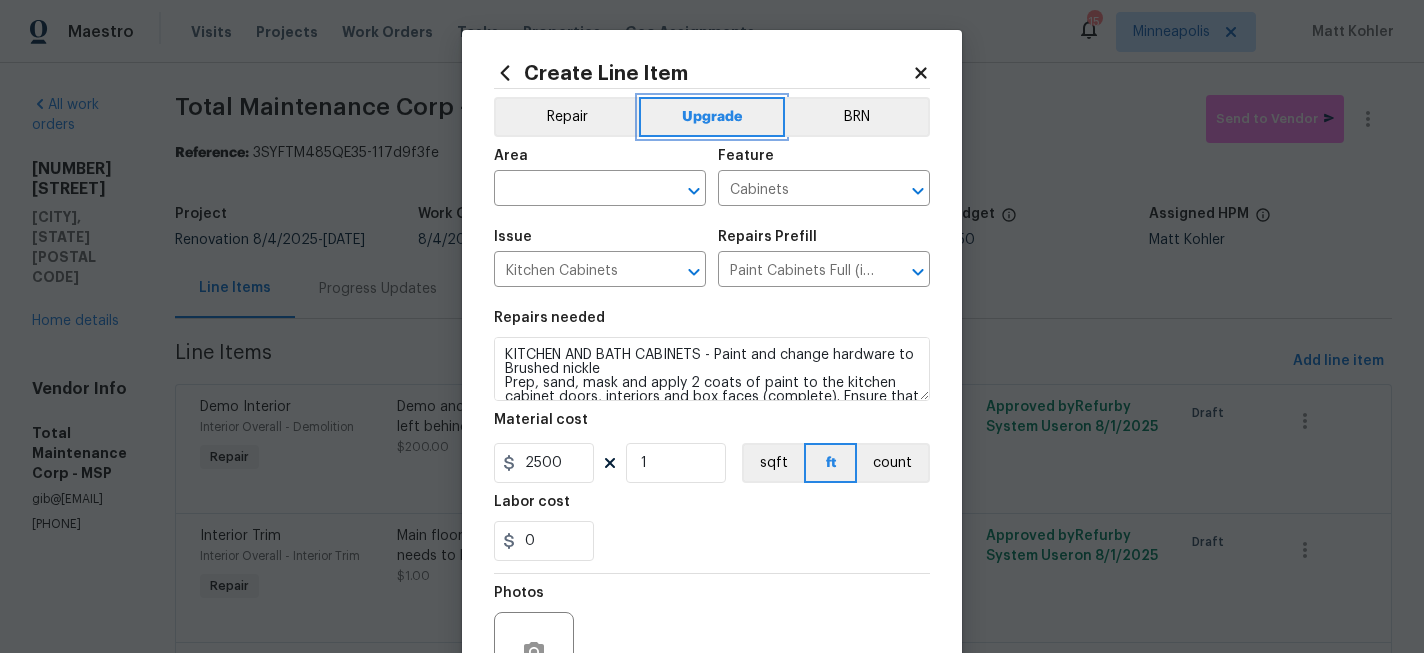 scroll, scrollTop: 209, scrollLeft: 0, axis: vertical 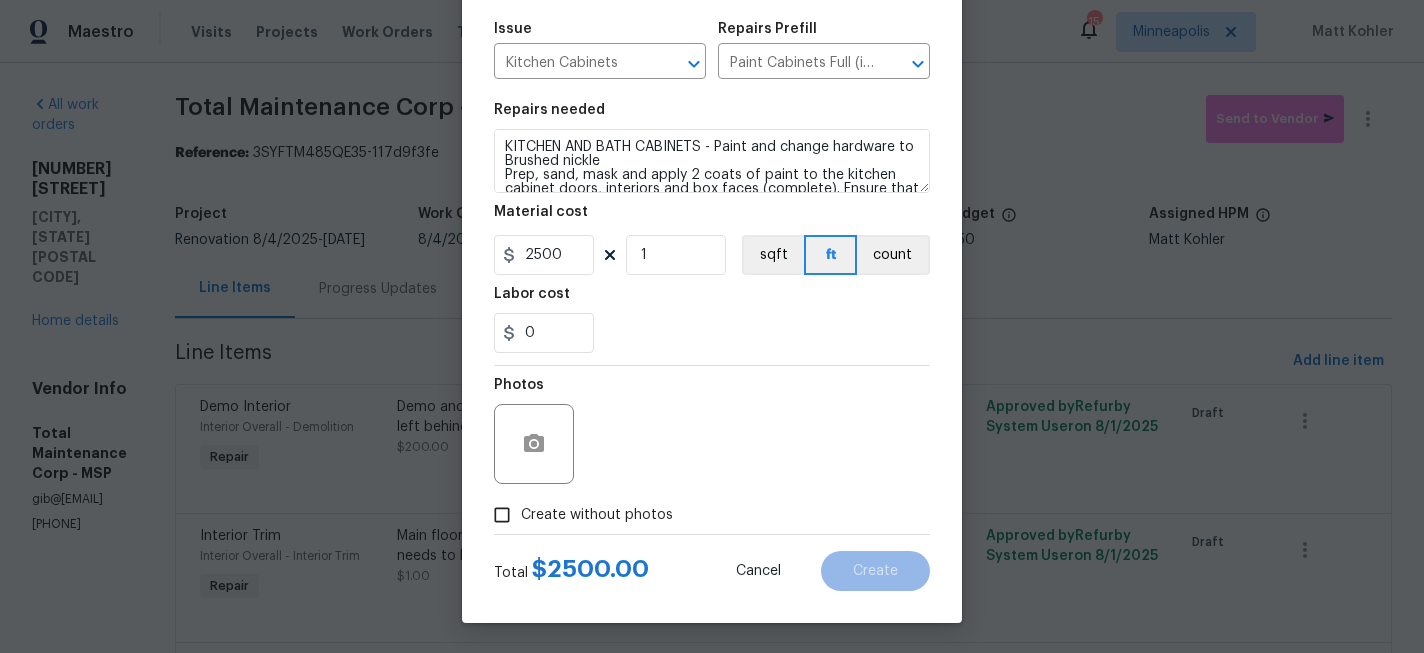 click on "Create without photos" at bounding box center [597, 515] 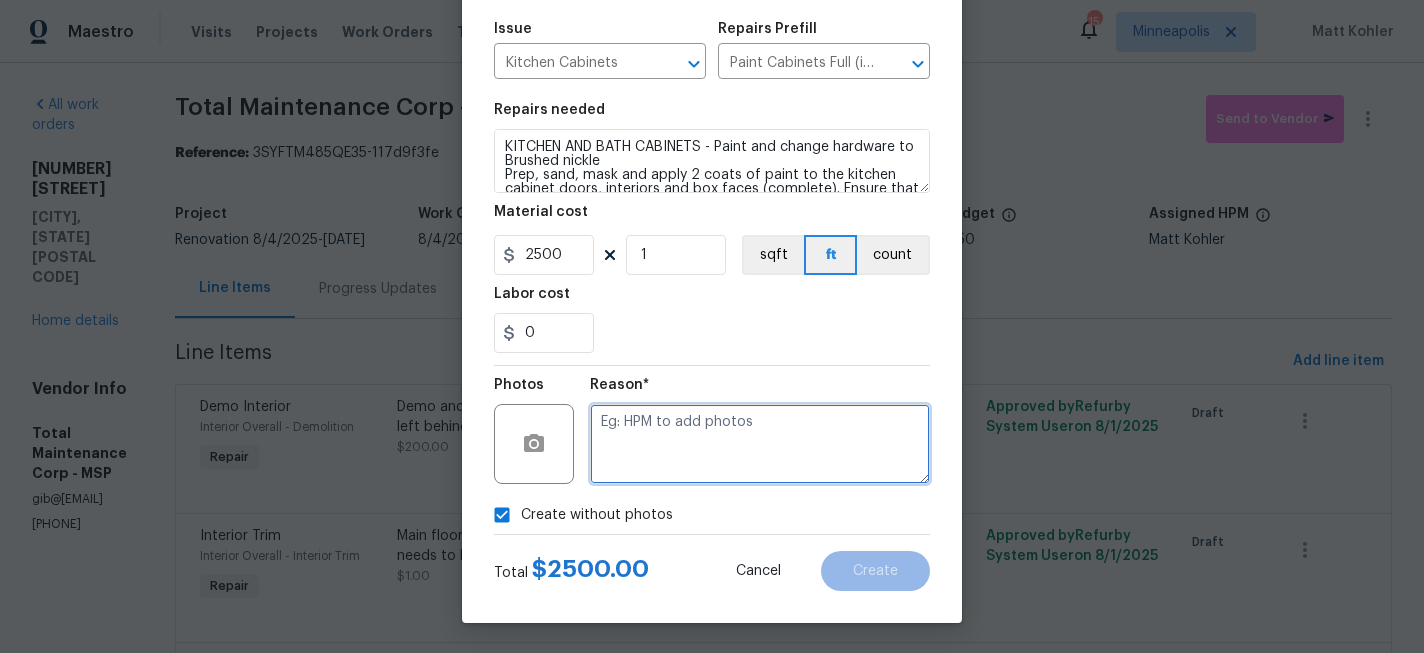 click at bounding box center [760, 444] 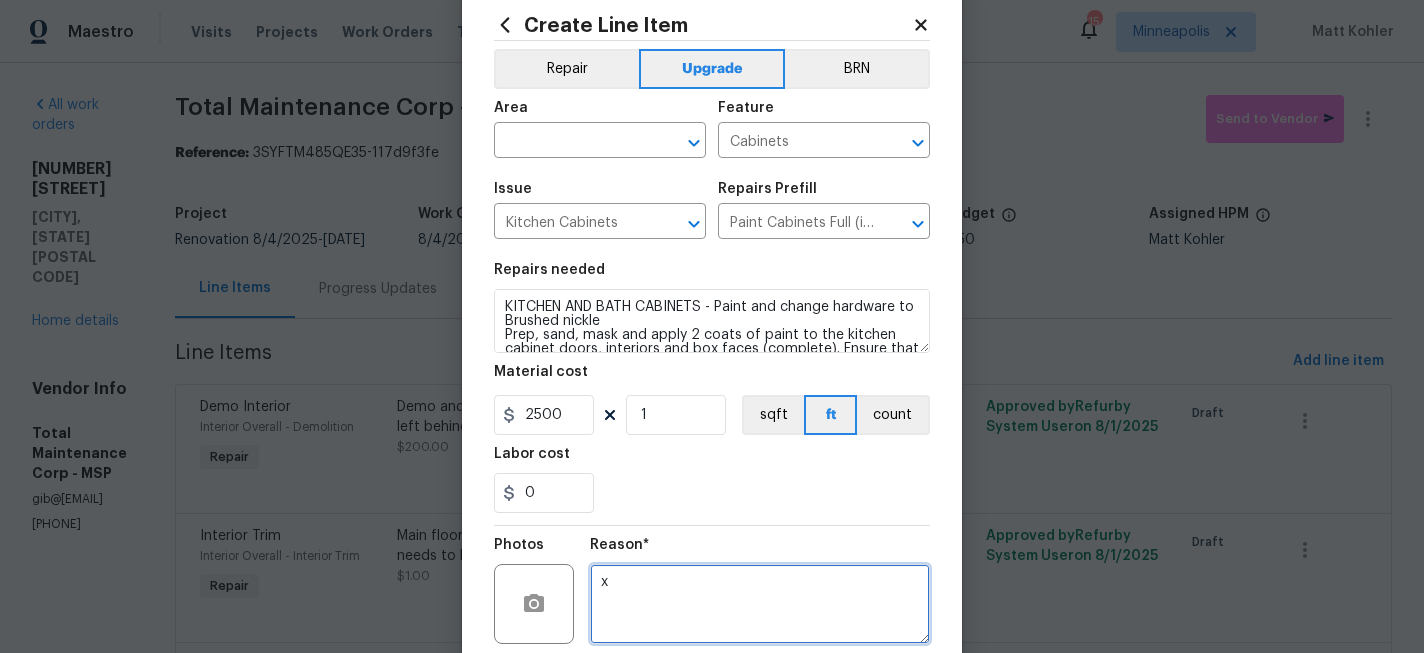 scroll, scrollTop: 42, scrollLeft: 0, axis: vertical 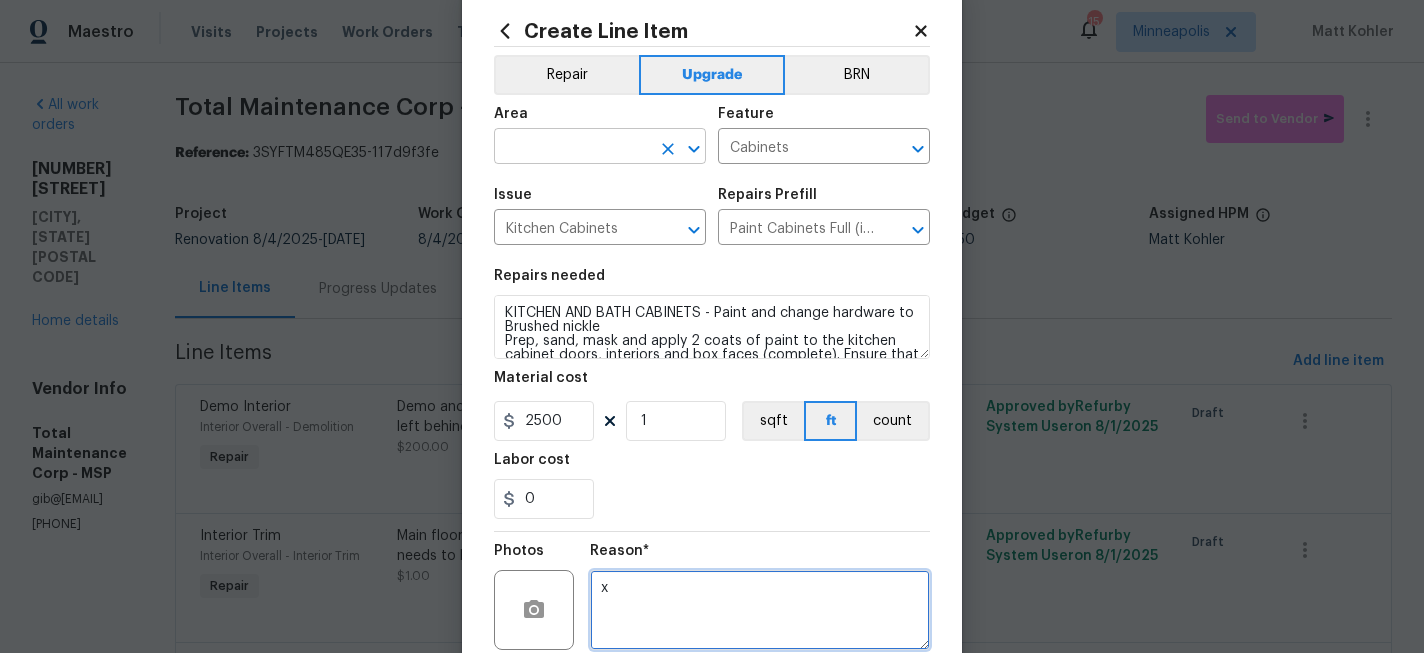 type on "x" 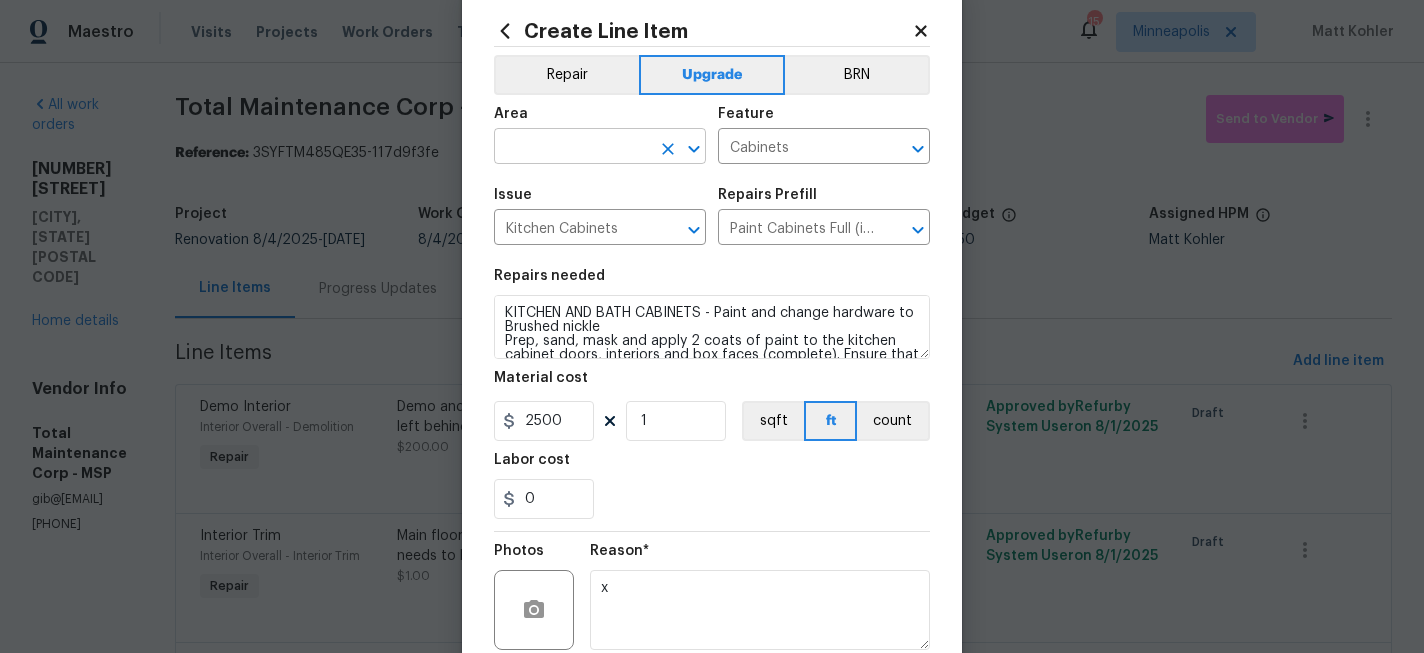 click at bounding box center (572, 148) 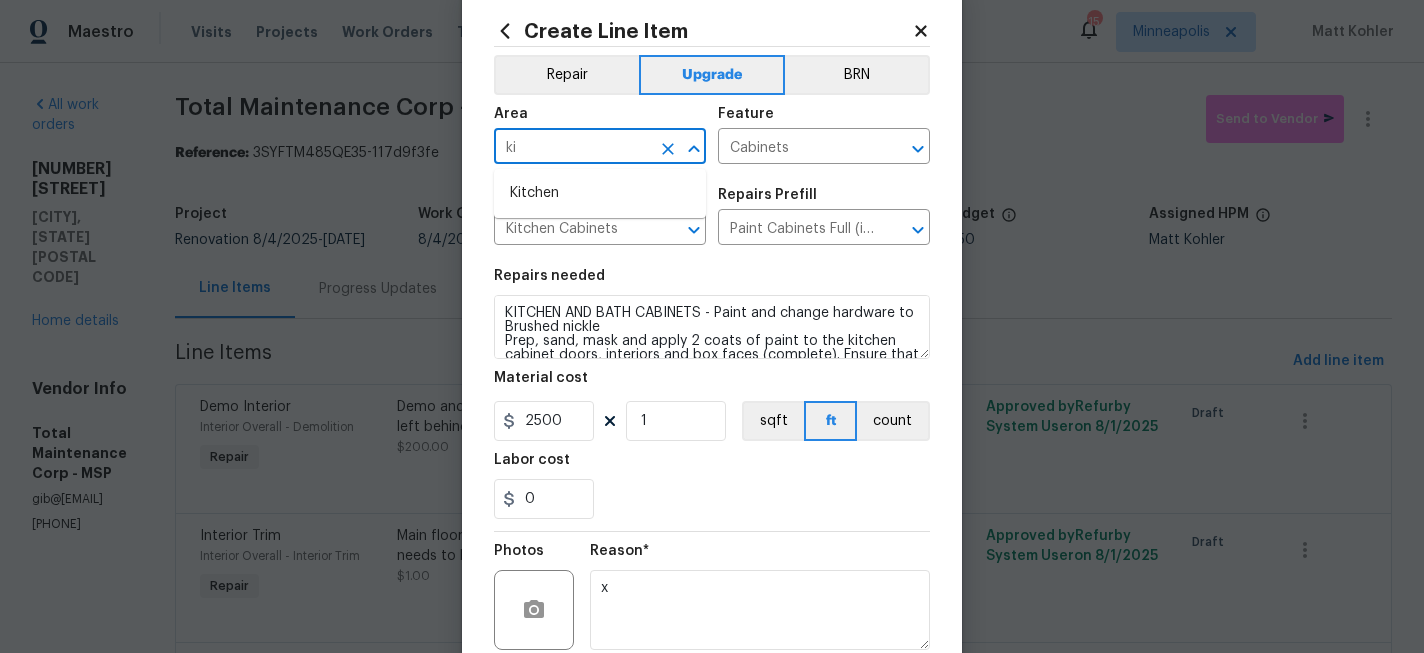 type on "k" 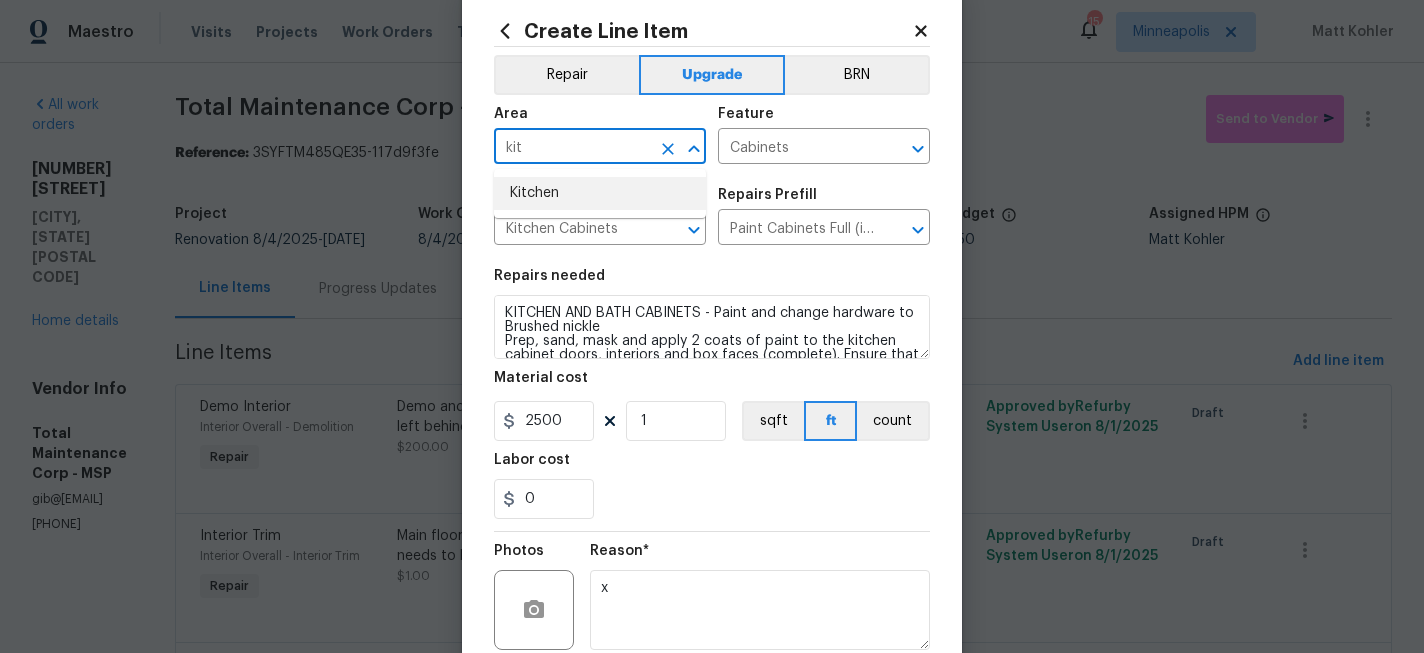 click on "Kitchen" at bounding box center [600, 193] 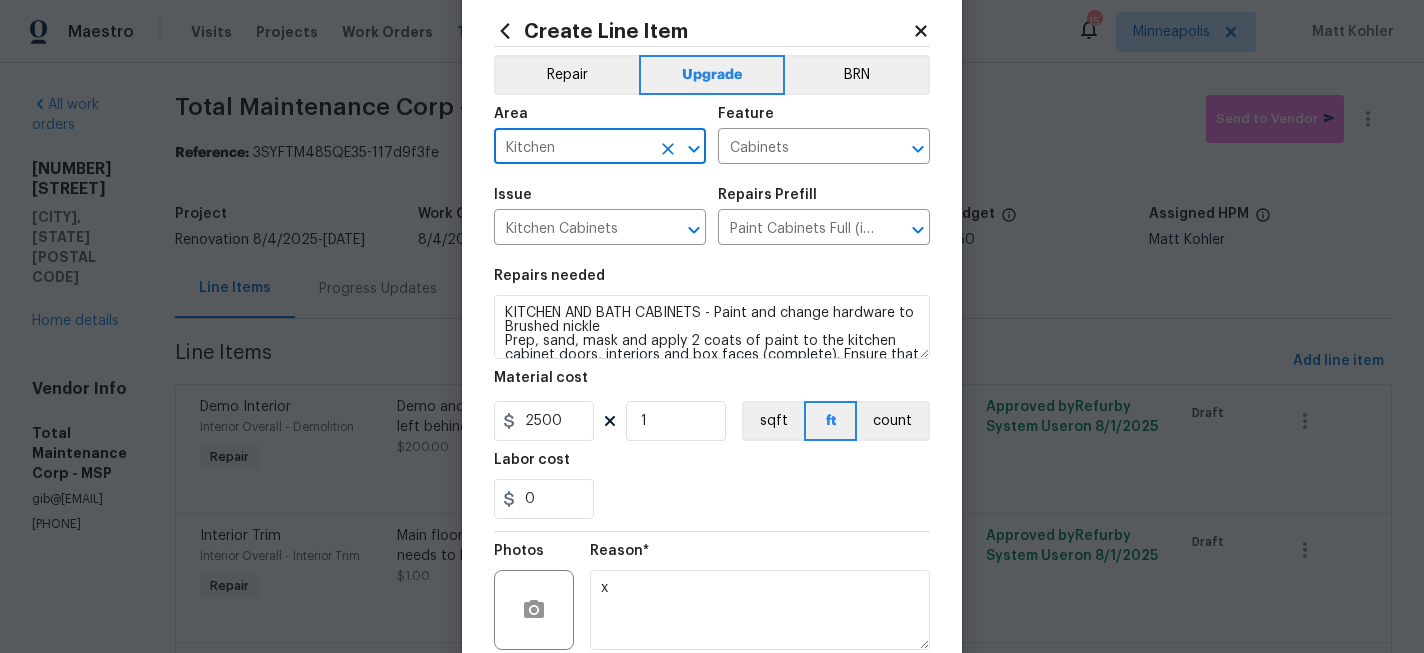 type on "Kitchen" 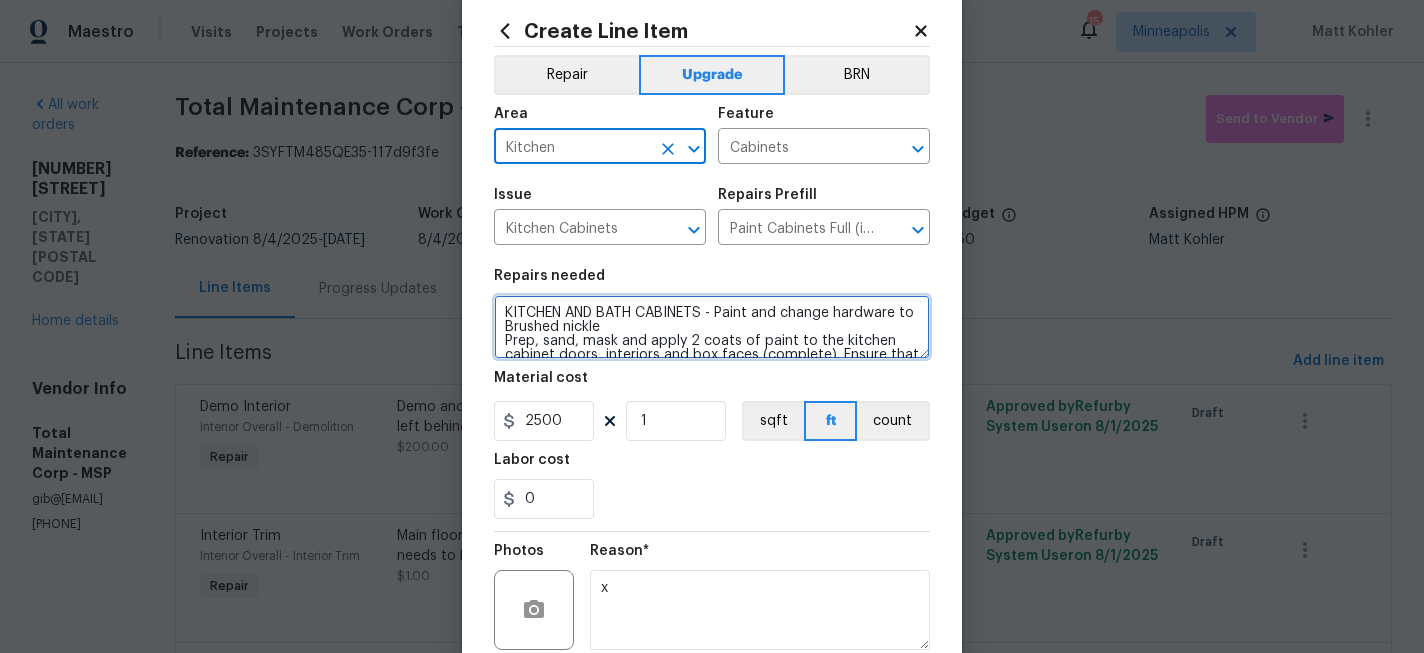 click on "KITCHEN AND BATH CABINETS - Paint and change hardware to Brushed nickle
Prep, sand, mask and apply 2 coats of paint to the kitchen cabinet doors, interiors and box faces (complete). Ensure that the paint coverage is consistent and smooth. Clean up (including any overspray) and dispose of all debris properly." at bounding box center [712, 327] 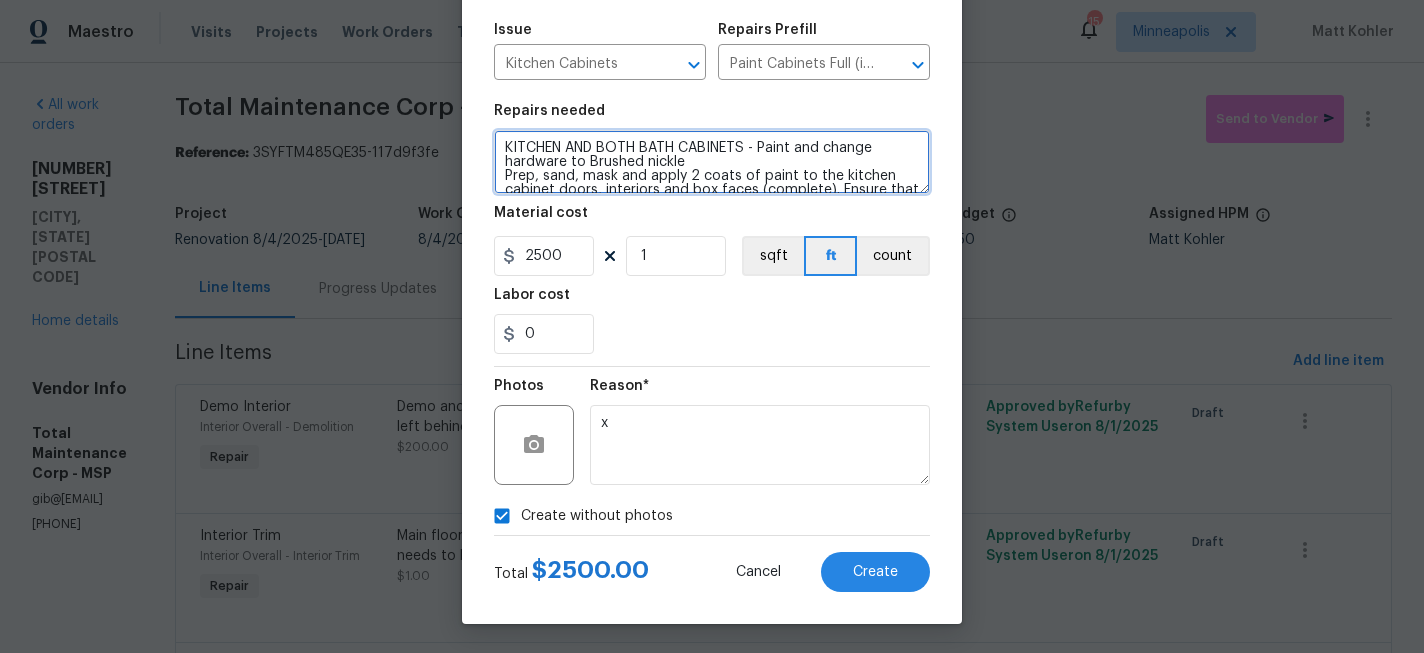 scroll, scrollTop: 209, scrollLeft: 0, axis: vertical 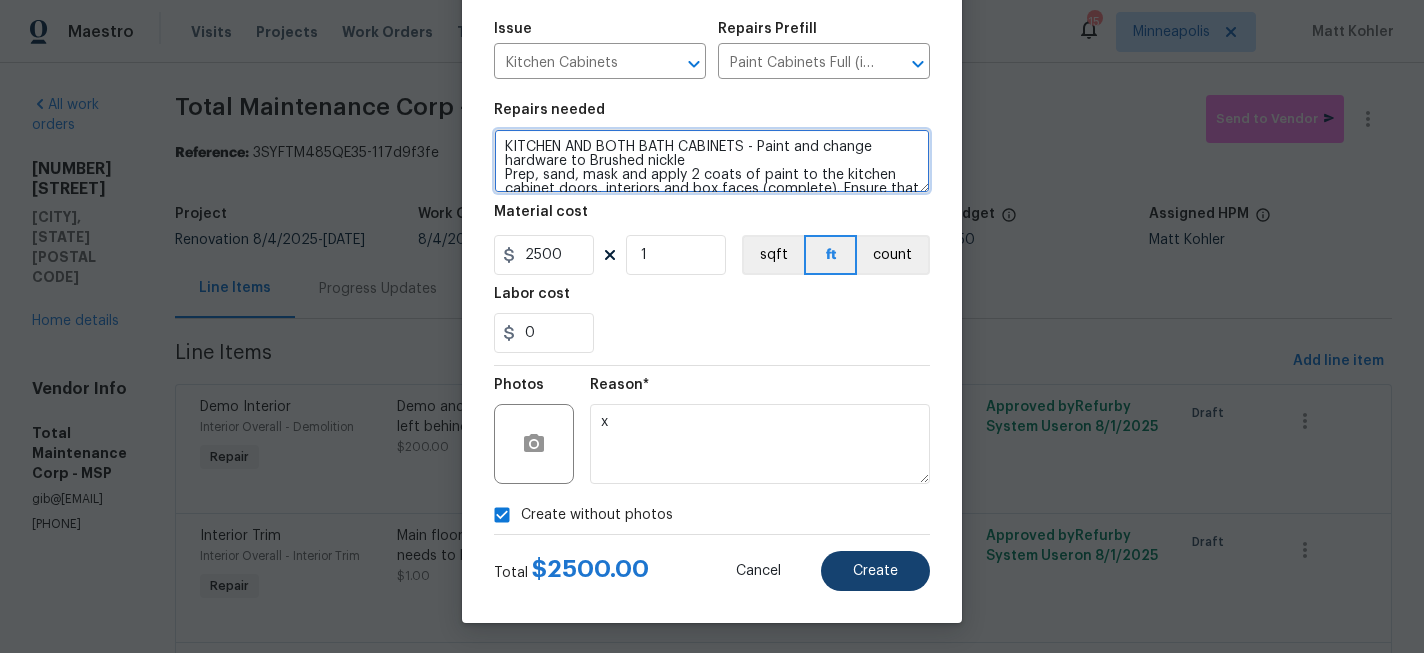 type on "KITCHEN AND BOTH BATH CABINETS - Paint and change hardware to Brushed nickle
Prep, sand, mask and apply 2 coats of paint to the kitchen cabinet doors, interiors and box faces (complete). Ensure that the paint coverage is consistent and smooth. Clean up (including any overspray) and dispose of all debris properly." 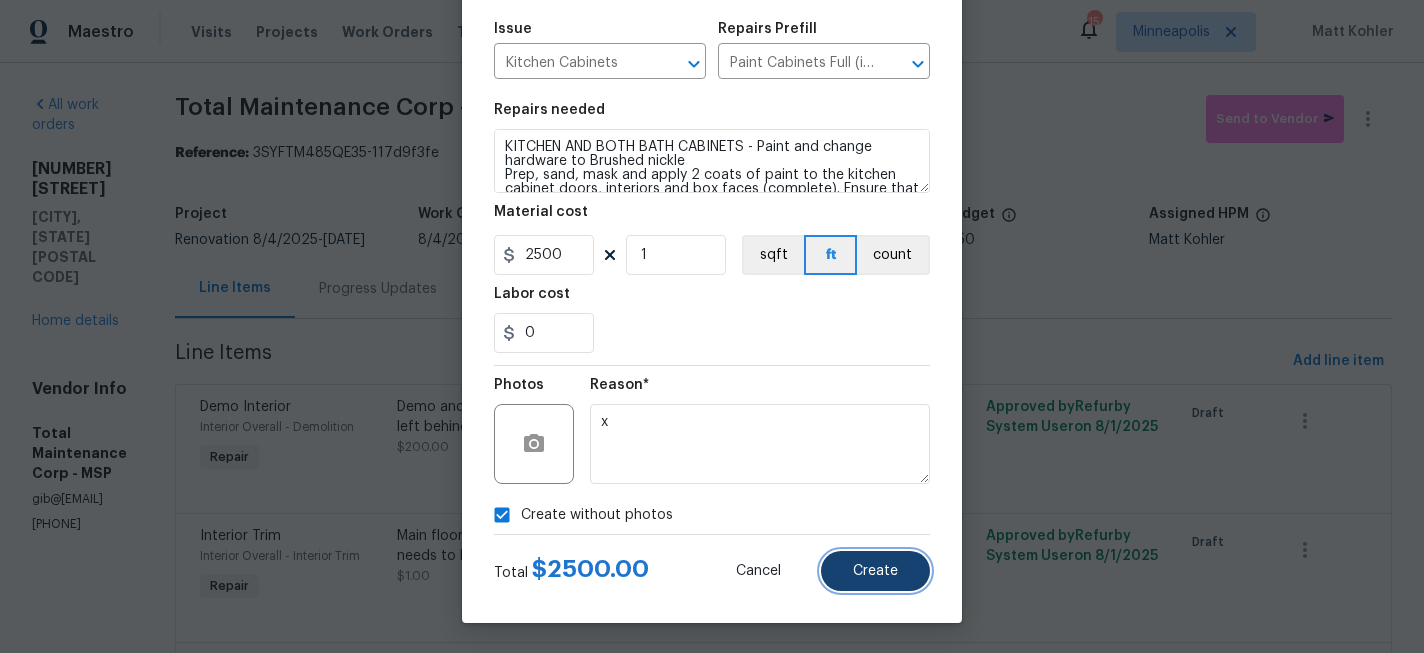 click on "Create" at bounding box center (875, 571) 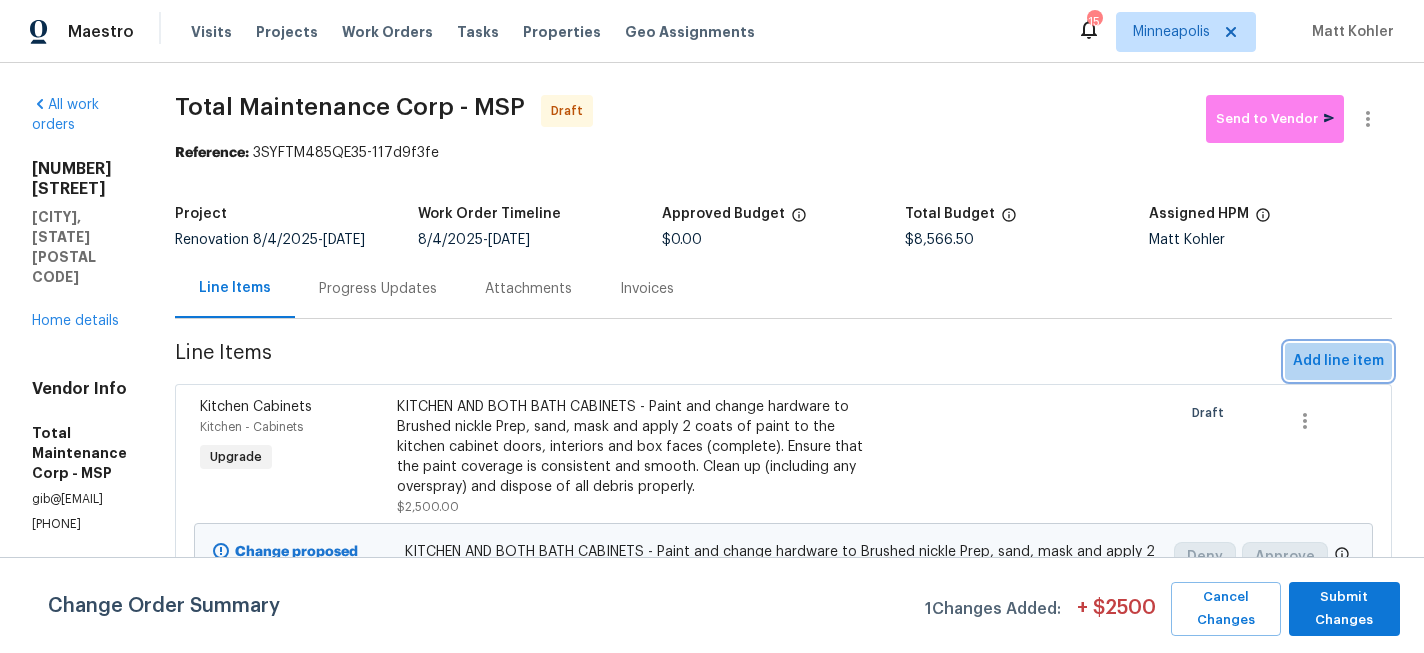 click on "Add line item" at bounding box center (1338, 361) 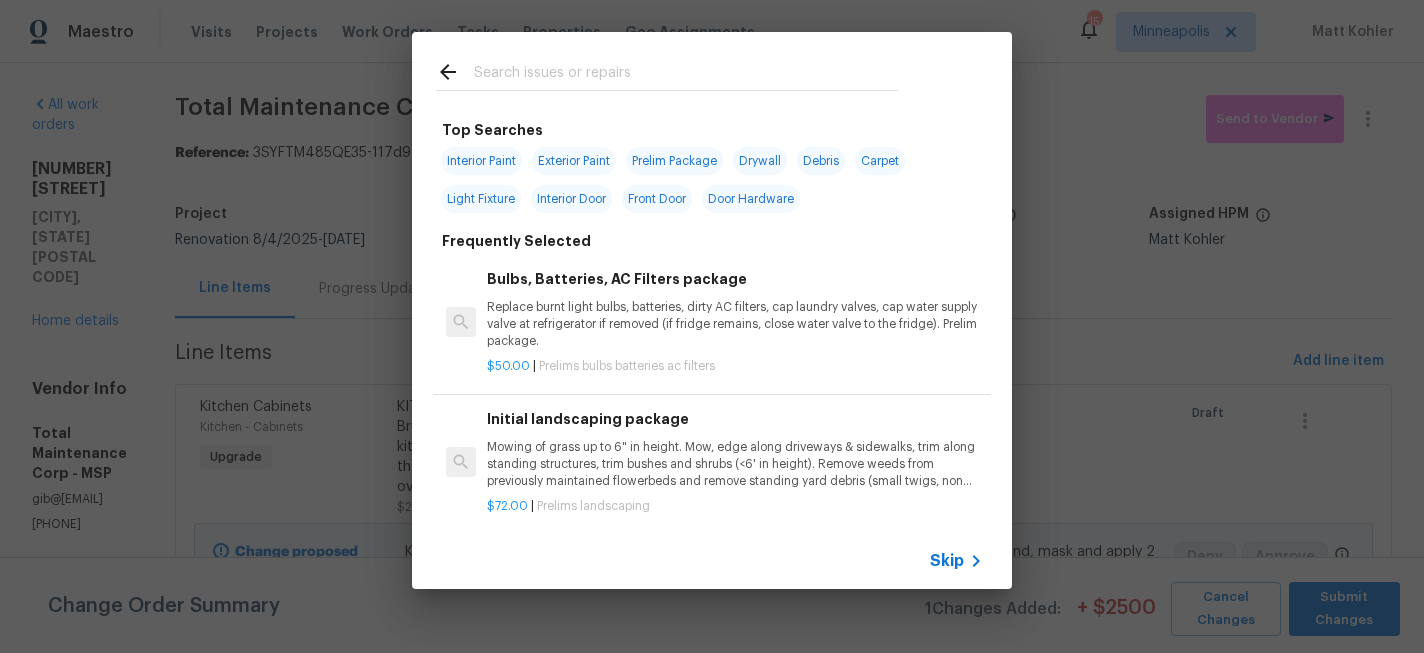 click at bounding box center (686, 75) 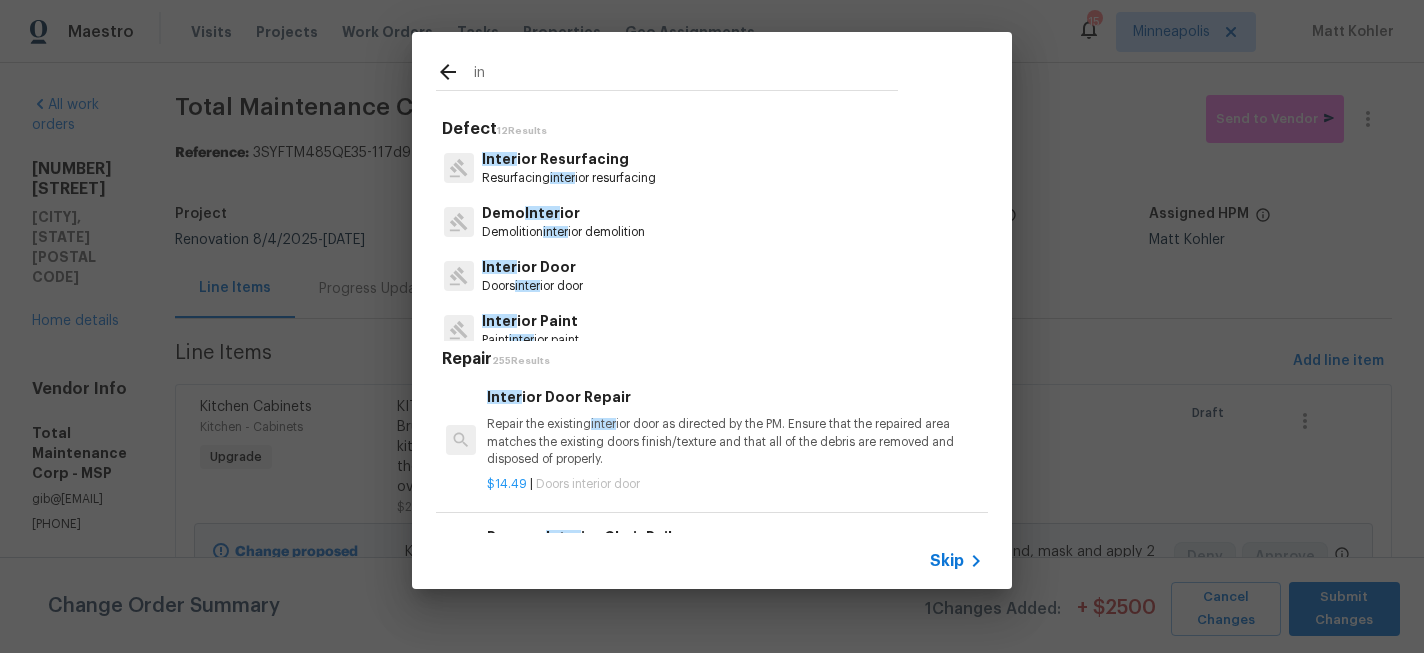 type on "i" 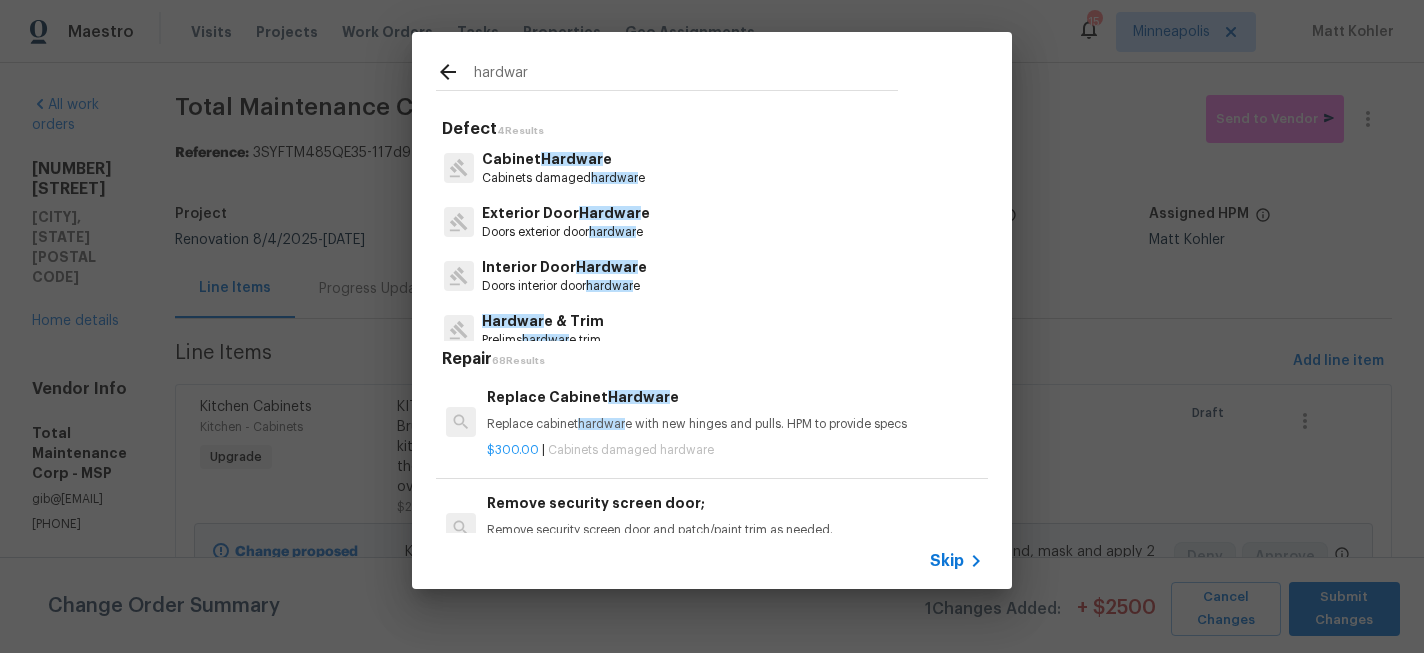 type on "hardwar" 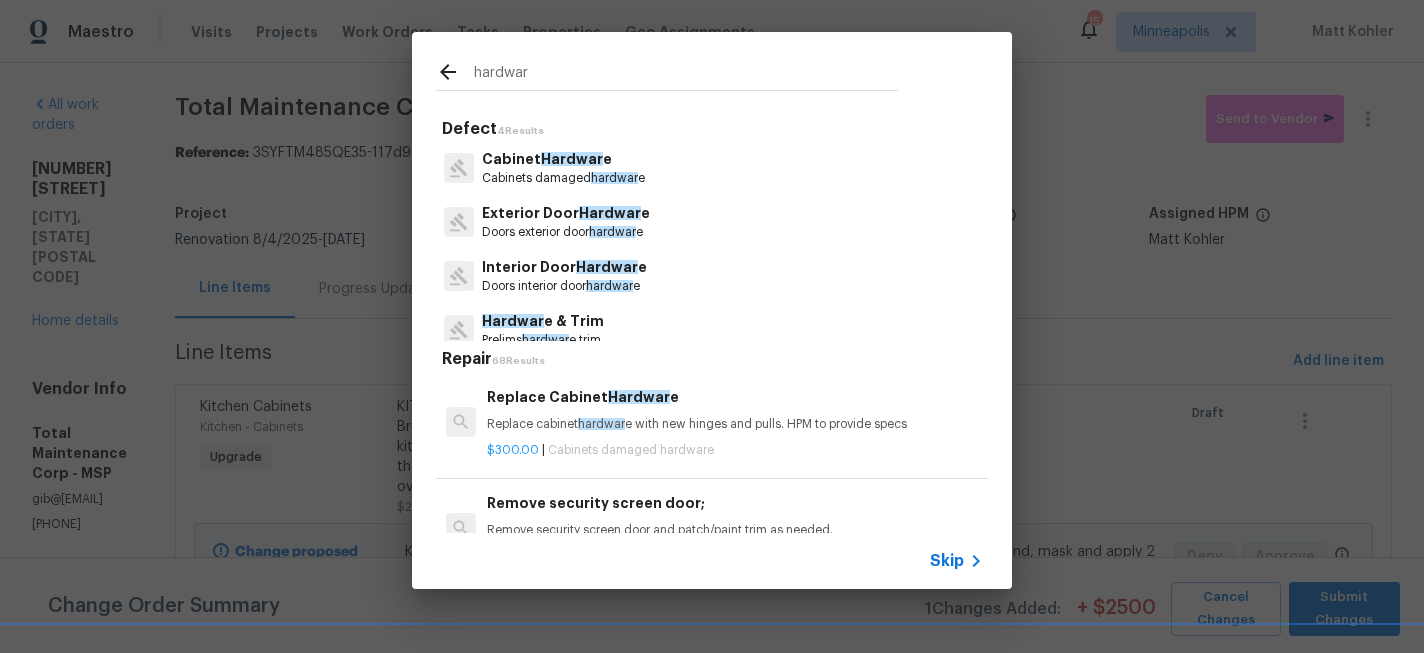 click on "Hardwar" at bounding box center (607, 267) 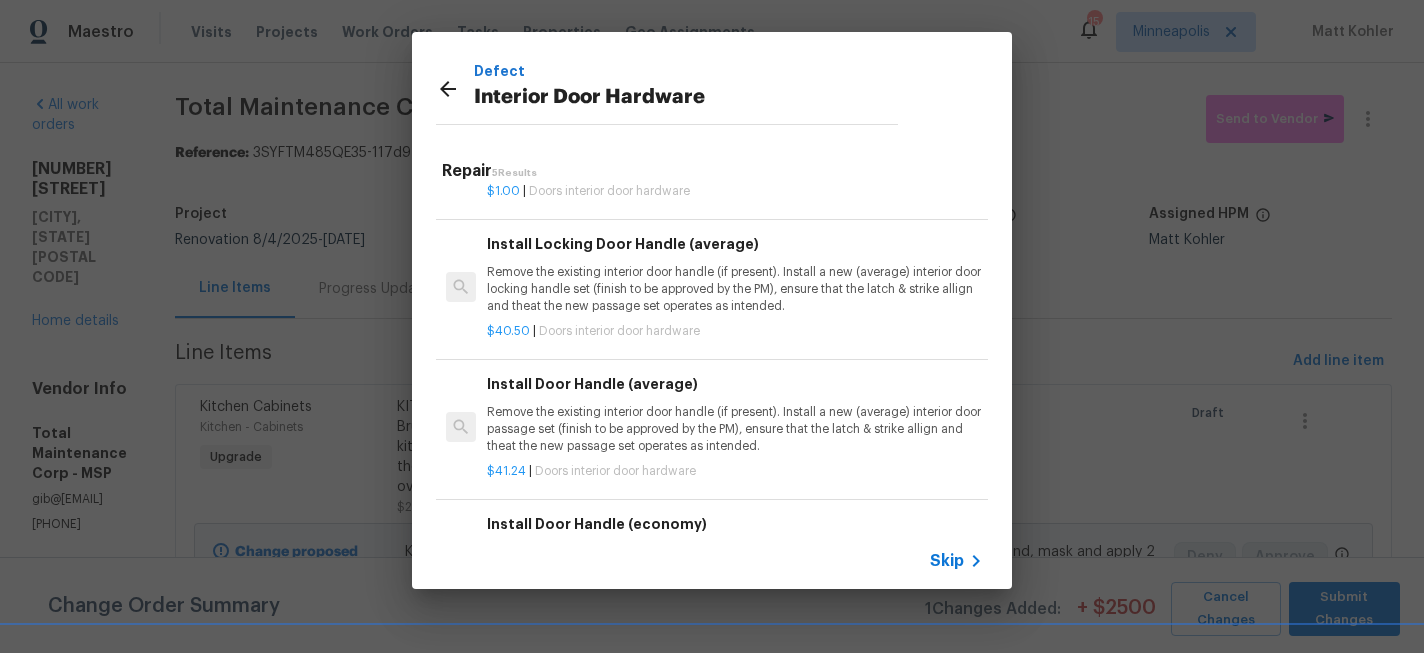 scroll, scrollTop: 169, scrollLeft: 0, axis: vertical 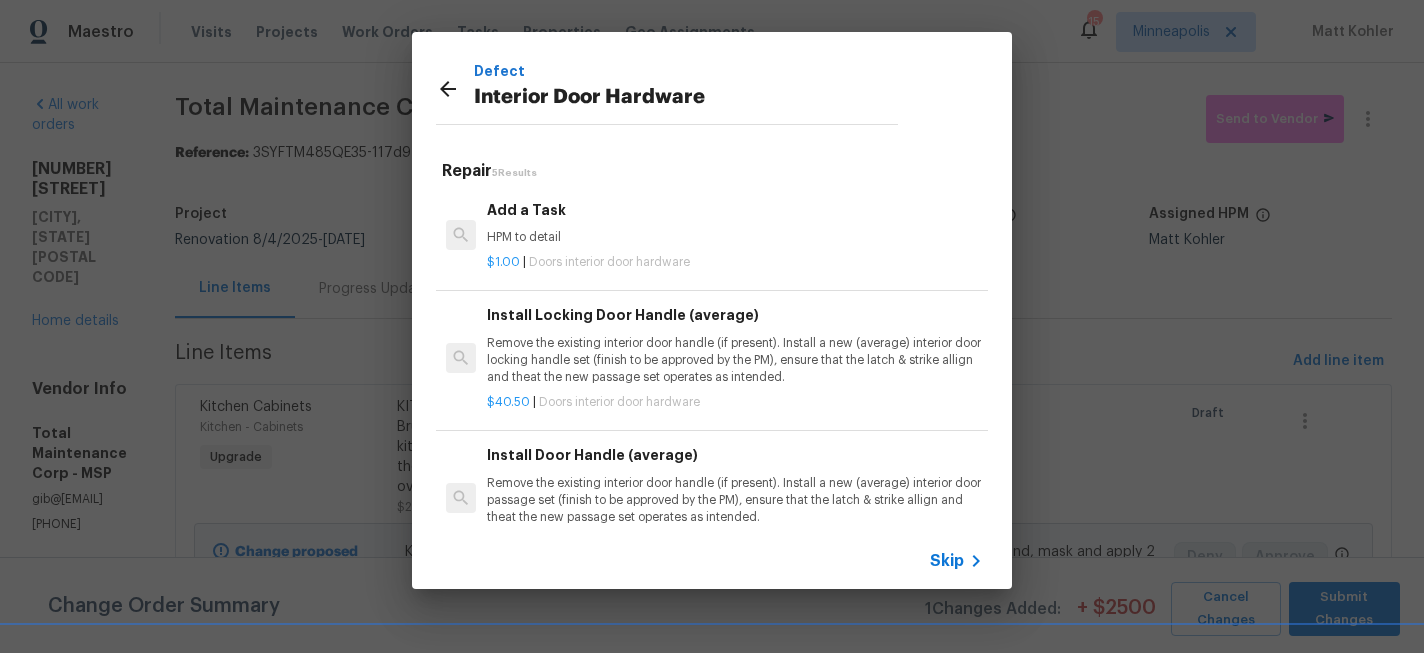 click on "Remove the existing interior door handle (if present). Install a new (average) interior door locking handle set (finish to be approved by the PM), ensure that the latch & strike allign and theat the new passage set operates as intended." at bounding box center [735, 360] 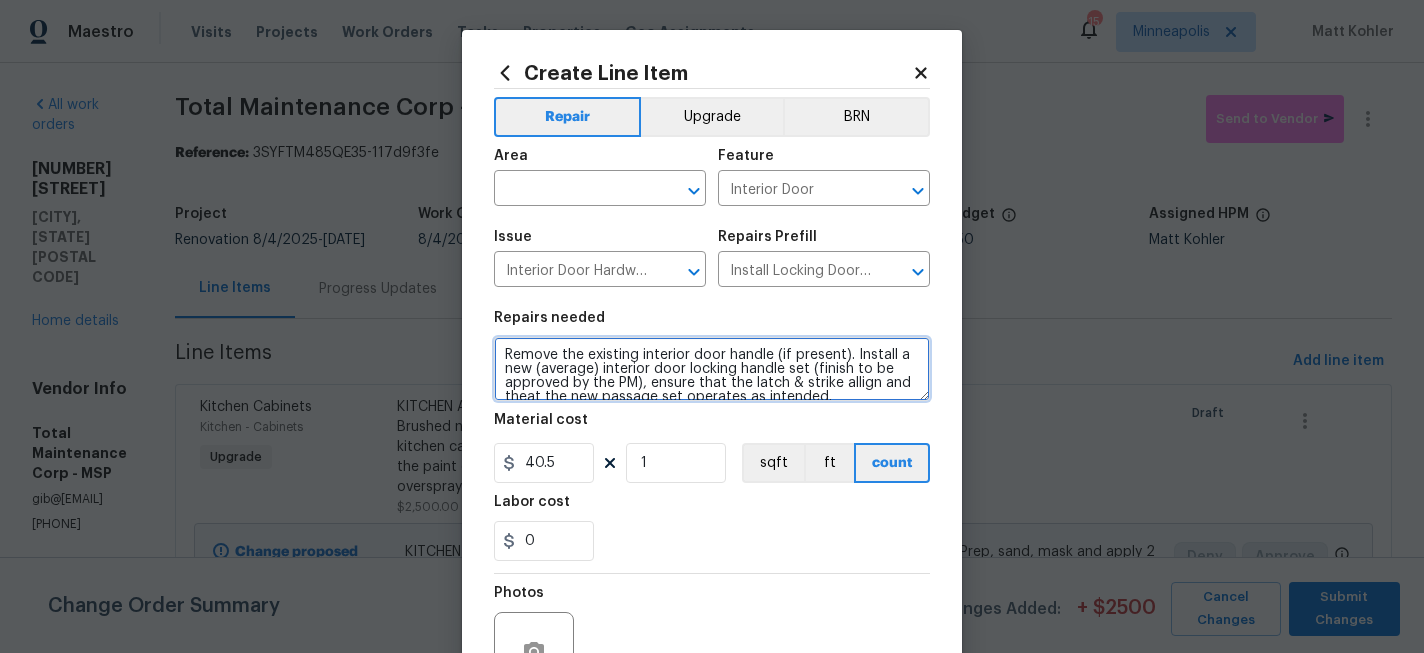 click on "Remove the existing interior door handle (if present). Install a new (average) interior door locking handle set (finish to be approved by the PM), ensure that the latch & strike allign and theat the new passage set operates as intended." at bounding box center (712, 369) 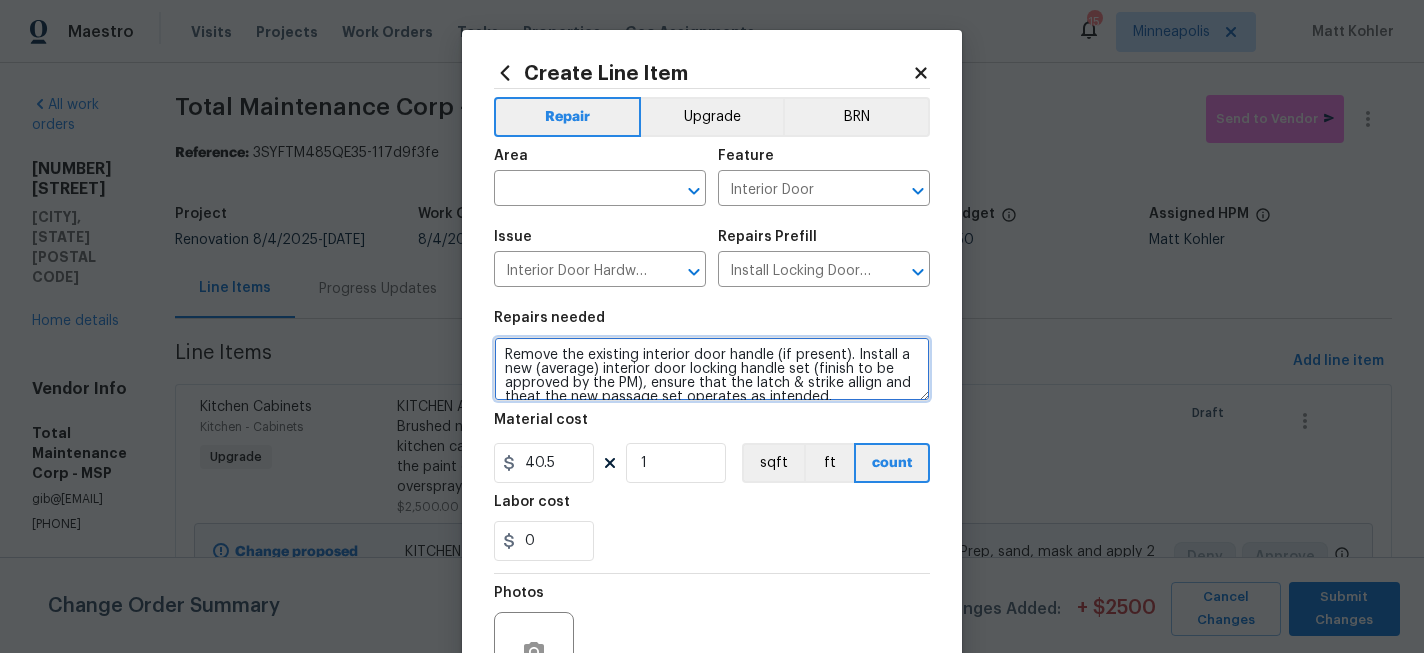click on "Remove the existing interior door handle (if present). Install a new (average) interior door locking handle set (finish to be approved by the PM), ensure that the latch & strike allign and theat the new passage set operates as intended." at bounding box center [712, 369] 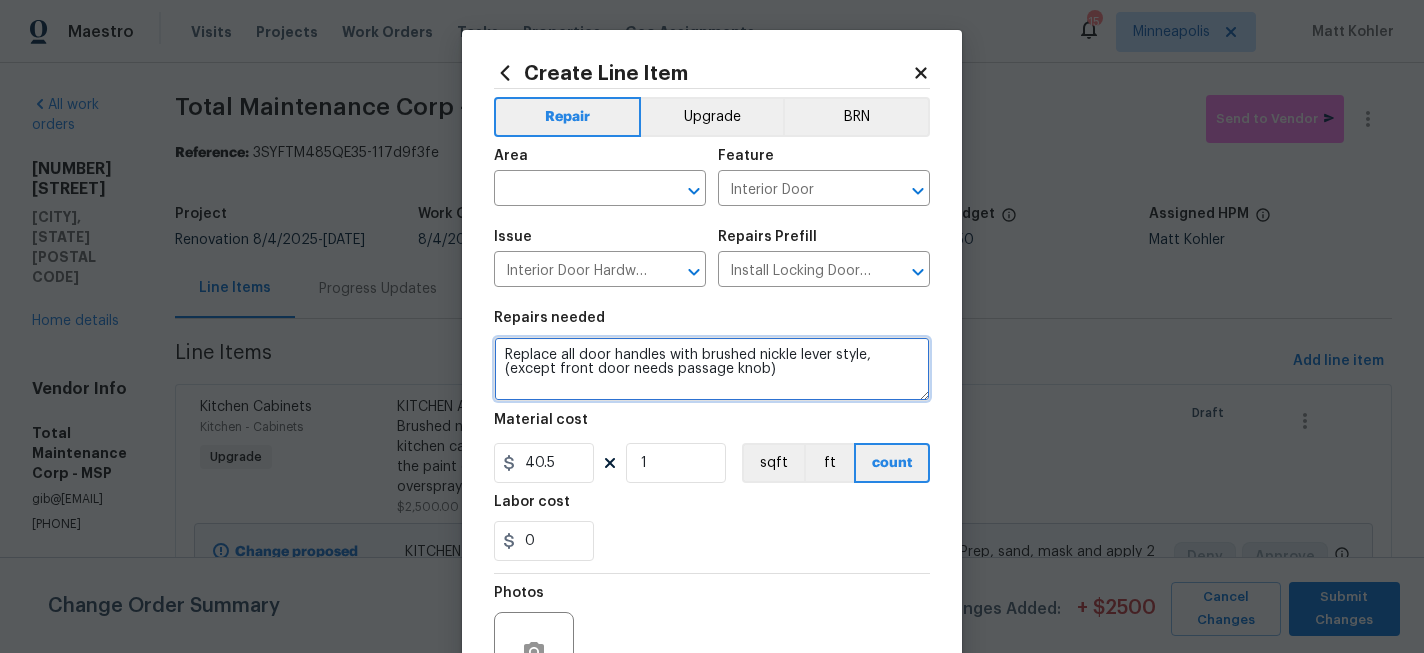 type on "Replace all door handles with brushed nickle lever style, (except front door needs passage knob)" 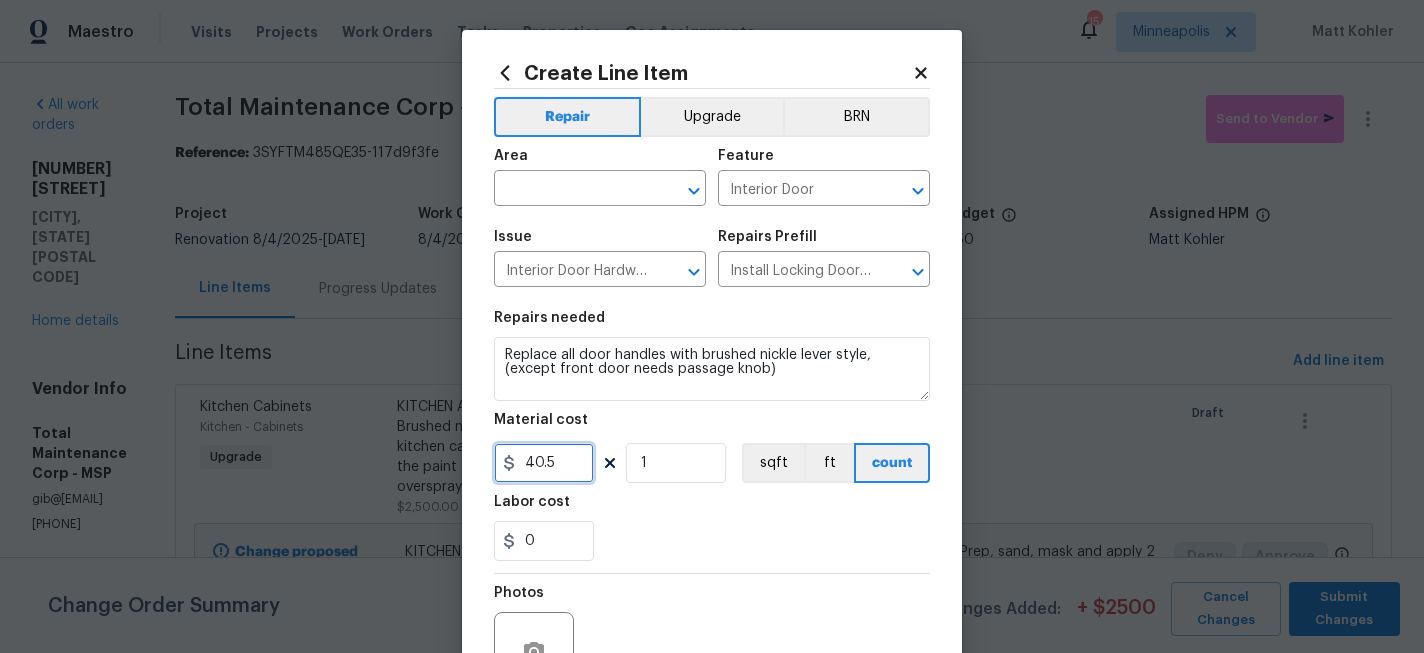 click on "40.5" at bounding box center [544, 463] 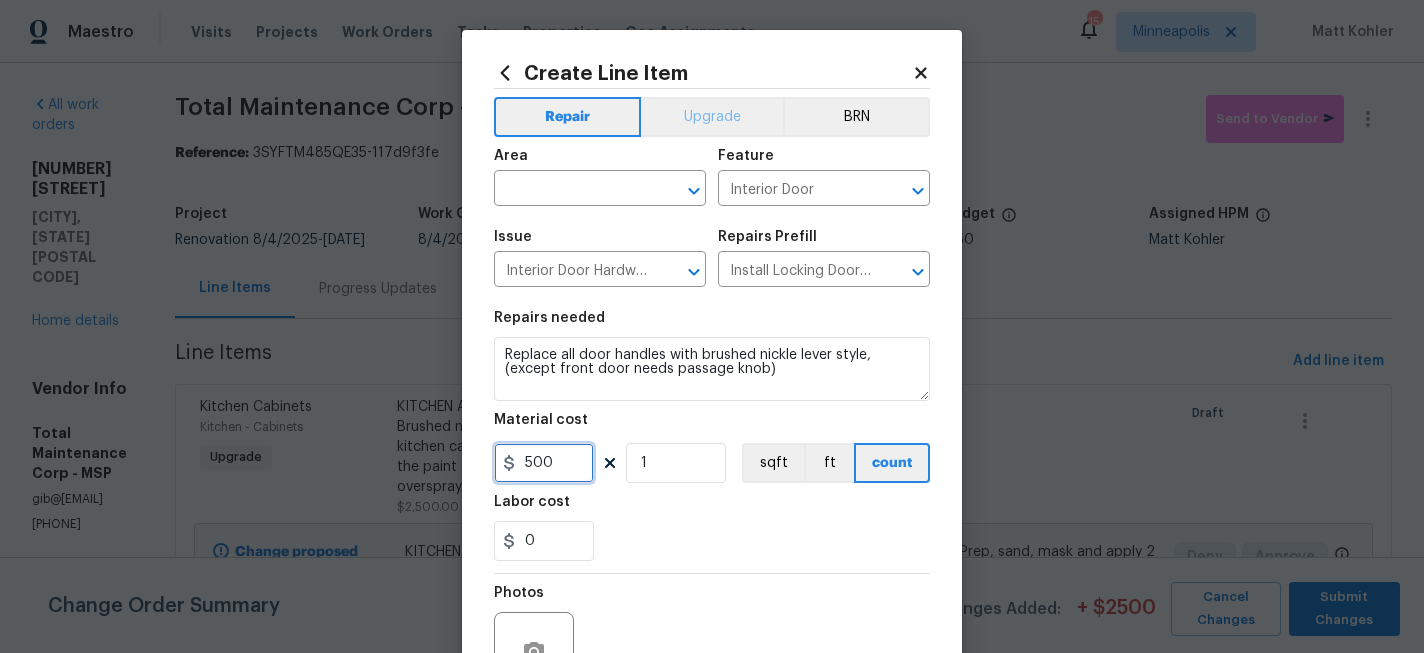 type on "500" 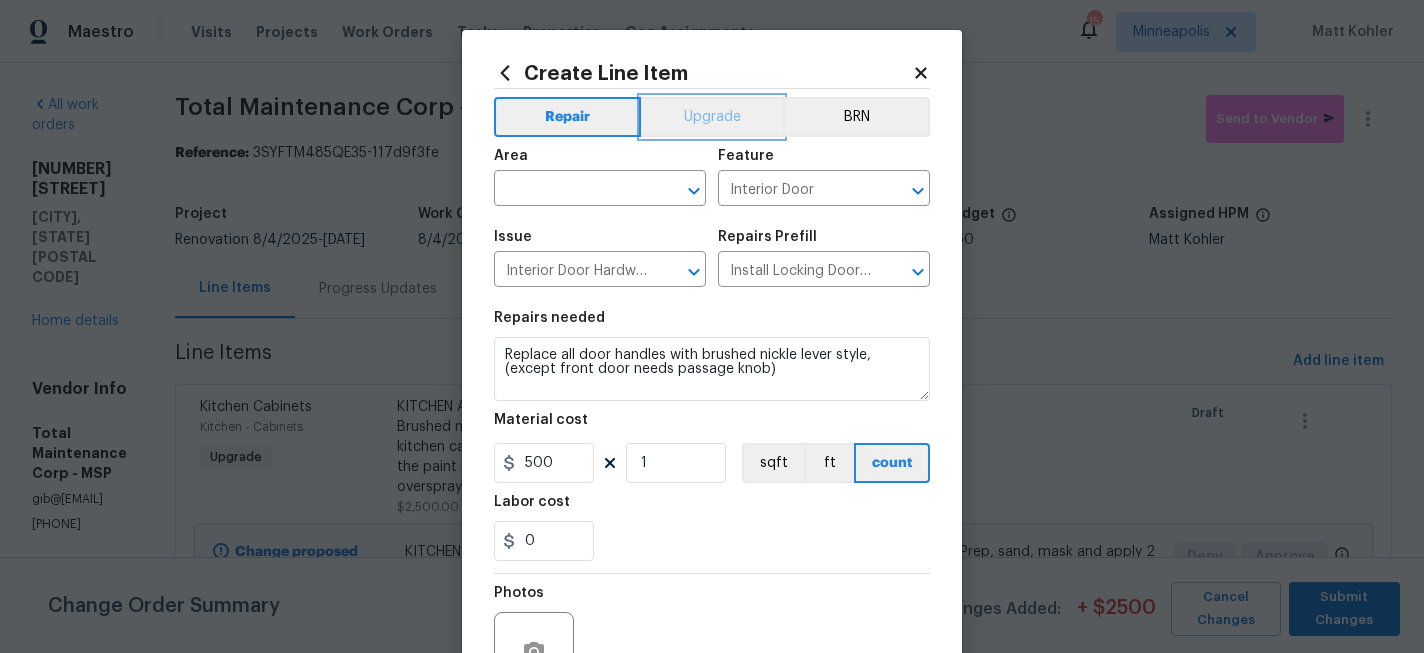 click on "Upgrade" at bounding box center [712, 117] 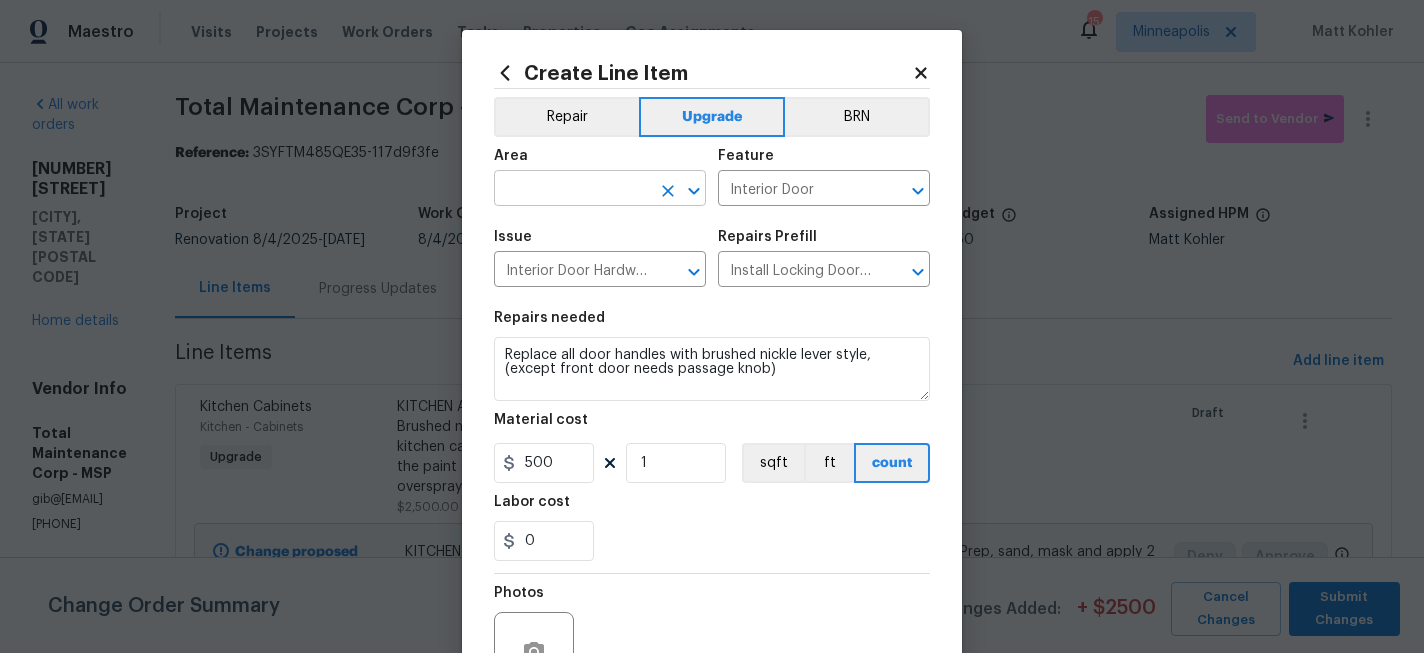 click at bounding box center (572, 190) 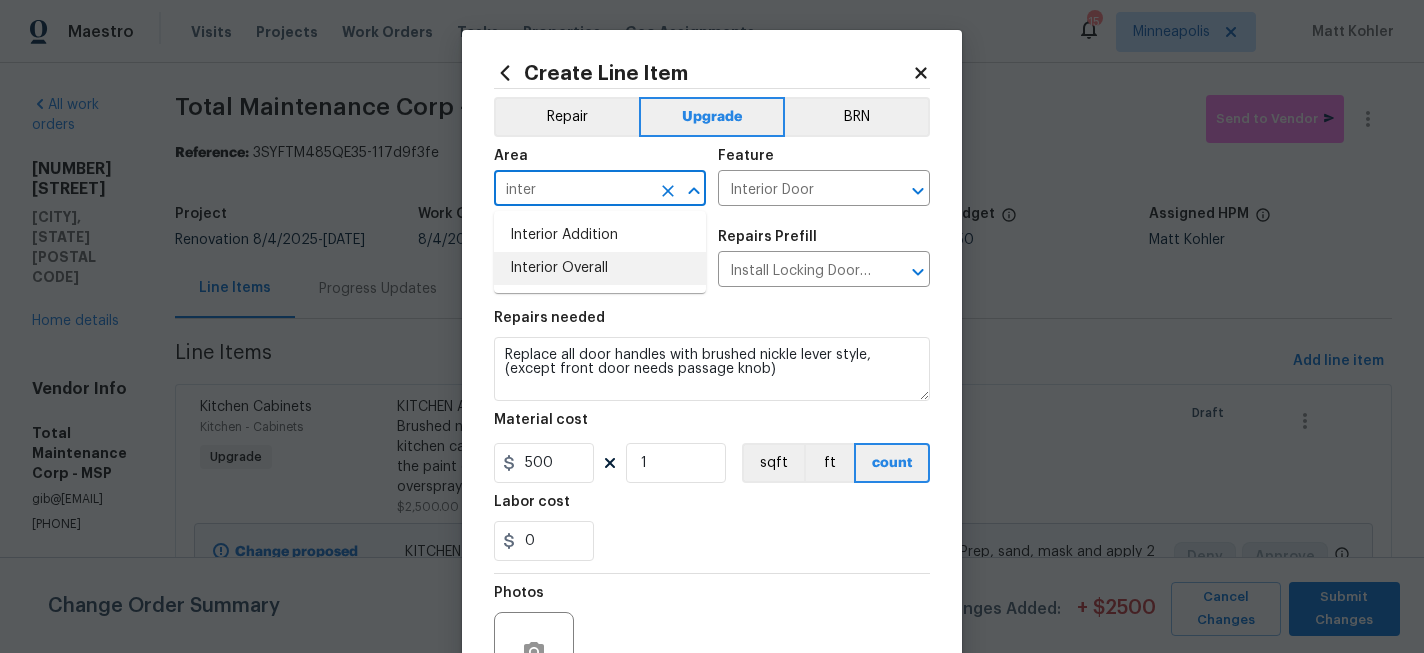 click on "Interior Overall" at bounding box center (600, 268) 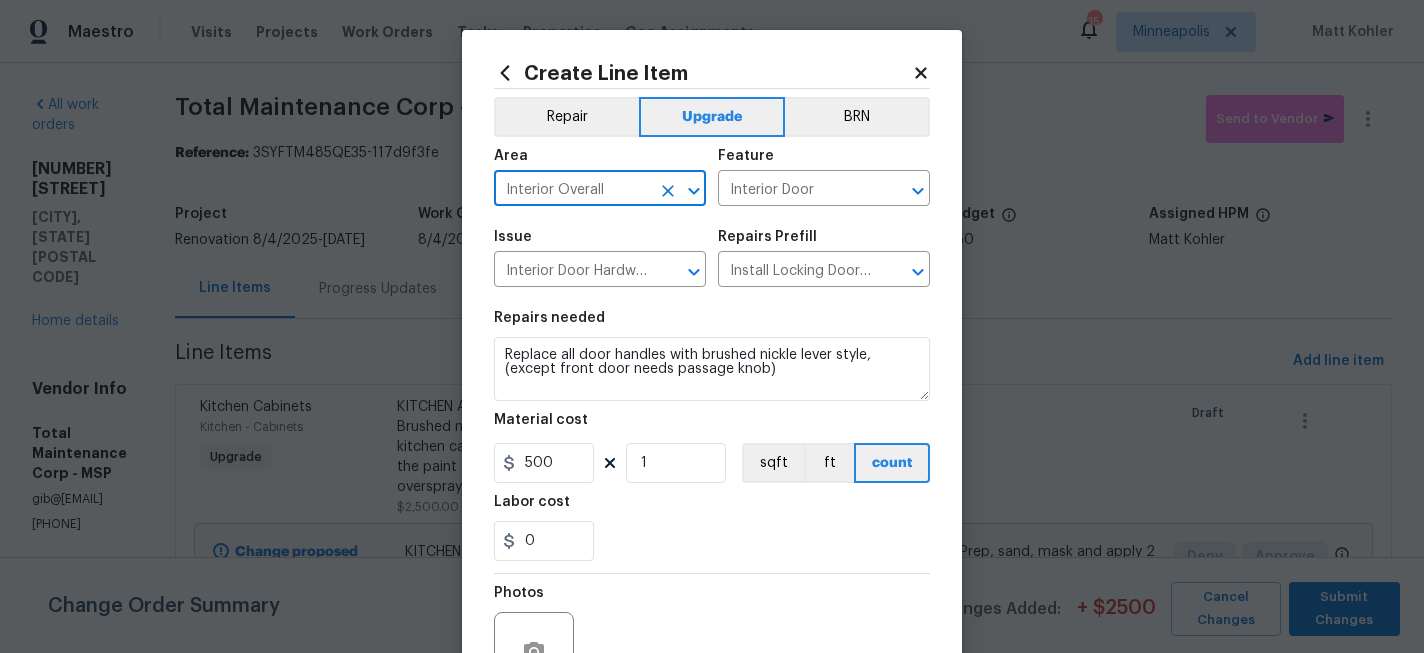 scroll, scrollTop: 209, scrollLeft: 0, axis: vertical 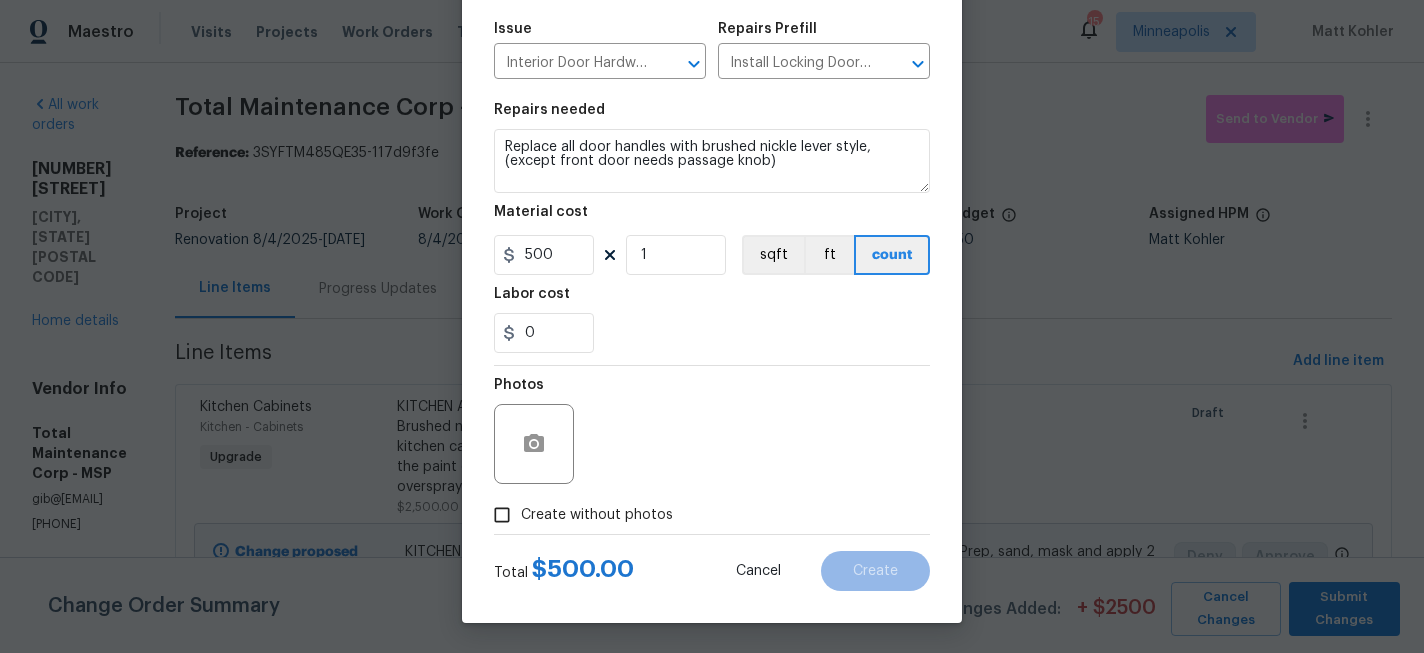 type on "Interior Overall" 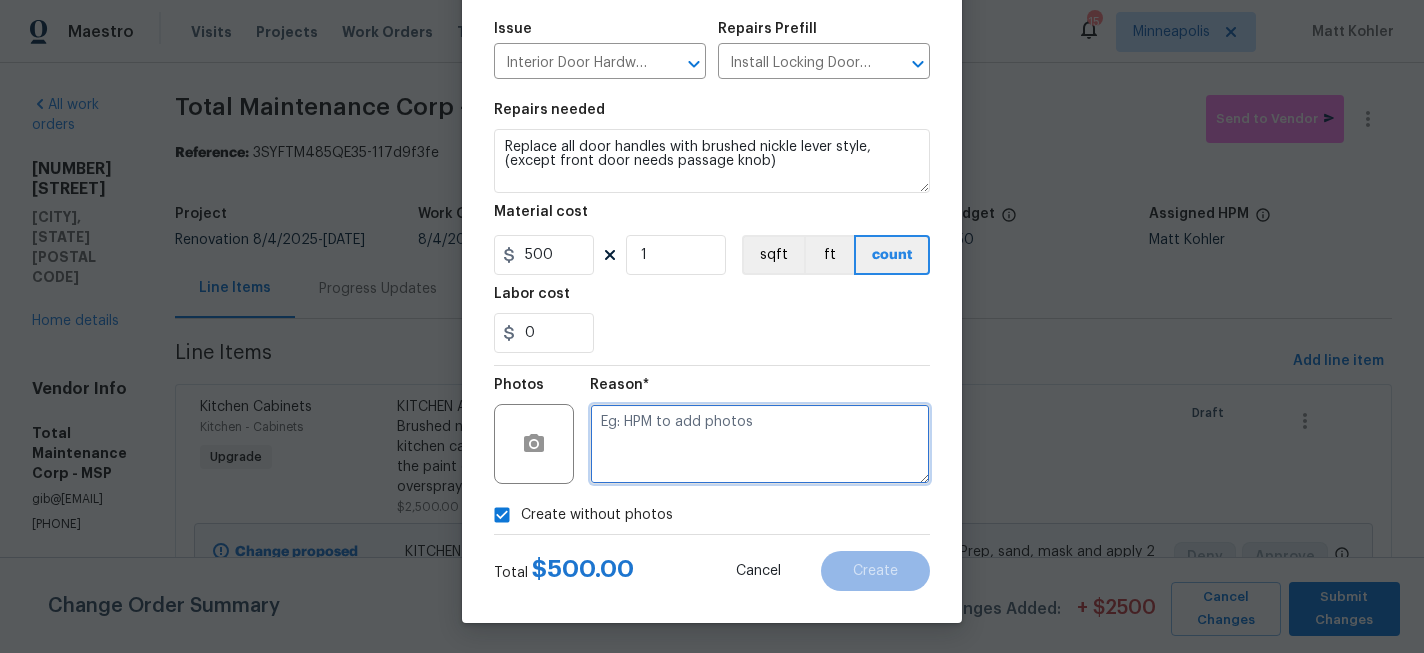 click at bounding box center (760, 444) 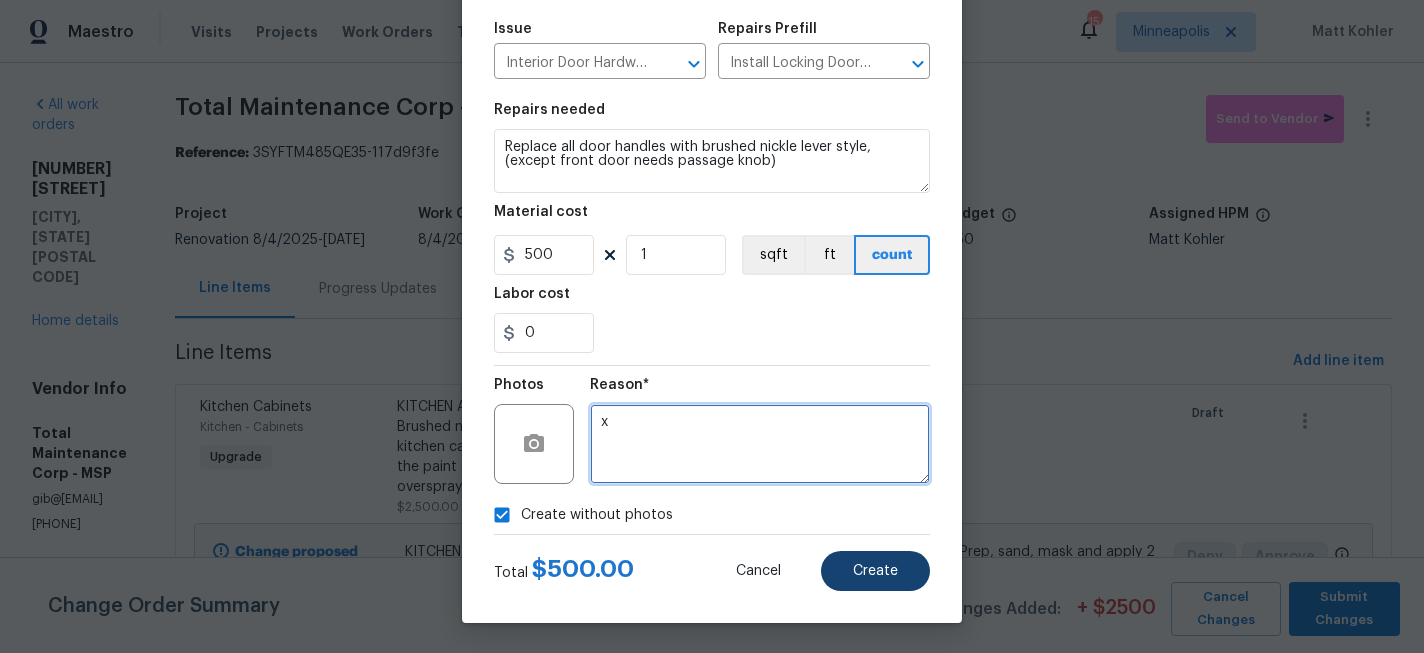 type on "x" 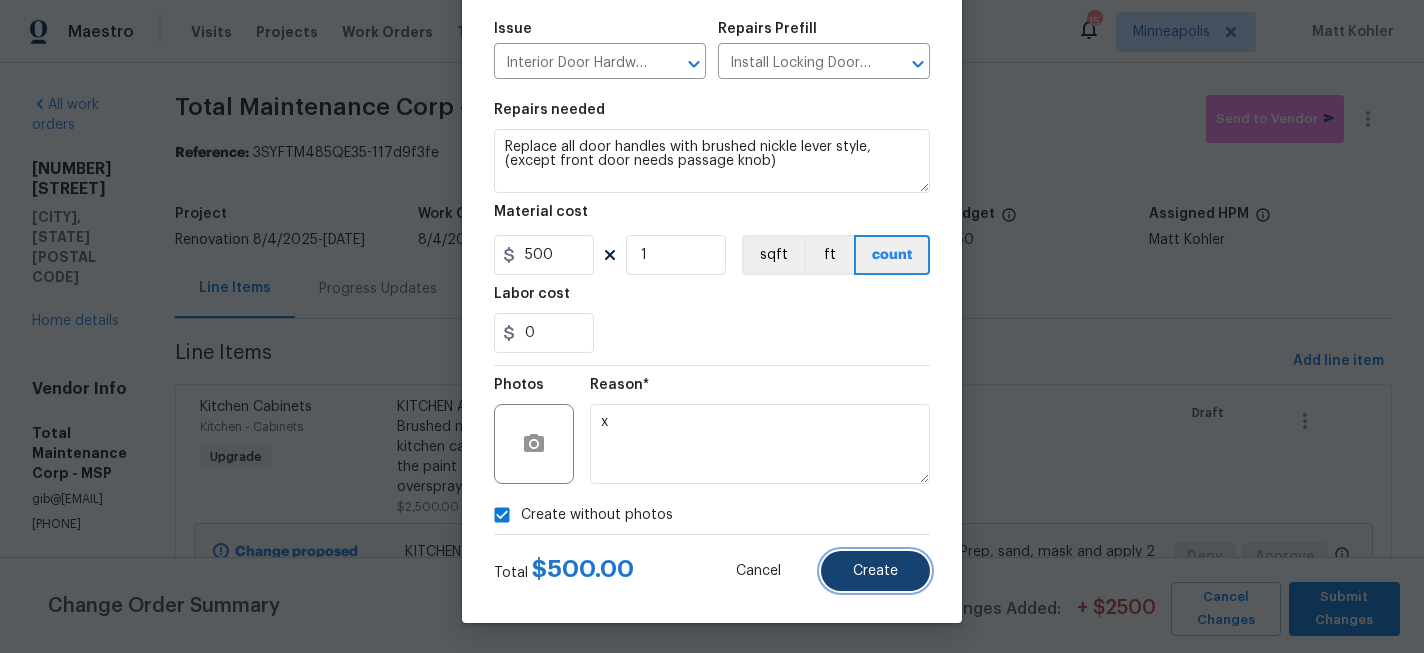 click on "Create" at bounding box center (875, 571) 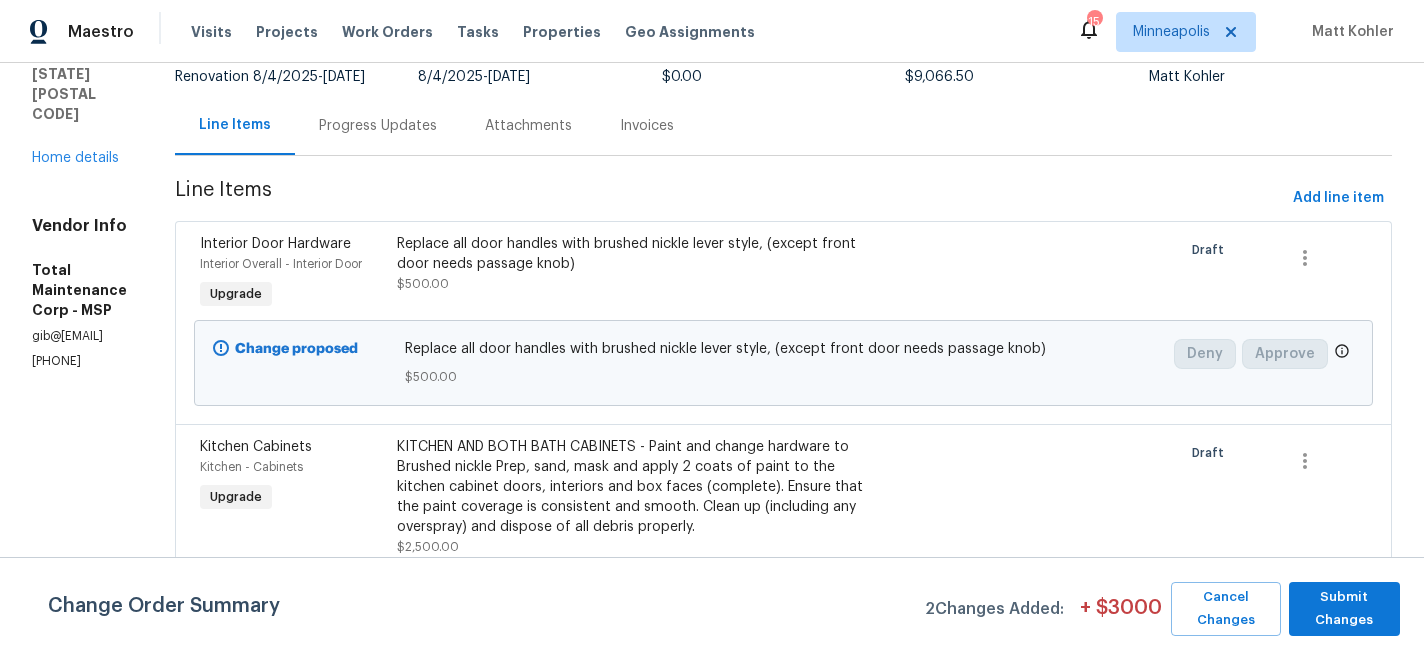 scroll, scrollTop: 160, scrollLeft: 0, axis: vertical 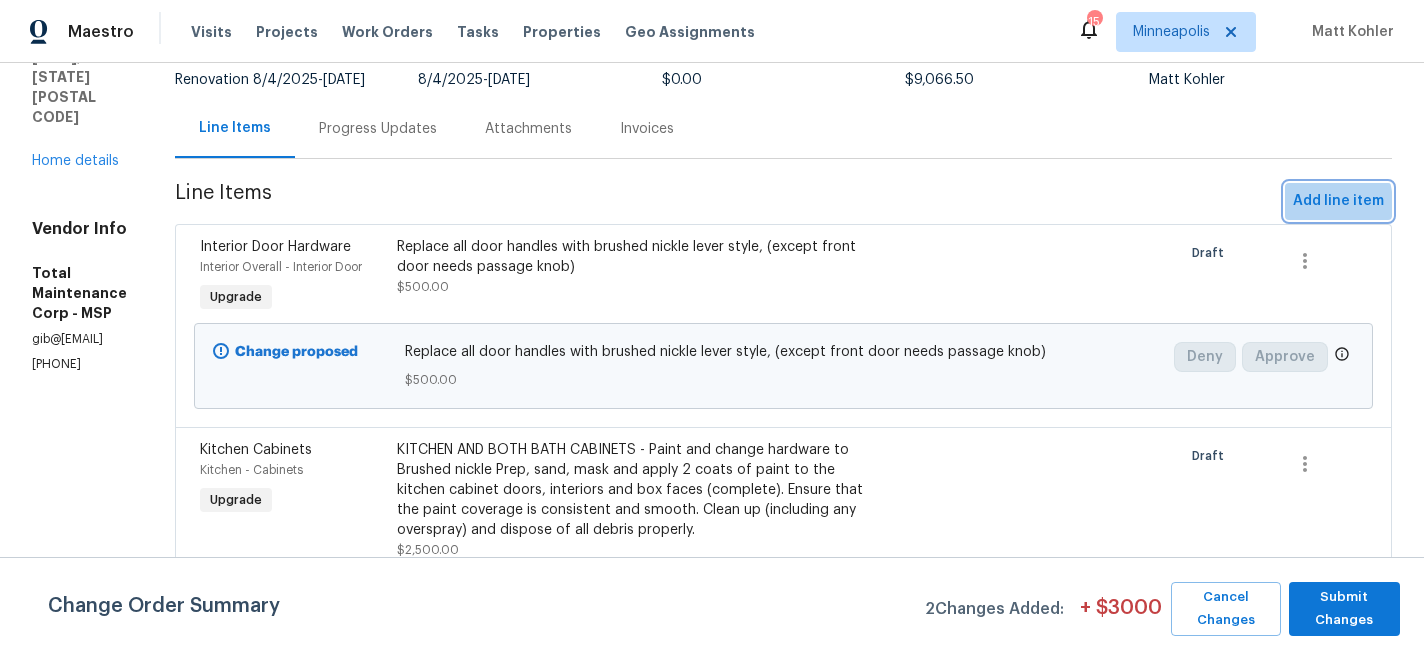 click on "Add line item" at bounding box center [1338, 201] 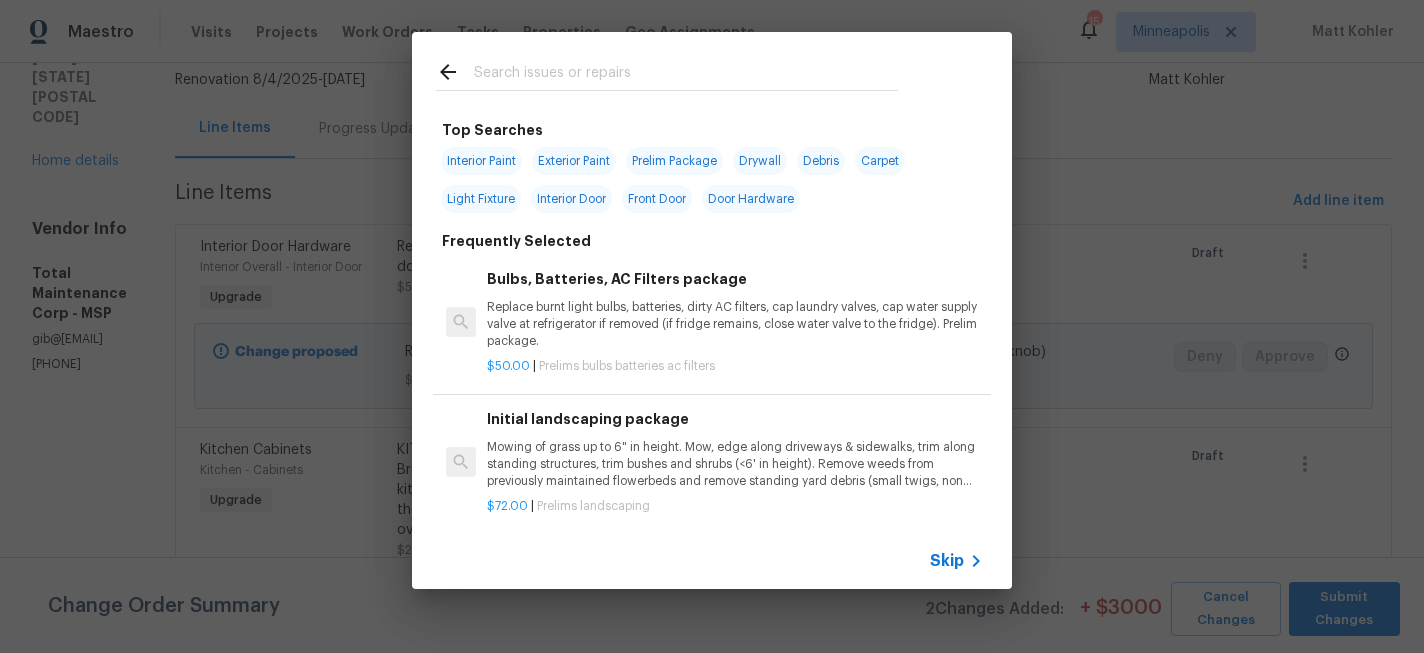 click at bounding box center (686, 75) 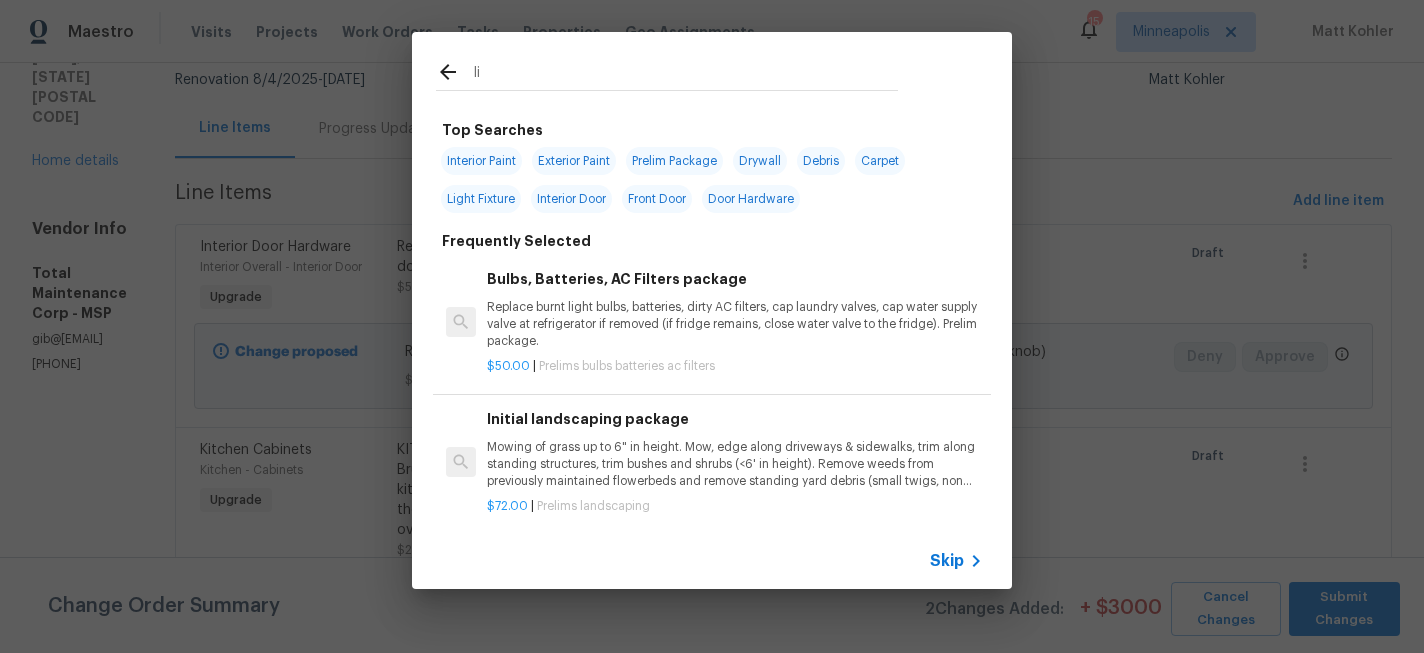 type on "l" 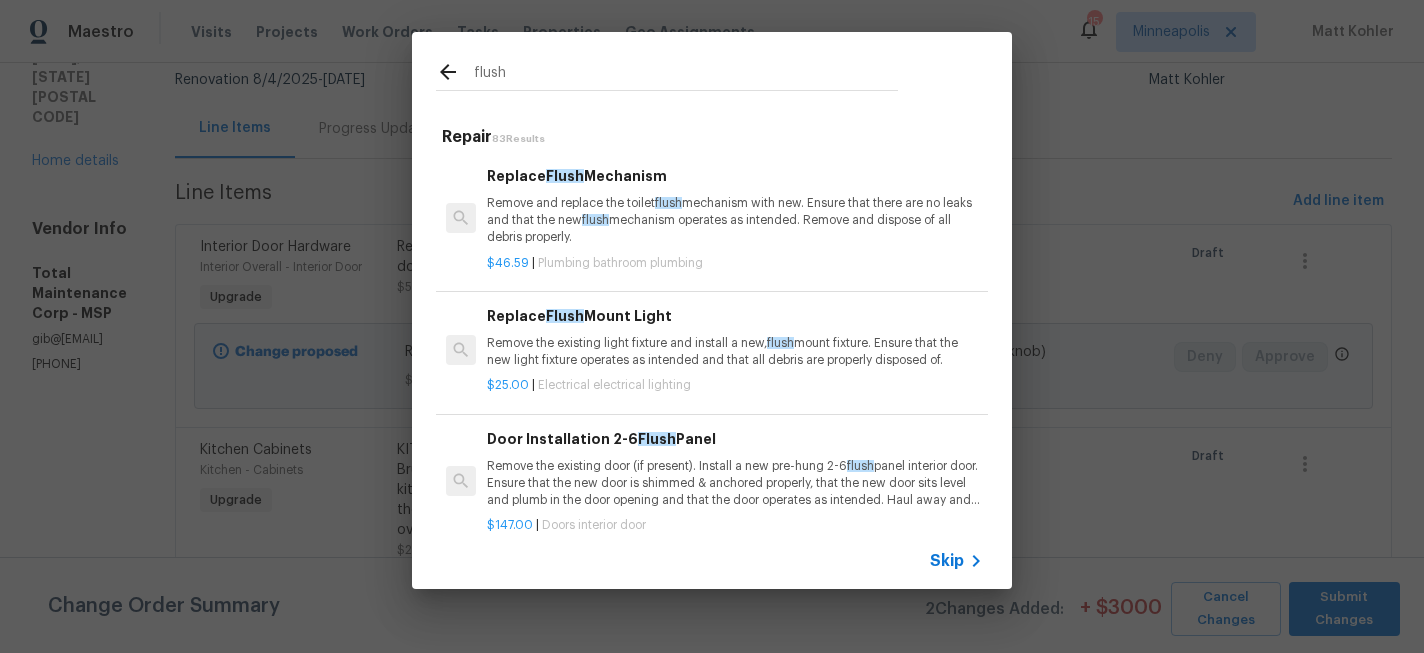 type on "flush" 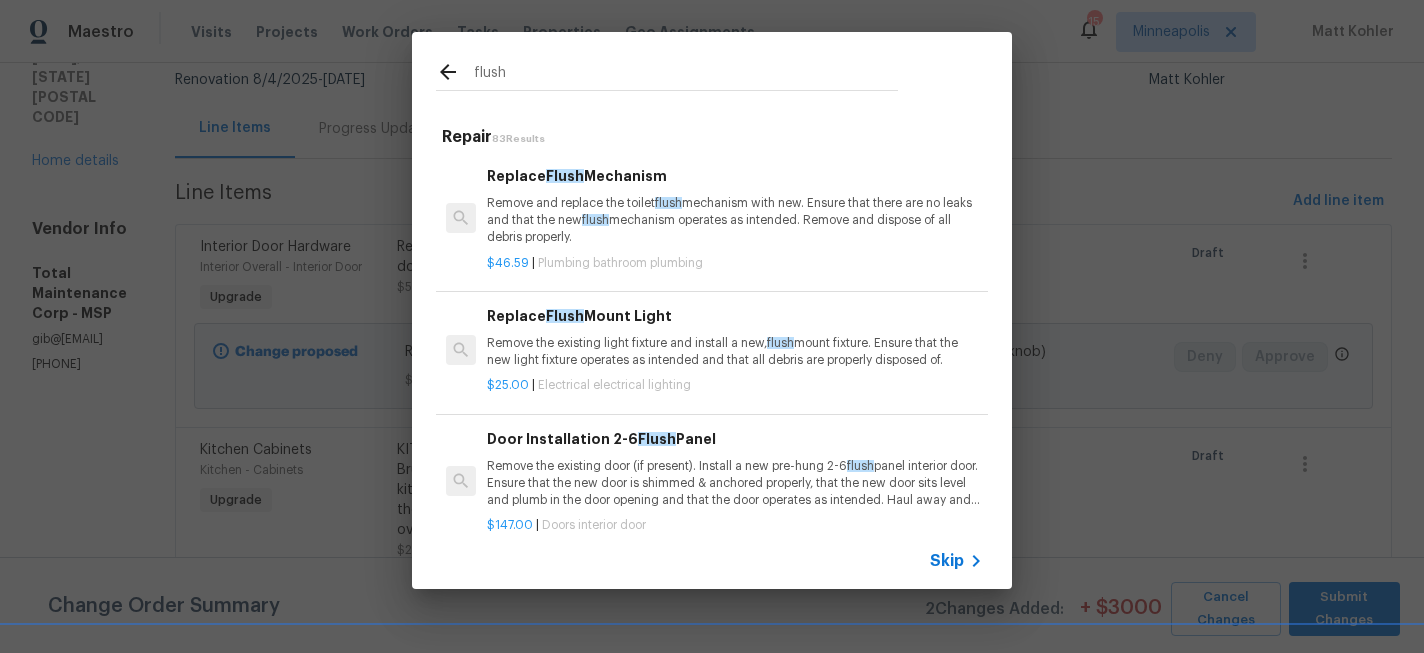 click on "Replace  Flush  Mount Light" at bounding box center [735, 316] 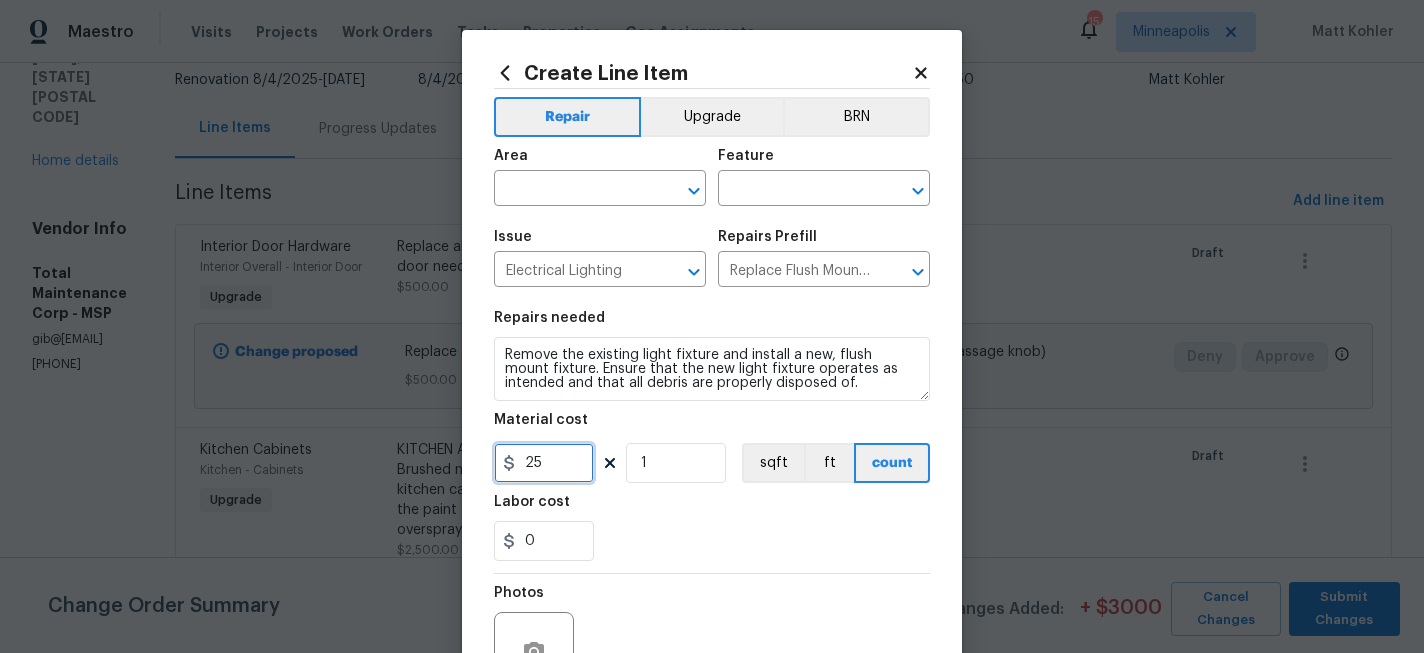 drag, startPoint x: 557, startPoint y: 463, endPoint x: 496, endPoint y: 463, distance: 61 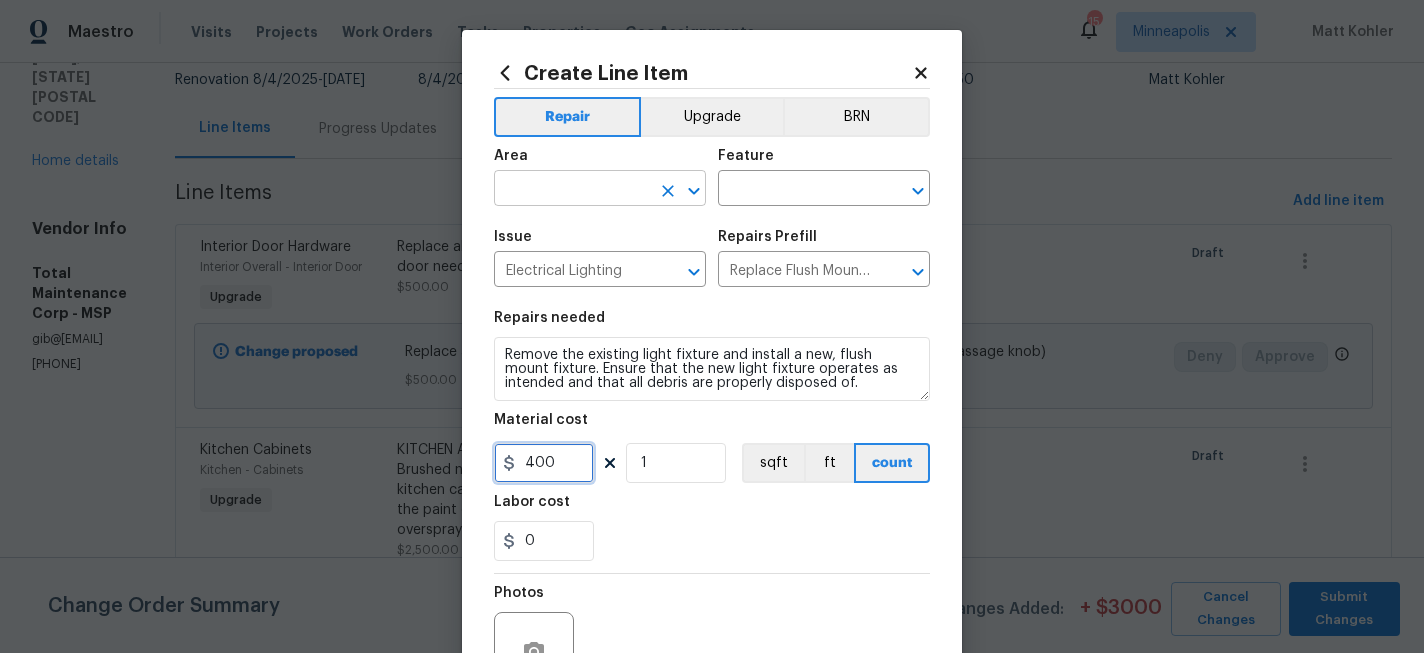 type on "400" 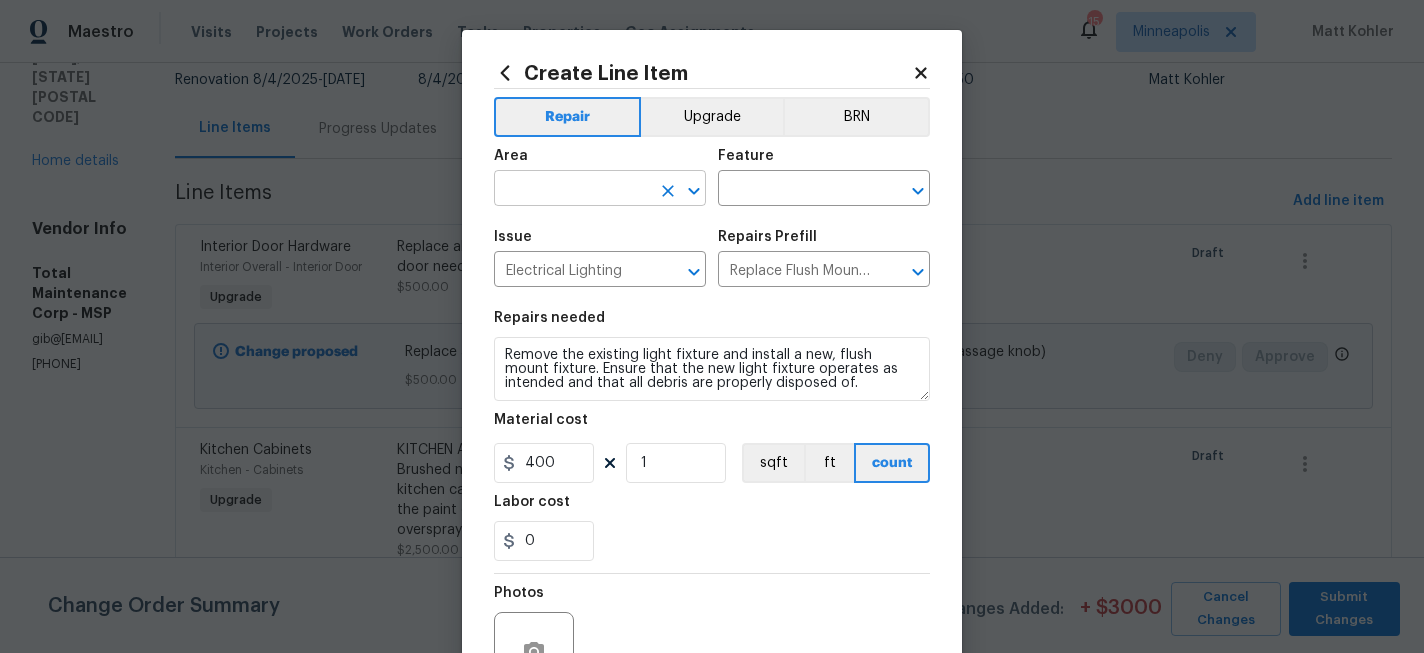 click at bounding box center [572, 190] 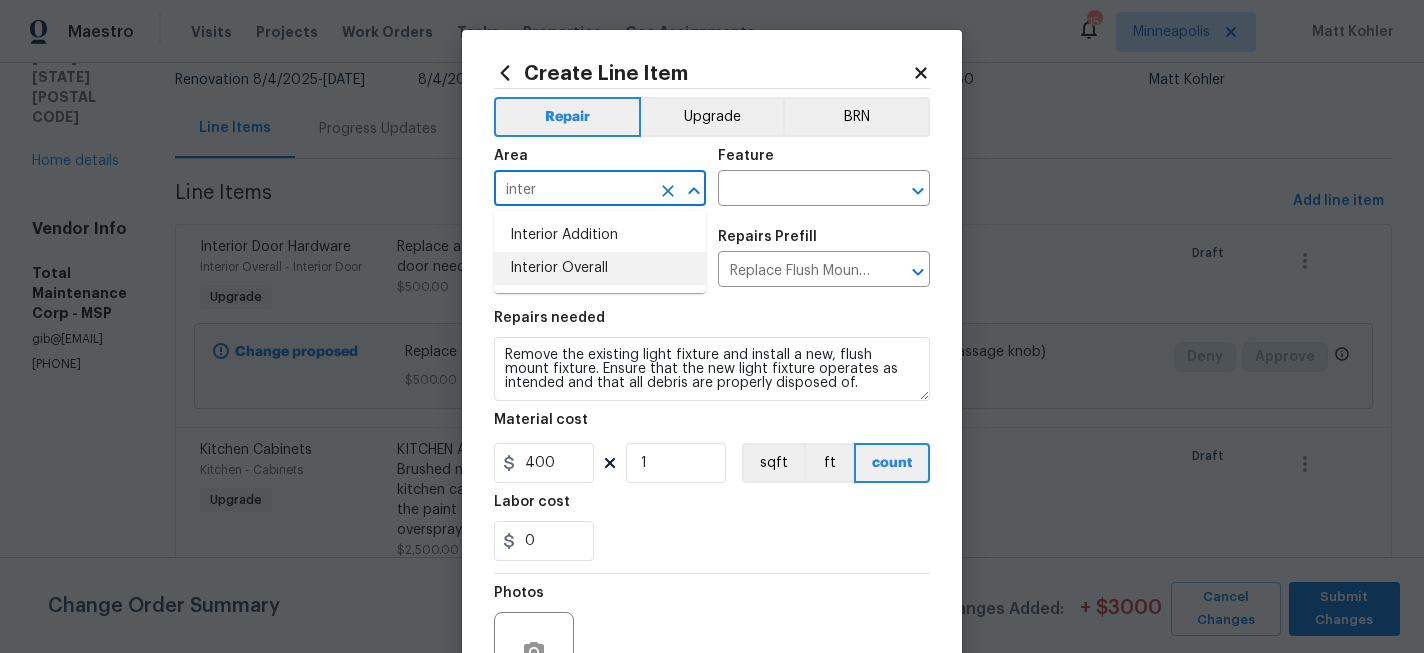 click on "Interior Overall" at bounding box center [600, 268] 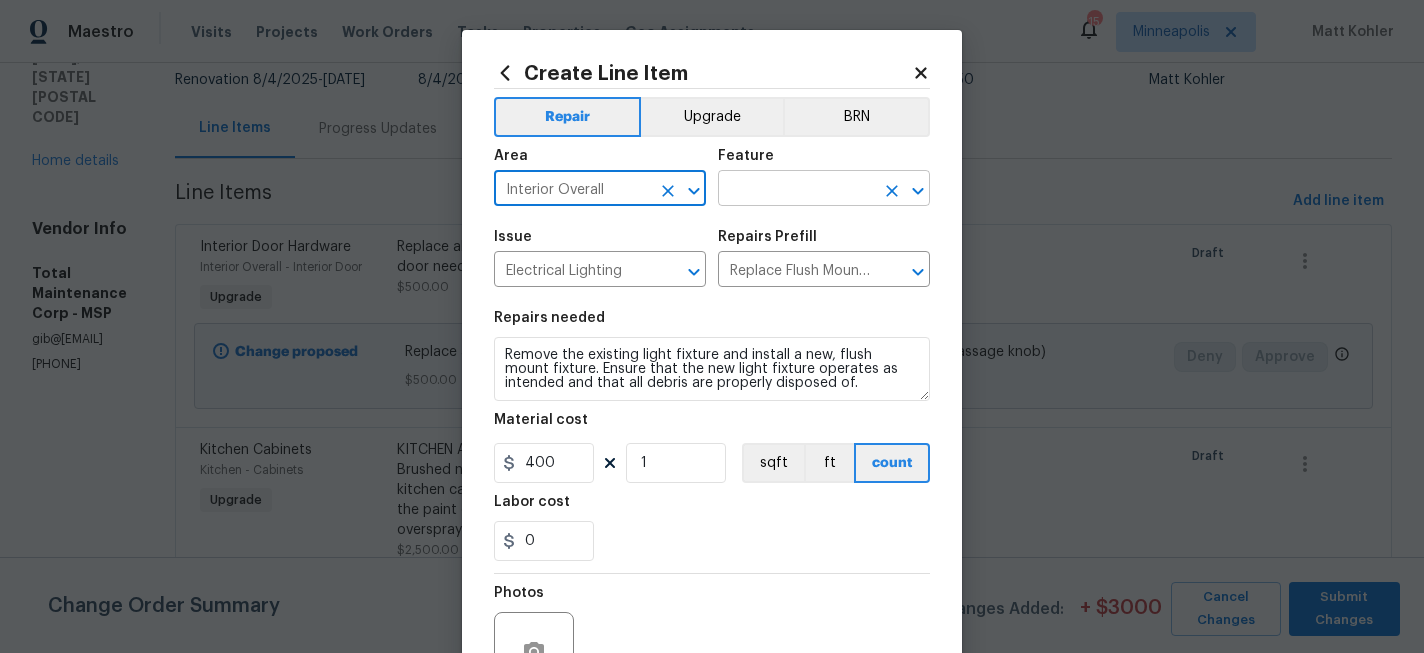 type on "Interior Overall" 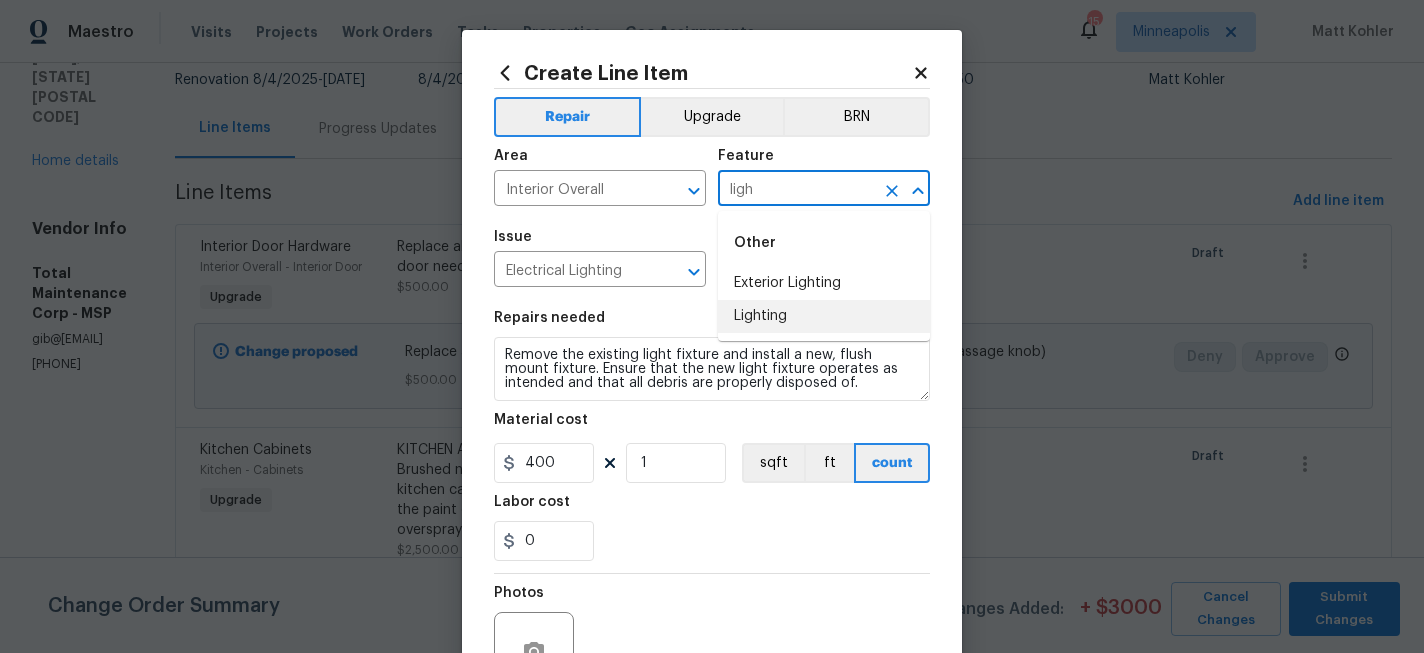 click on "Lighting" at bounding box center (824, 316) 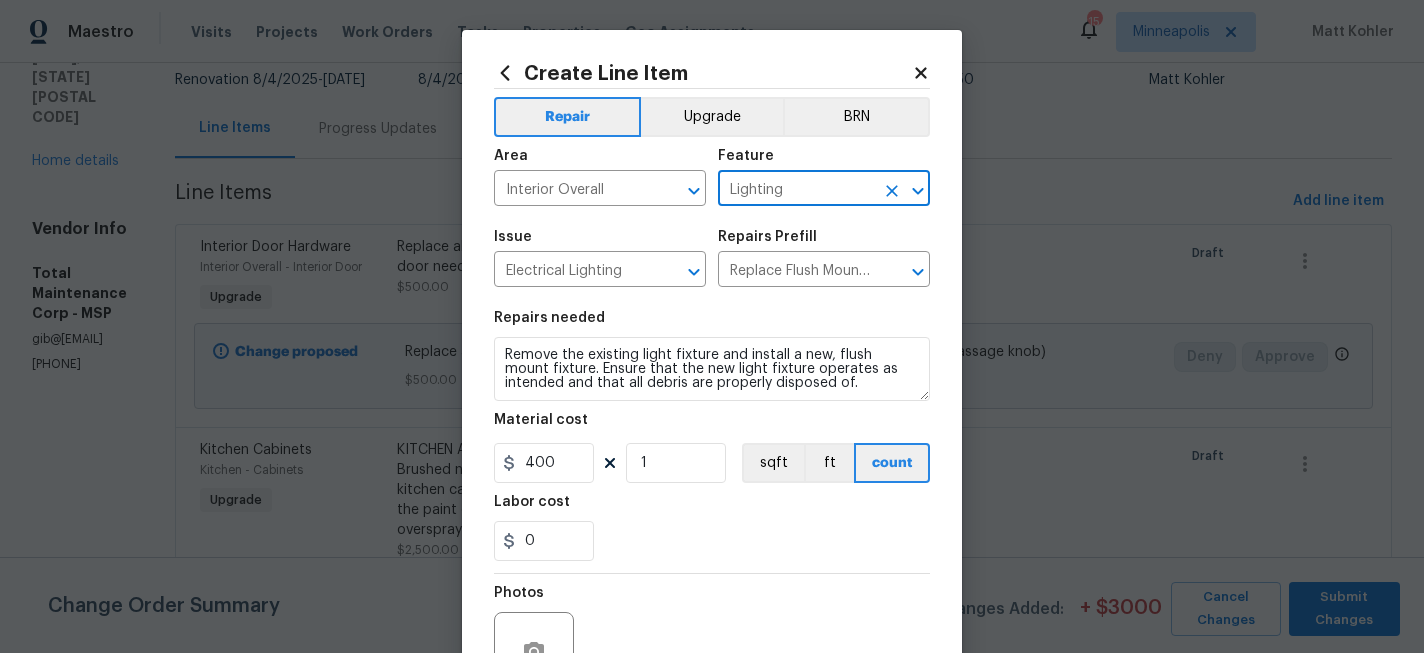 type on "Lighting" 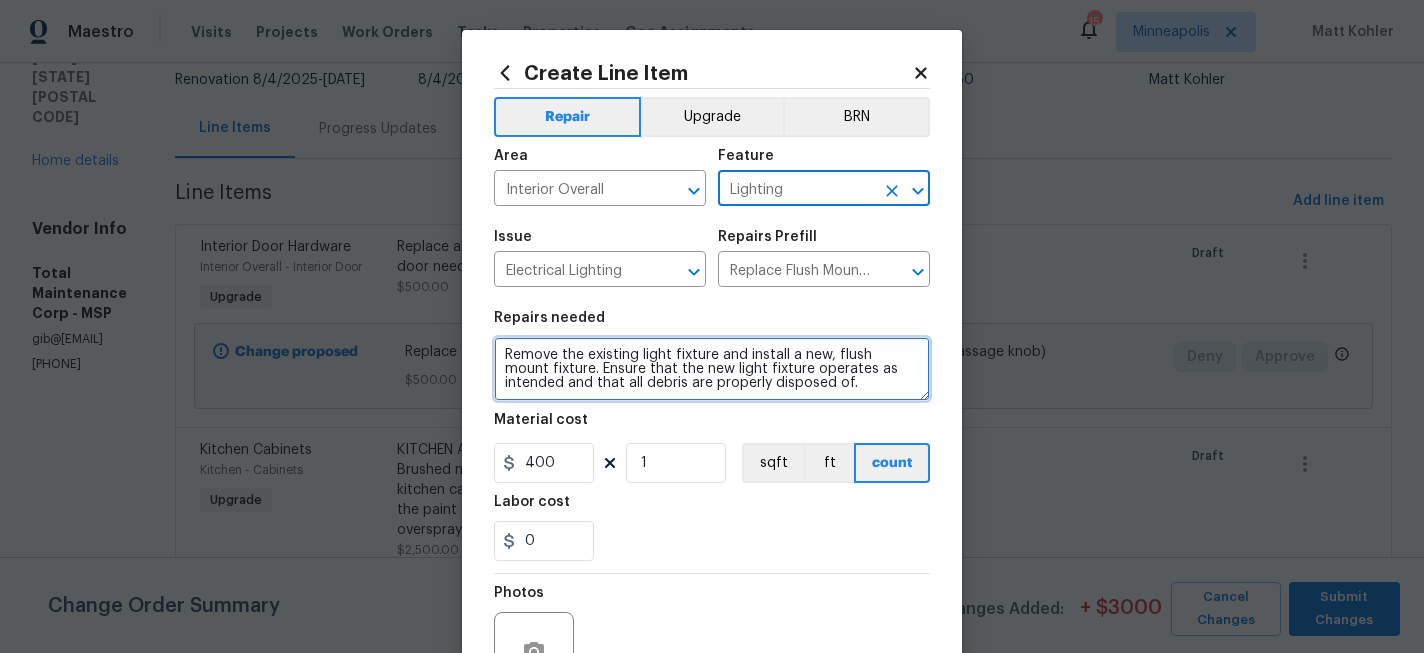 click on "Remove the existing light fixture and install a new, flush mount fixture. Ensure that the new light fixture operates as intended and that all debris are properly disposed of." at bounding box center [712, 369] 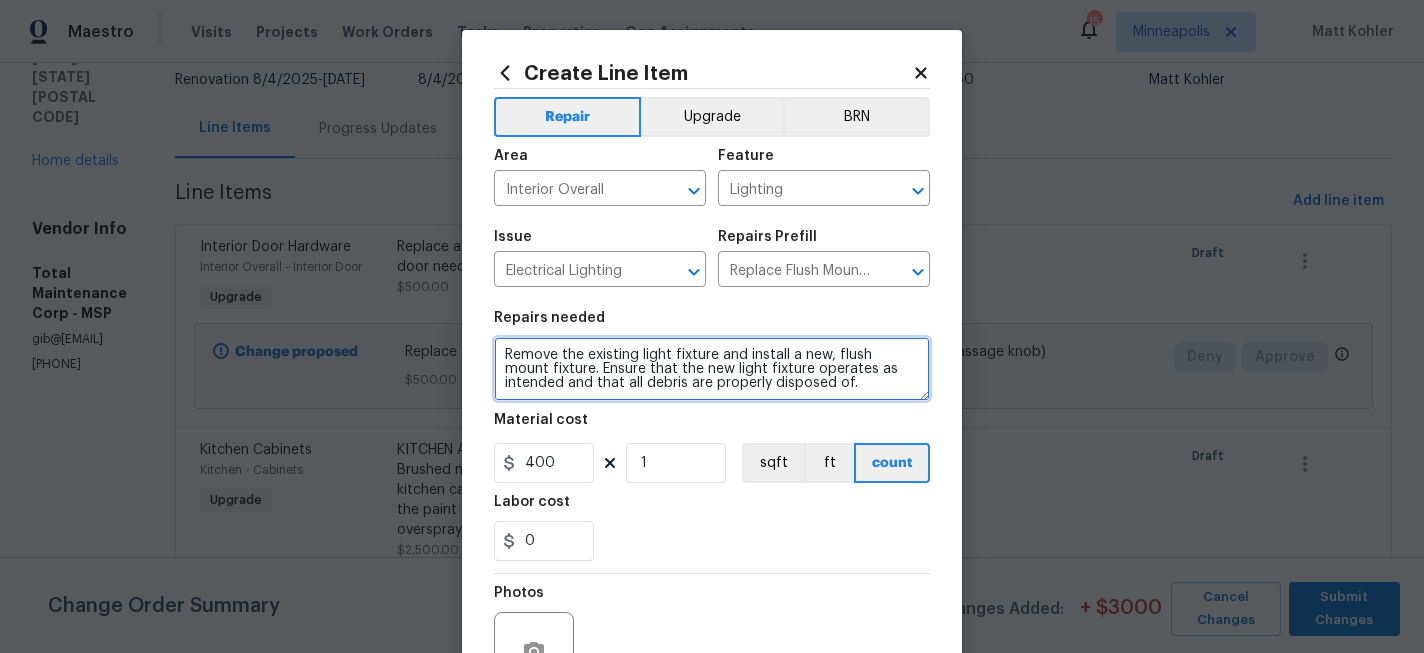 click on "Remove the existing light fixture and install a new, flush mount fixture. Ensure that the new light fixture operates as intended and that all debris are properly disposed of." at bounding box center [712, 369] 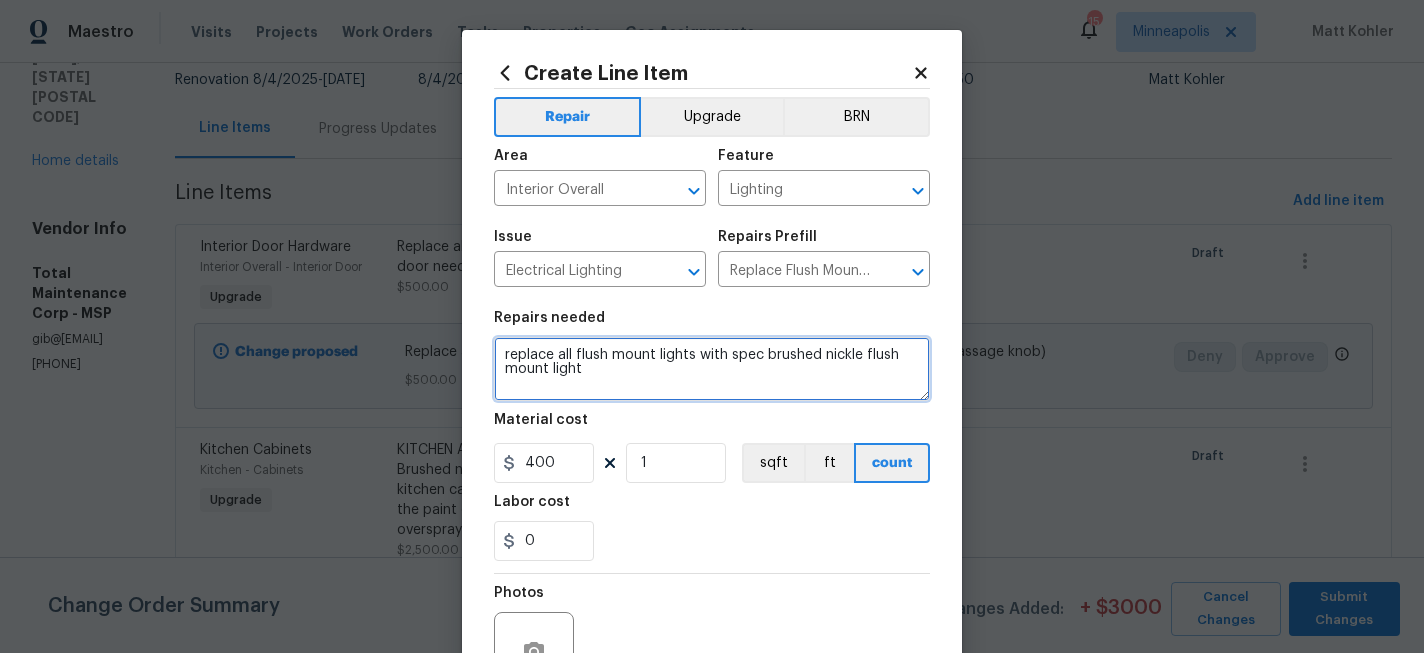 click on "replace all flush mount lights with spec brushed nickle flush mount light" at bounding box center (712, 369) 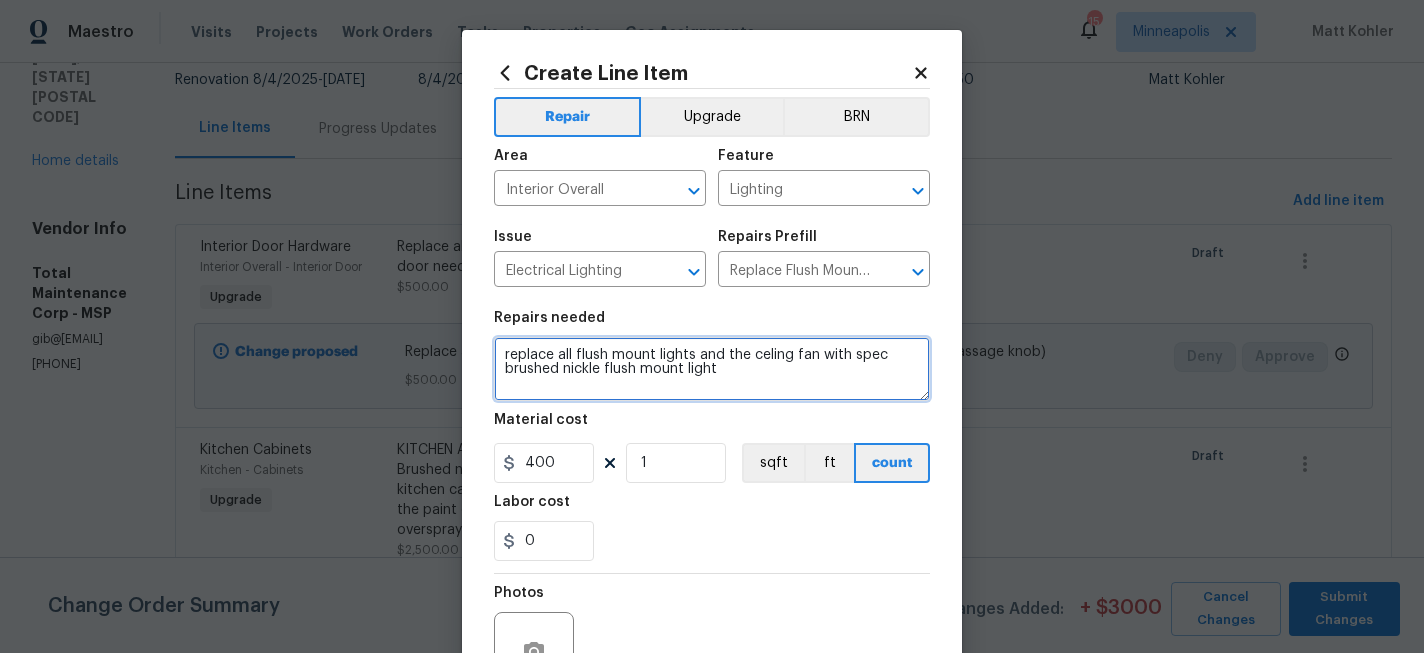 click on "replace all flush mount lights and the celing fan with spec brushed nickle flush mount light" at bounding box center [712, 369] 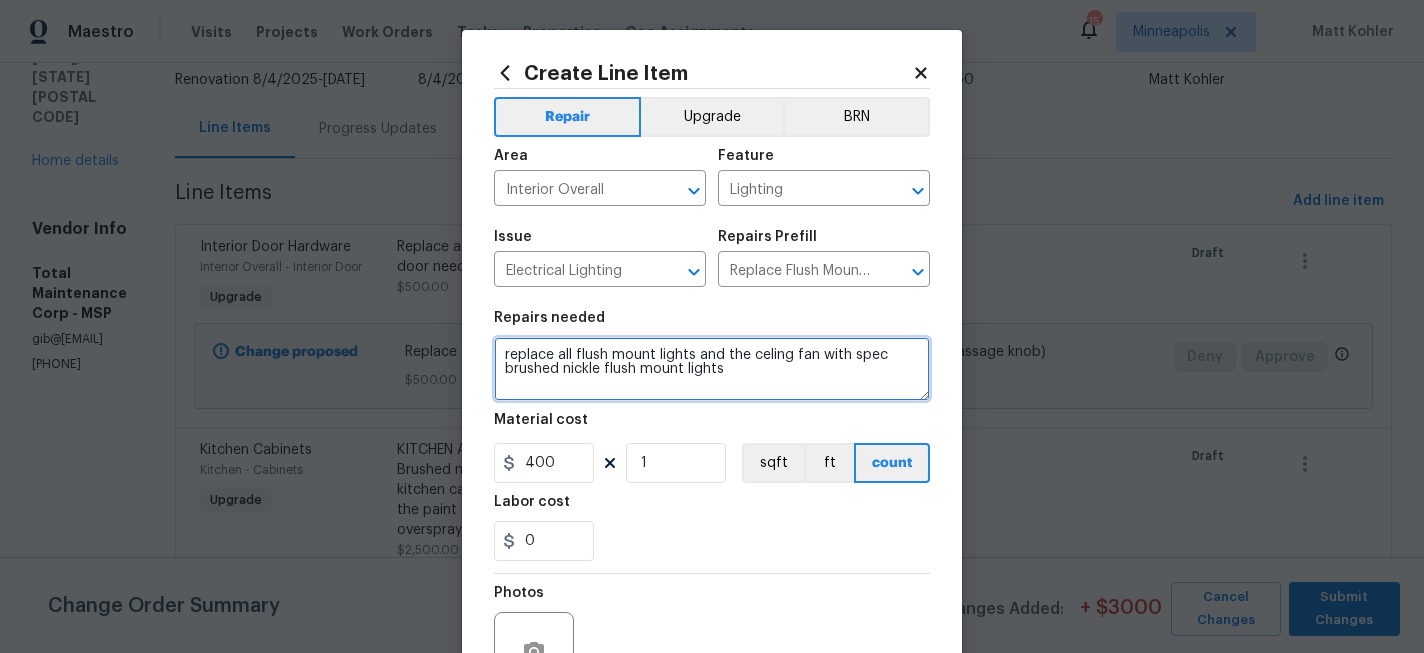 click on "replace all flush mount lights and the celing fan with spec brushed nickle flush mount lights" at bounding box center (712, 369) 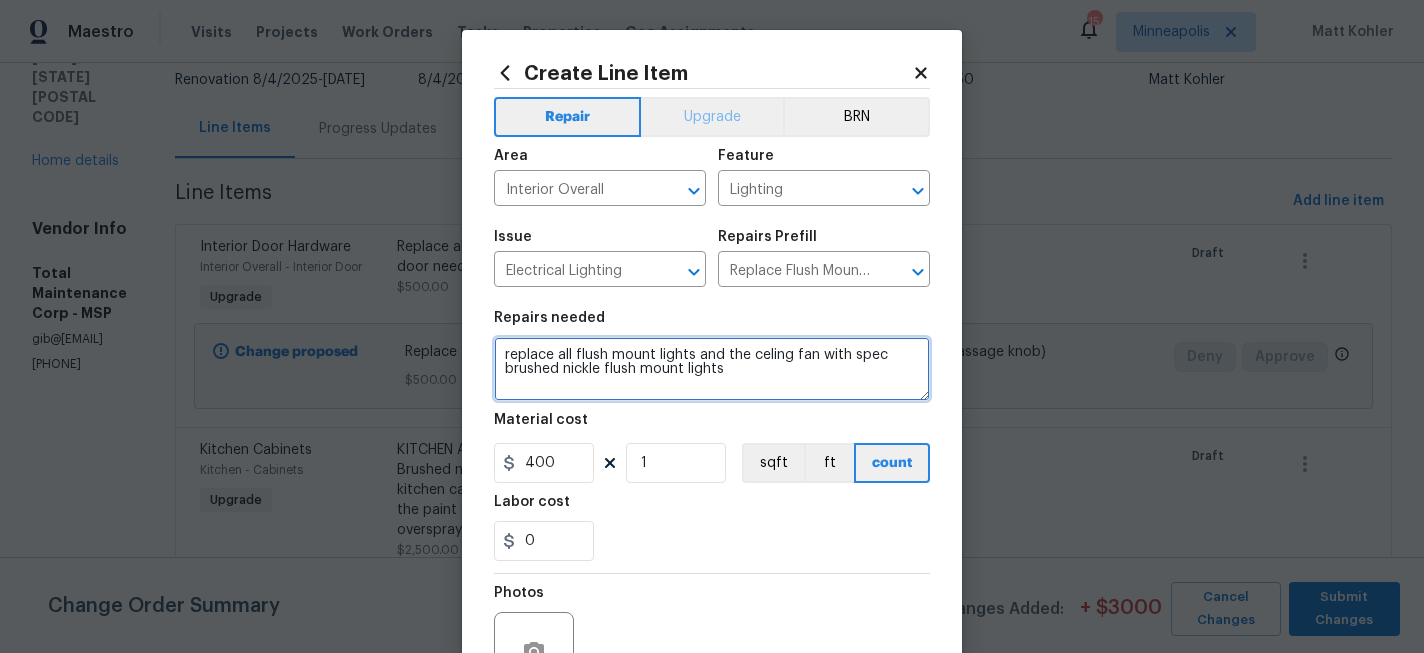 type on "replace all flush mount lights and the celing fan with spec brushed nickle flush mount lights" 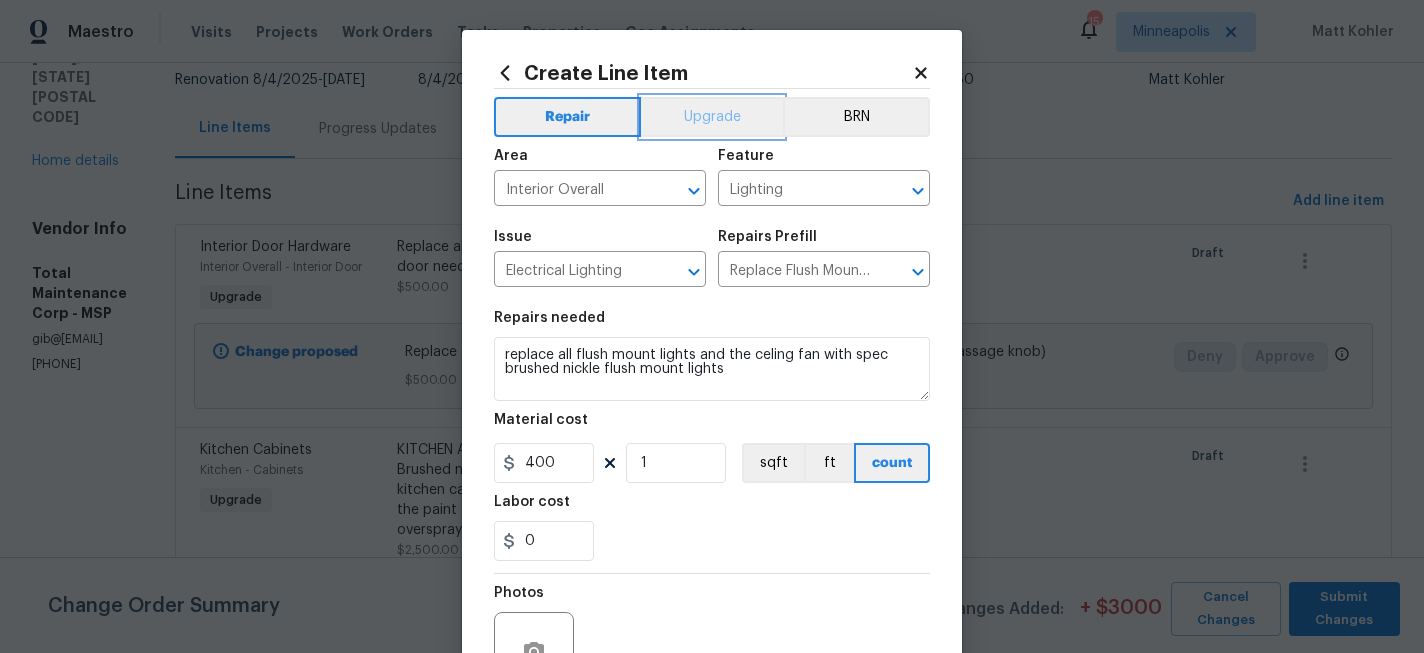 click on "Upgrade" at bounding box center (712, 117) 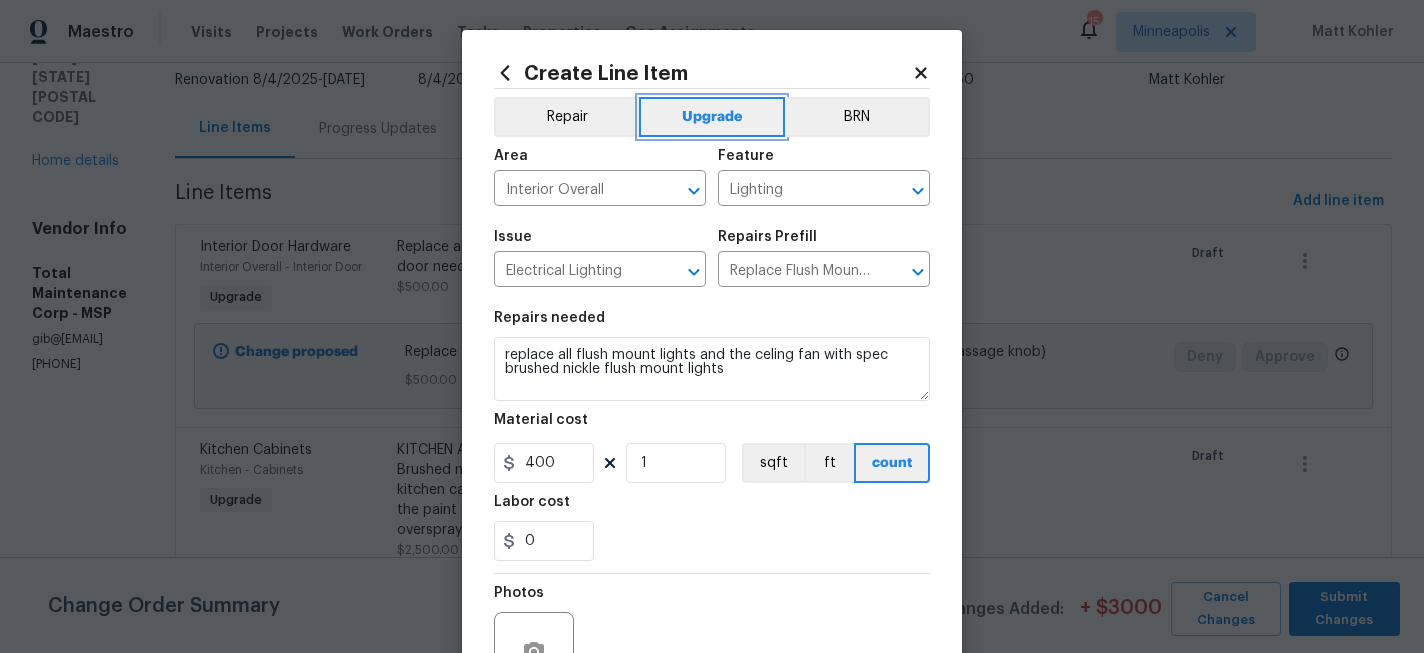 scroll, scrollTop: 209, scrollLeft: 0, axis: vertical 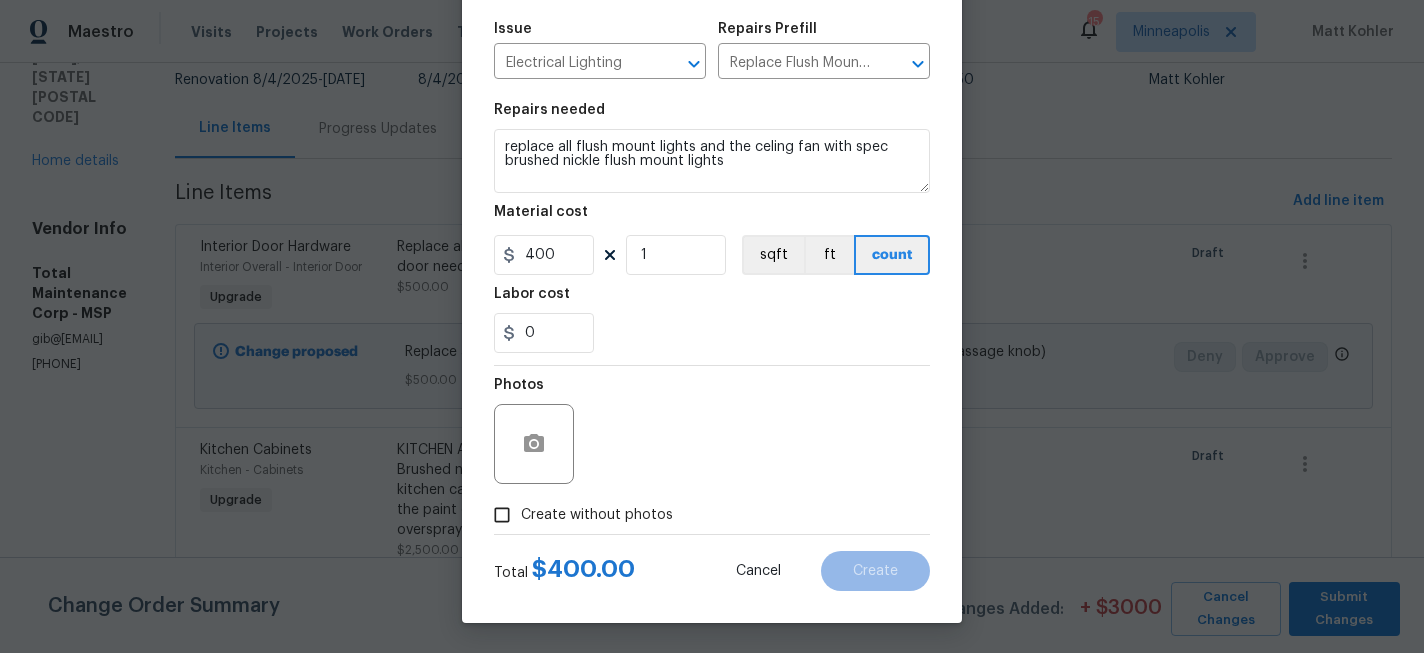 click on "Create without photos" at bounding box center (597, 515) 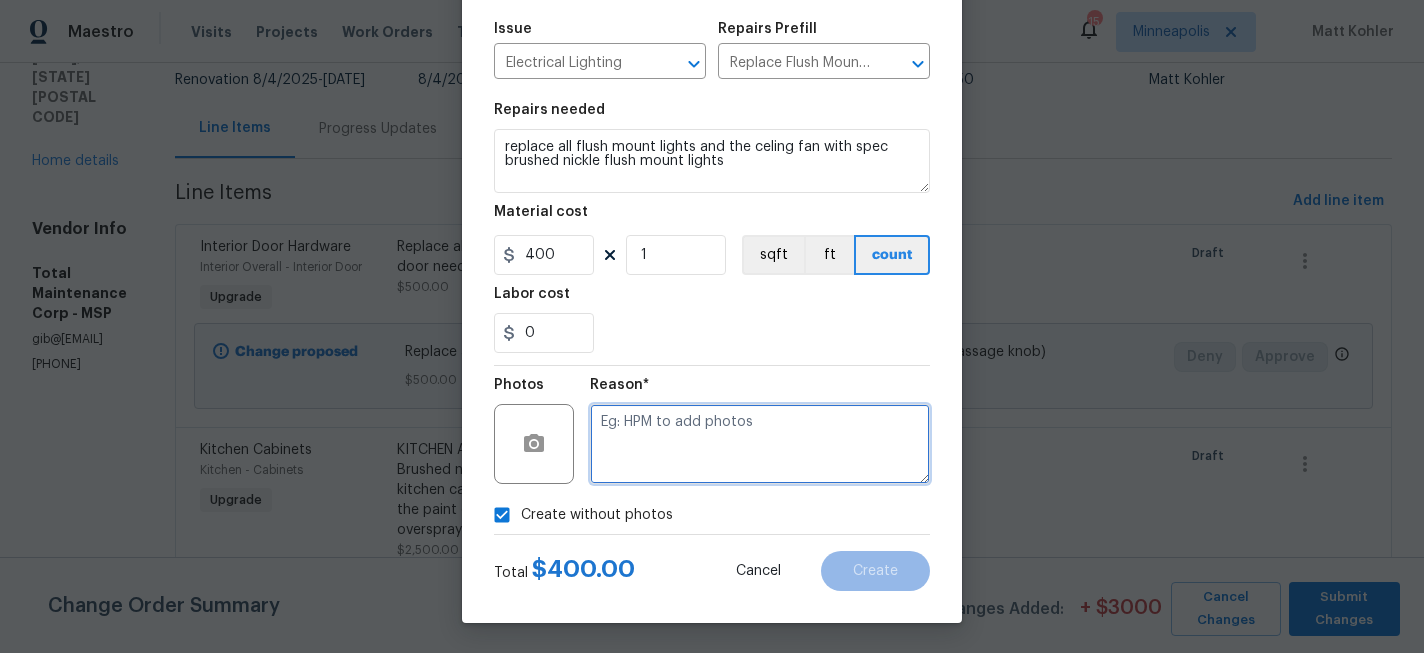 click at bounding box center (760, 444) 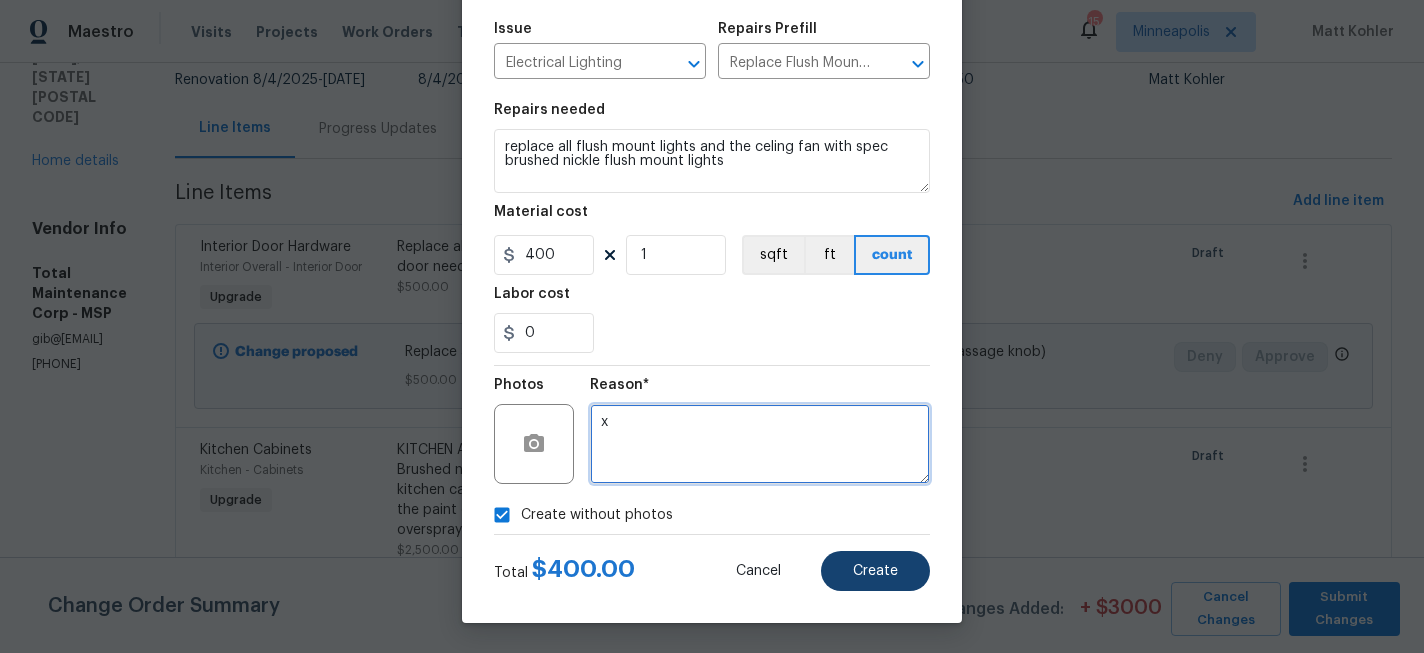 type on "x" 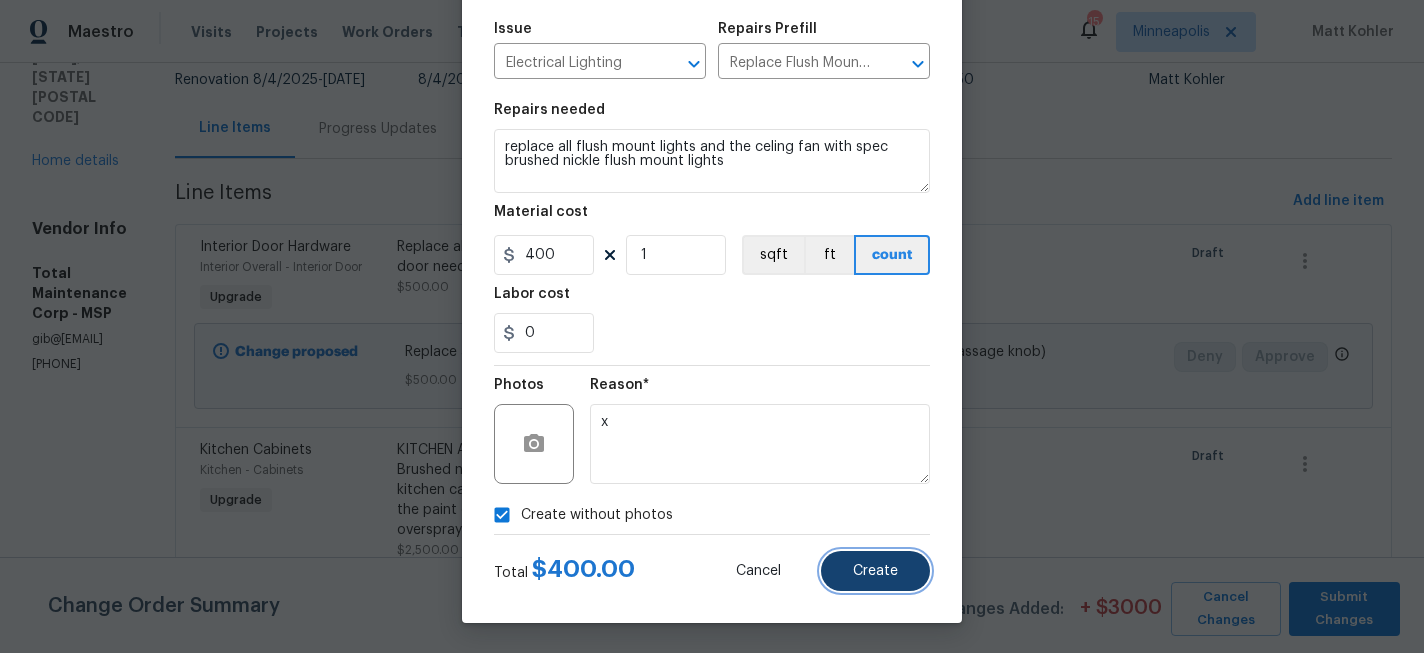 click on "Create" at bounding box center [875, 571] 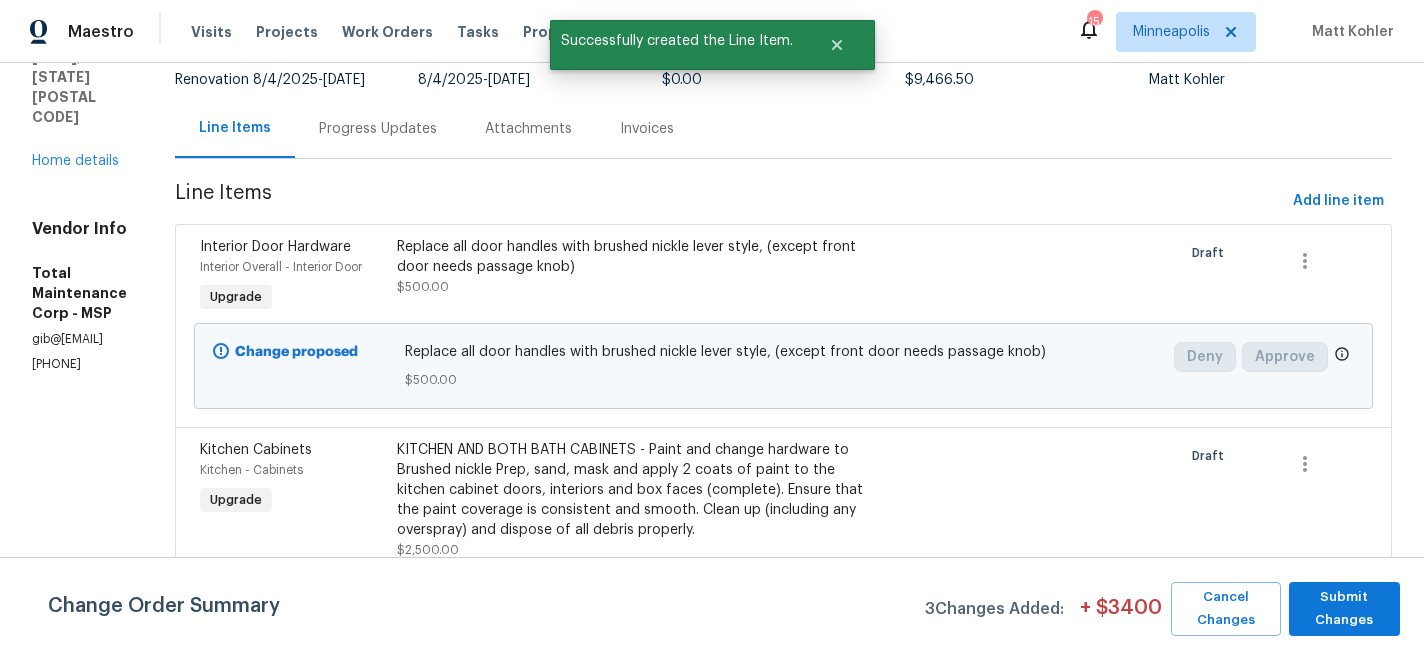 scroll, scrollTop: 0, scrollLeft: 0, axis: both 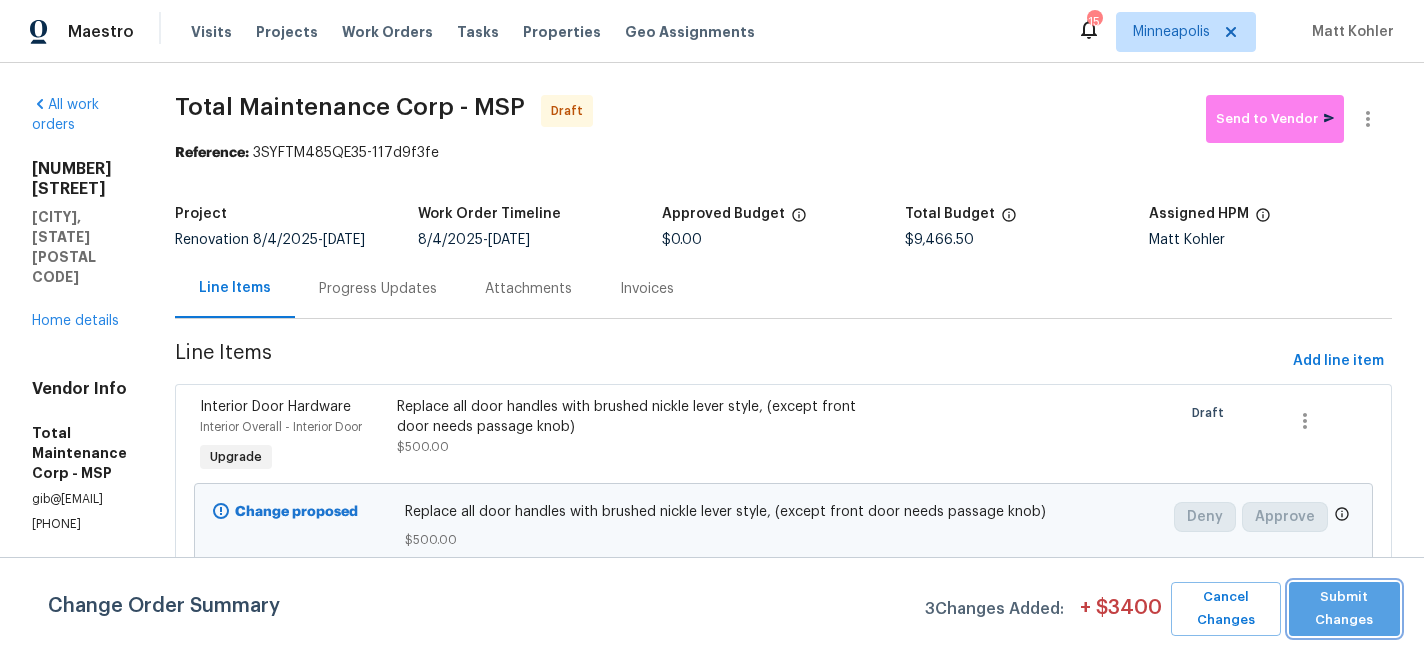 click on "Submit Changes" at bounding box center [1345, 609] 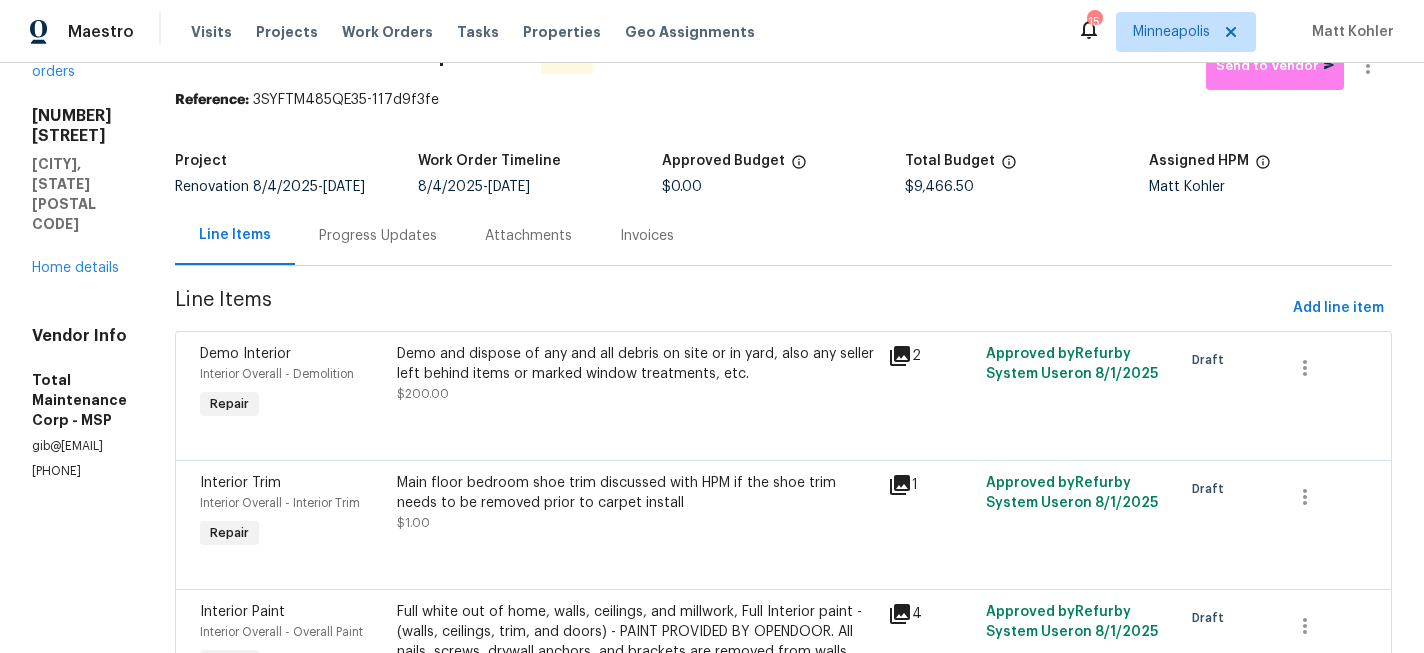 scroll, scrollTop: 0, scrollLeft: 0, axis: both 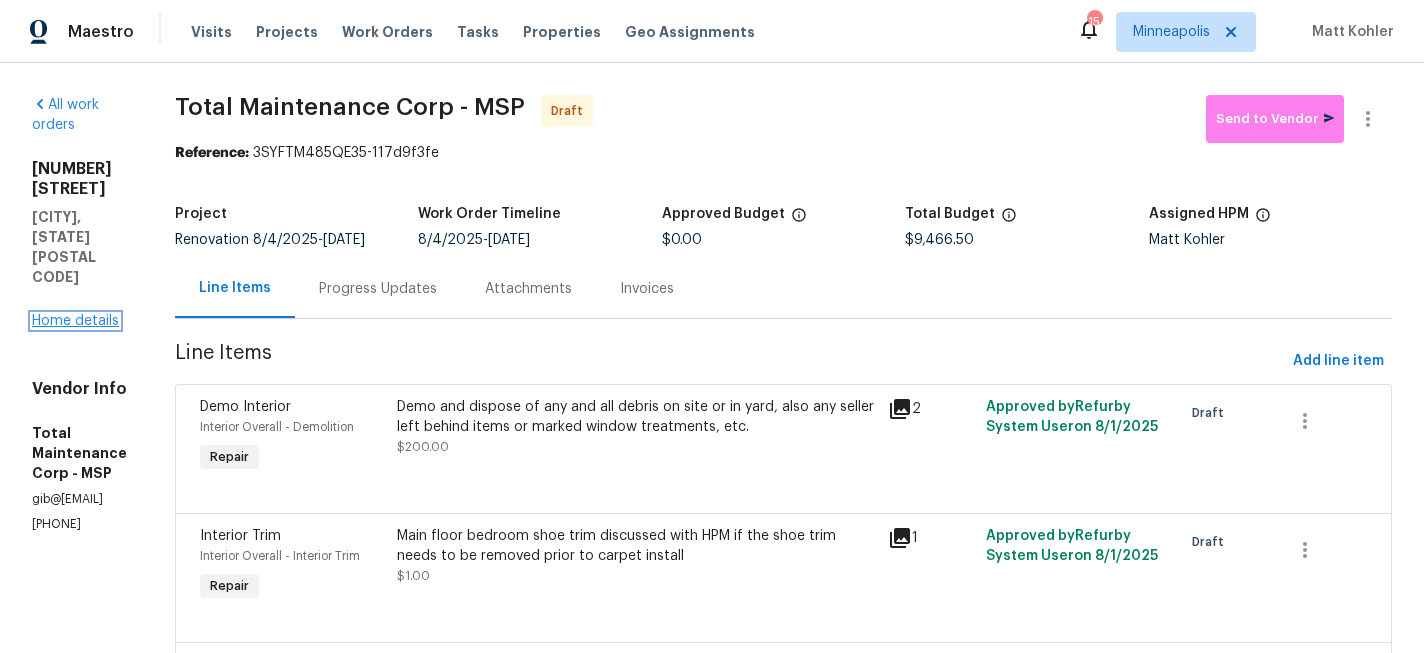 click on "Home details" at bounding box center [75, 321] 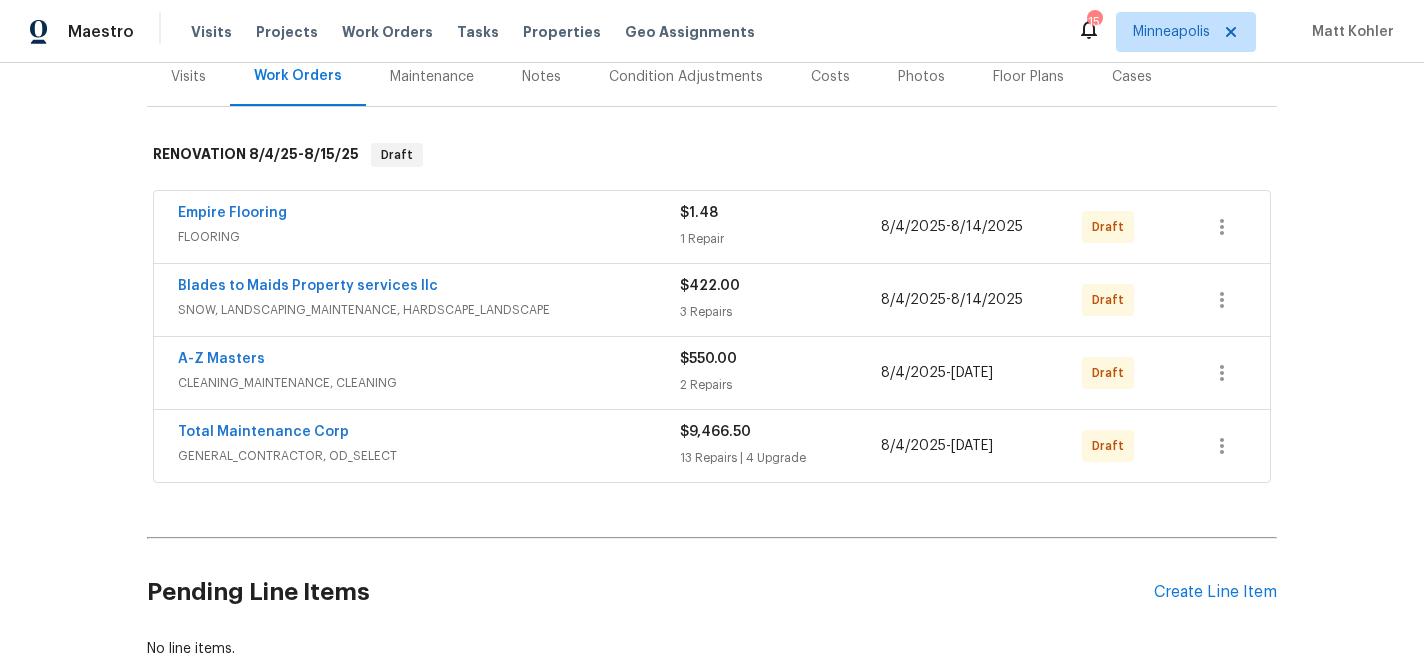 scroll, scrollTop: 0, scrollLeft: 0, axis: both 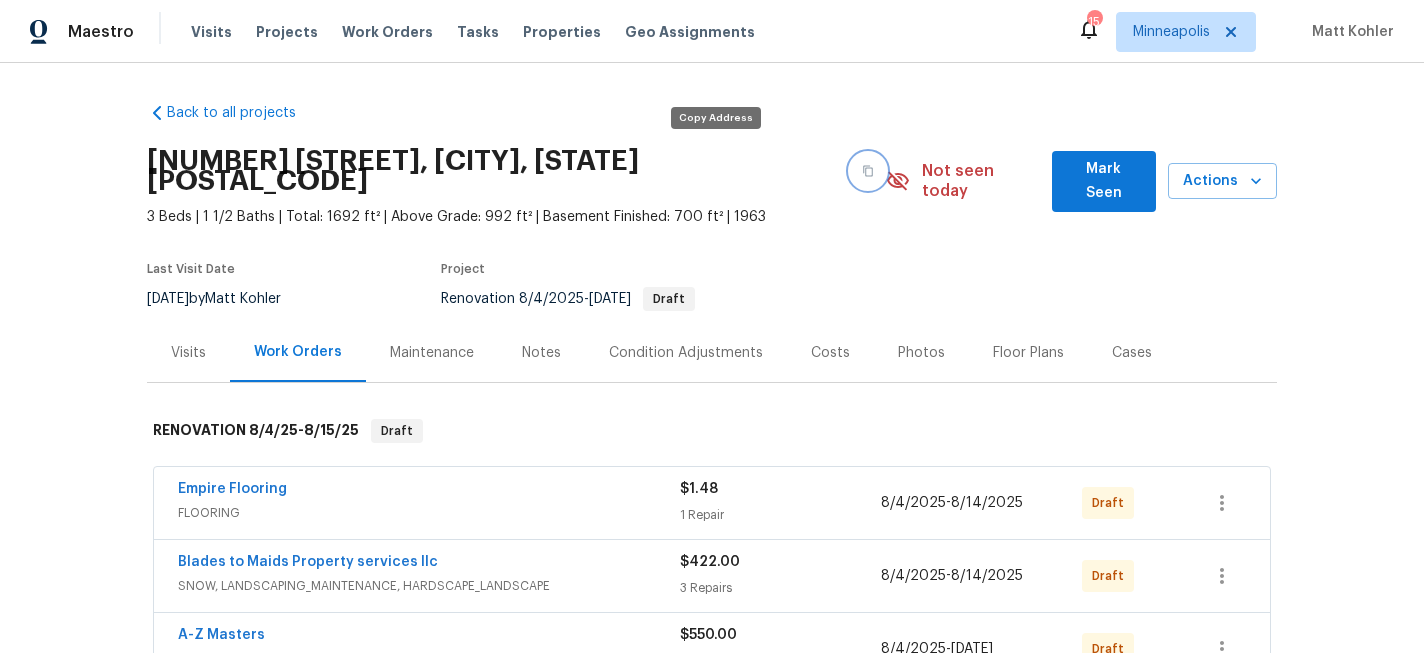 click 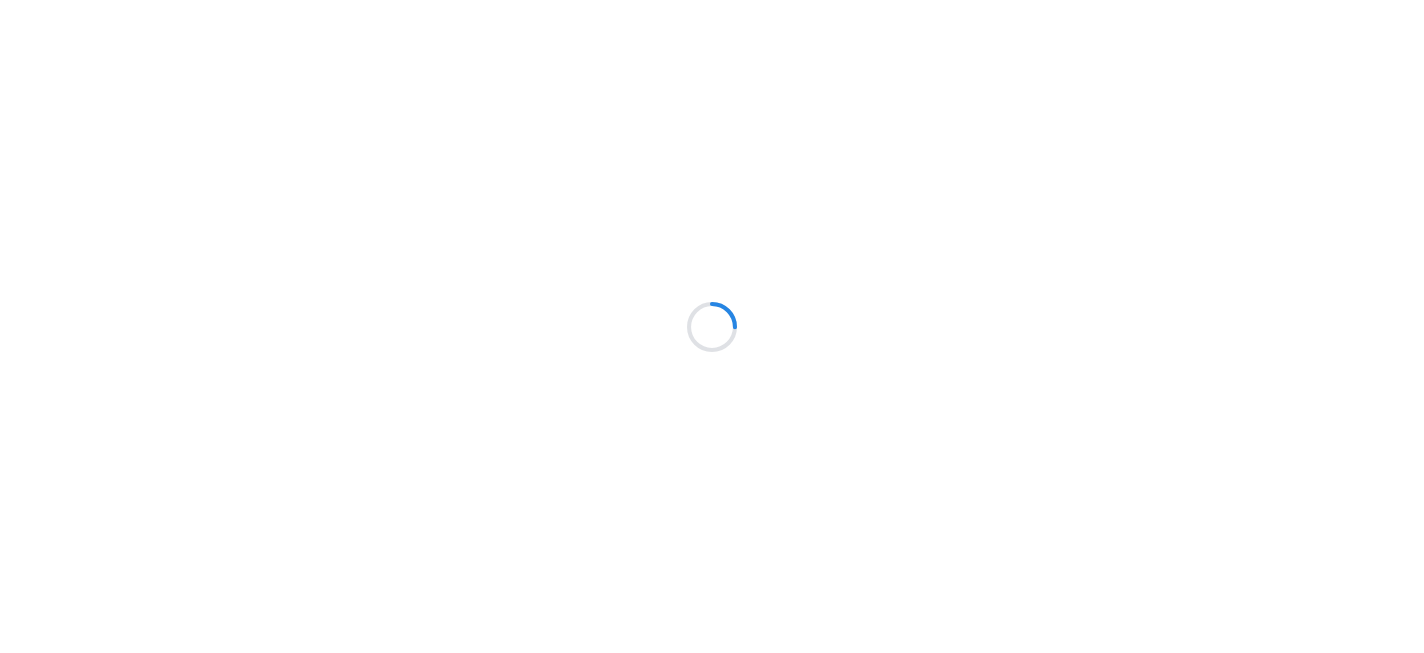 scroll, scrollTop: 0, scrollLeft: 0, axis: both 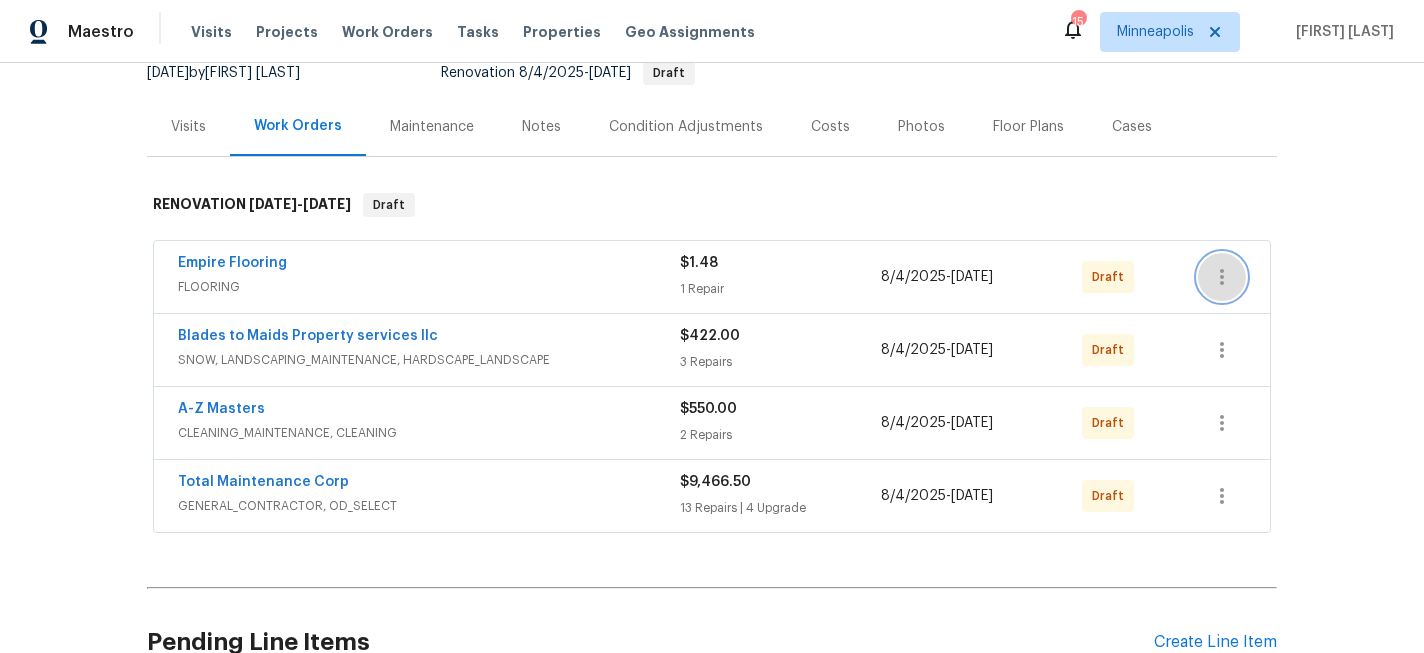 click 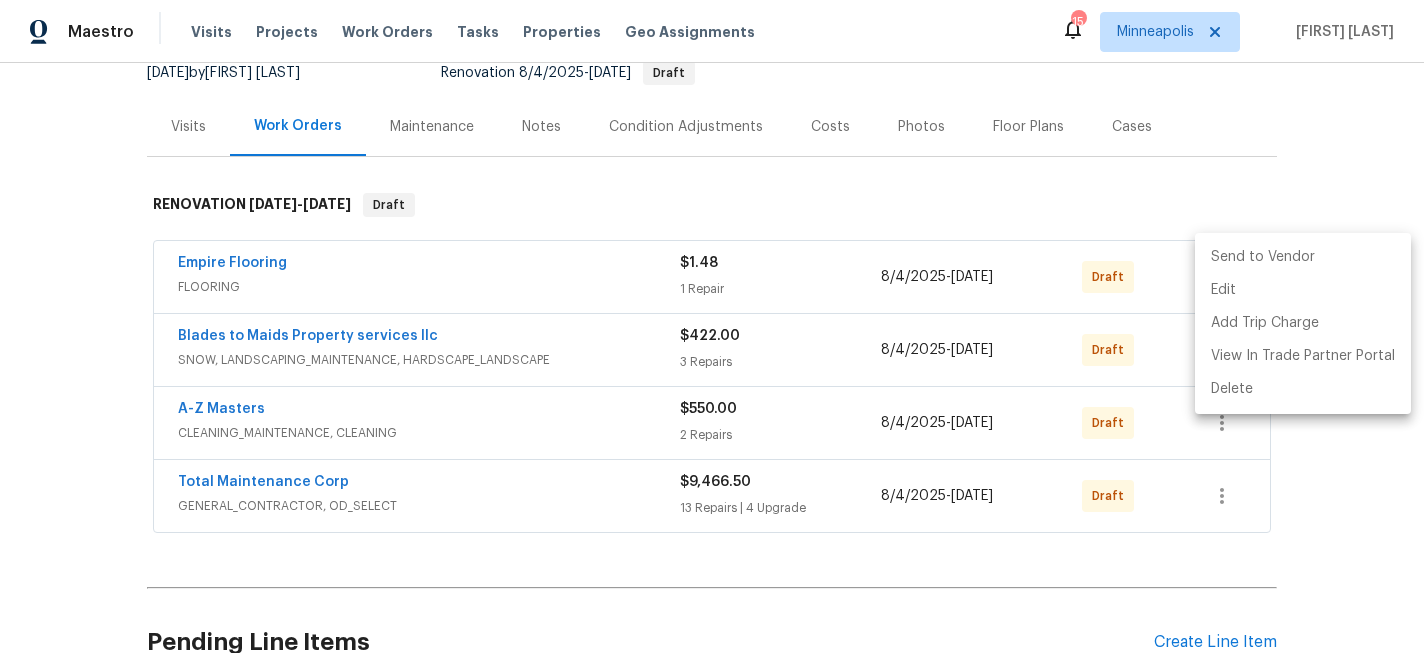 click on "Send to Vendor" at bounding box center [1303, 257] 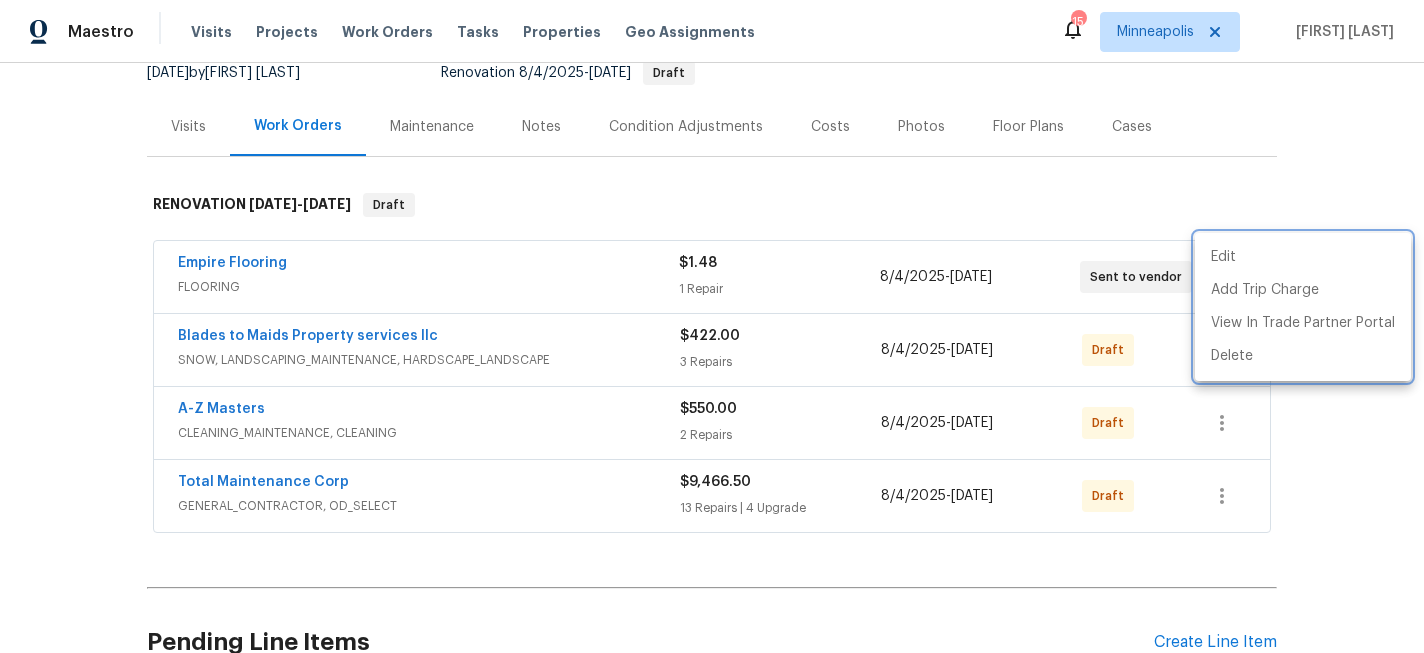 click at bounding box center (712, 326) 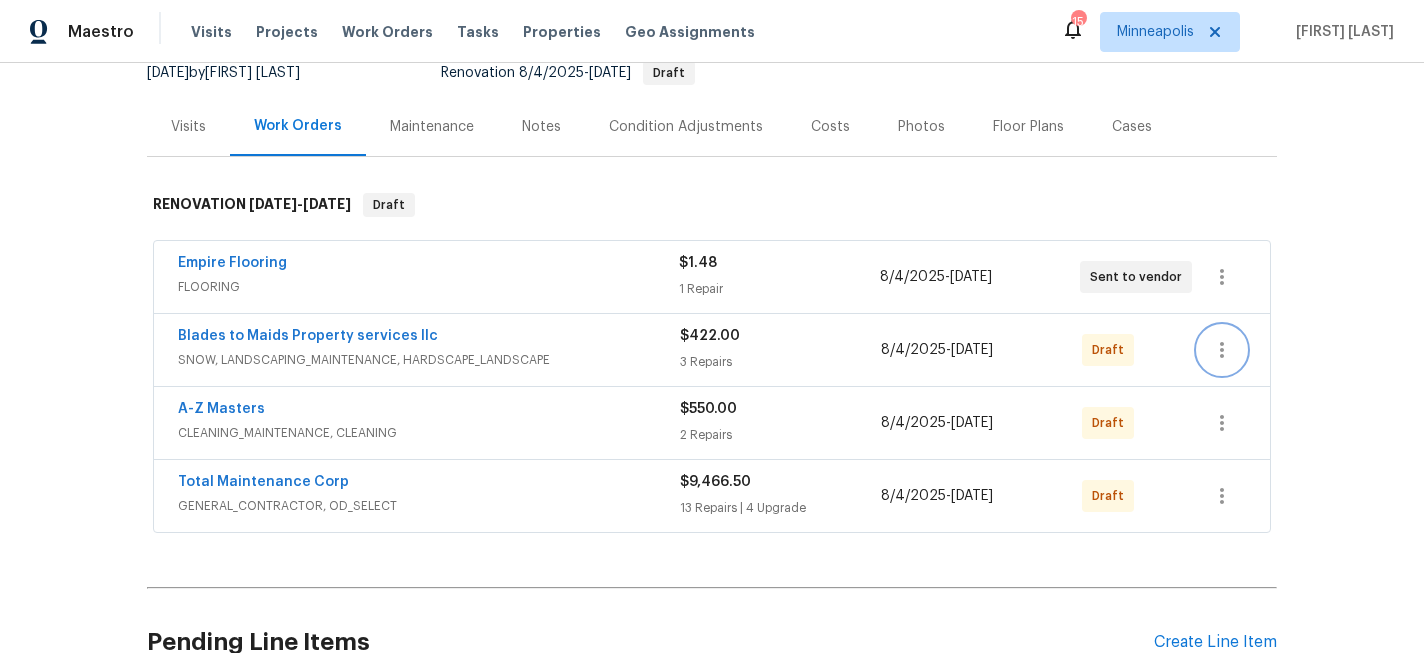 click 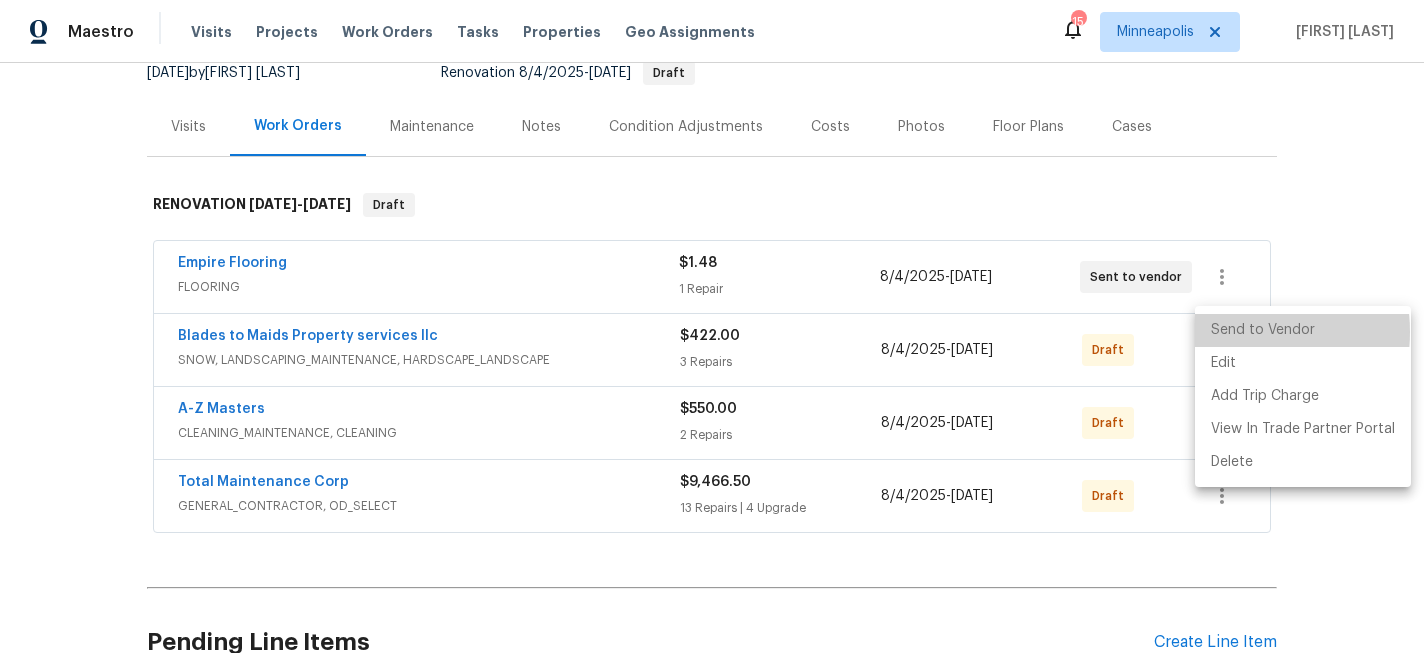 click on "Send to Vendor" at bounding box center [1303, 330] 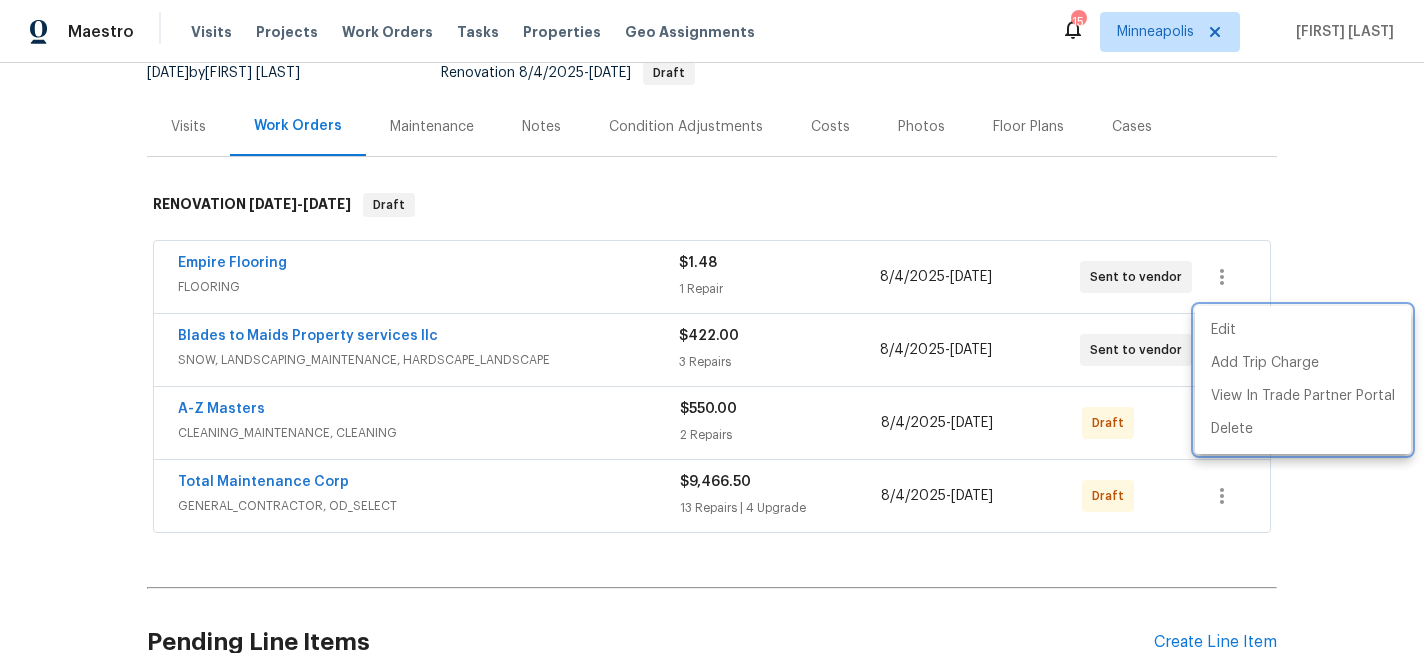 click at bounding box center (712, 326) 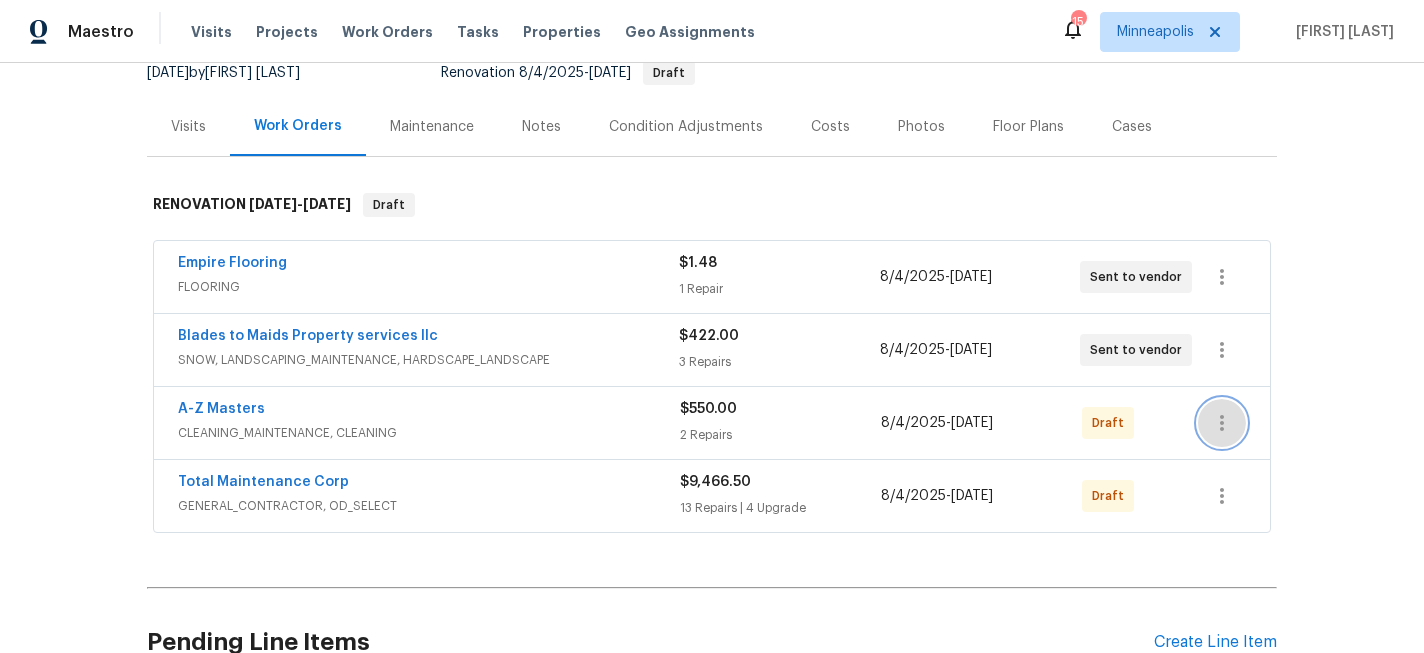 click 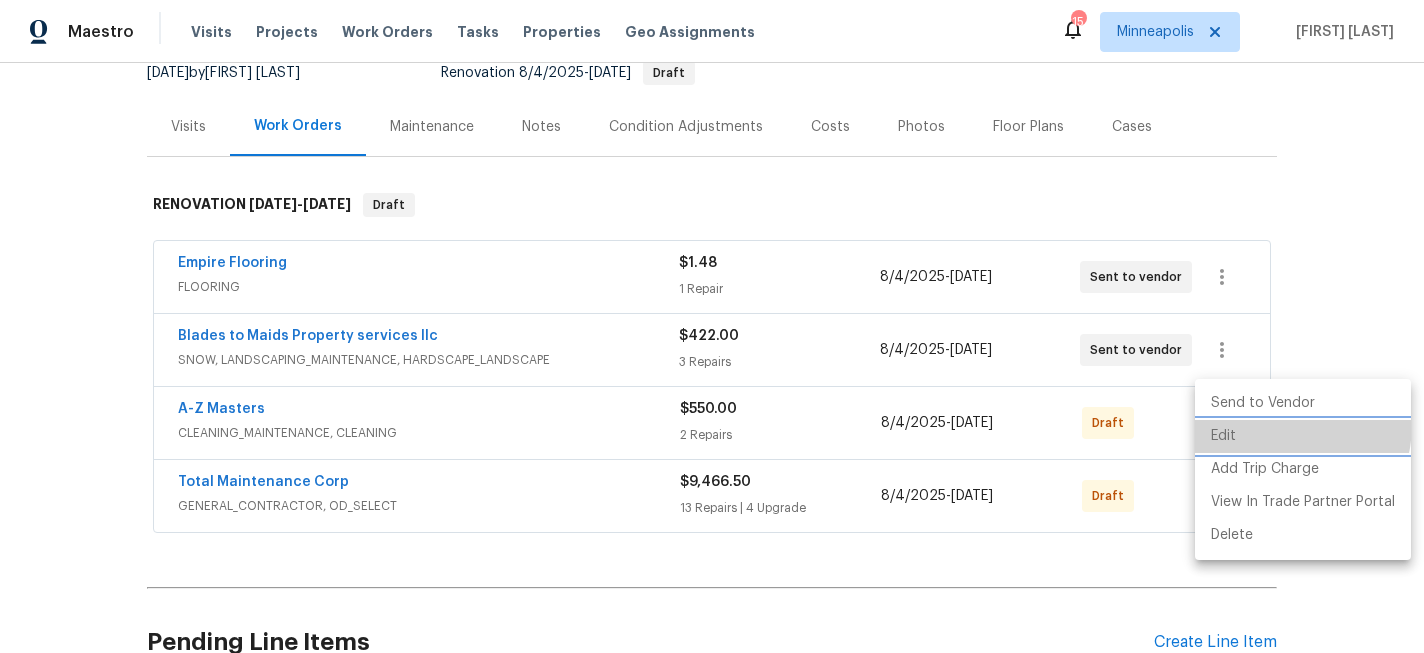 click on "Edit" at bounding box center [1303, 436] 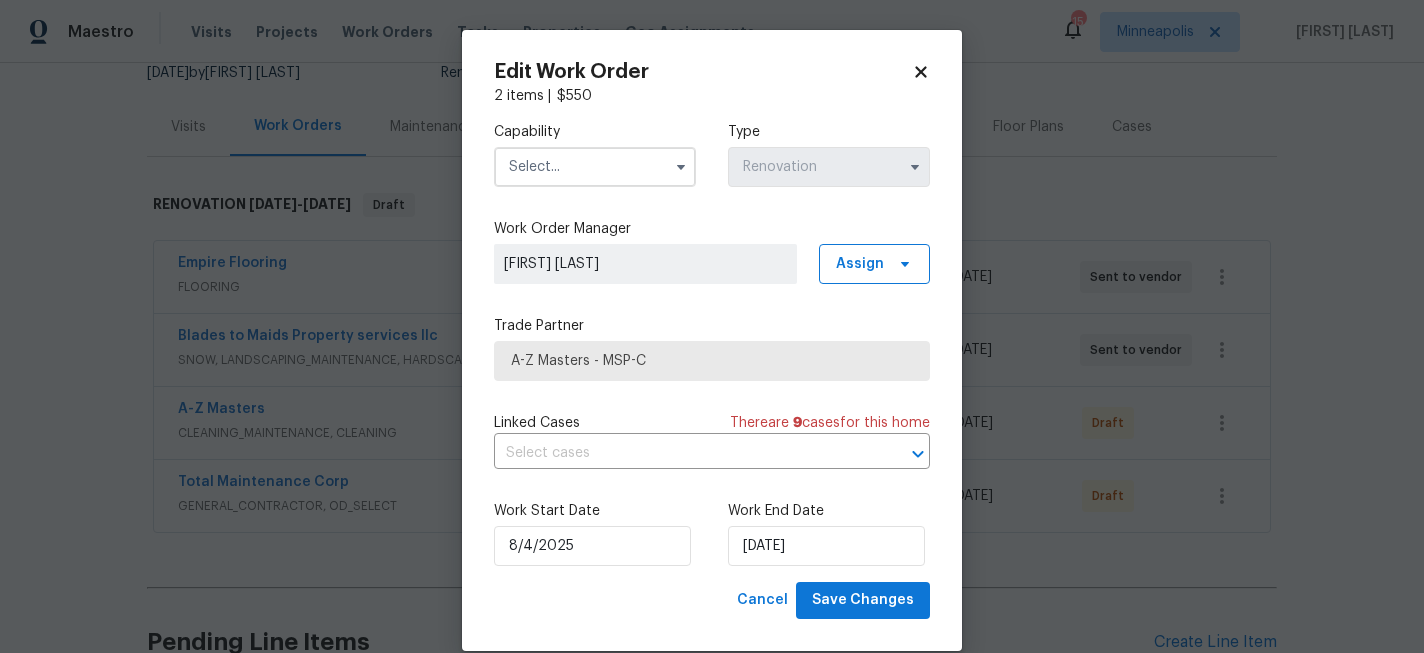 click on "Edit Work Order 2 items | $ 550 Capability   Type   Renovation Work Order Manager   [FIRST] [LAST] Assign Trade Partner   A-Z Masters - MSP-C Linked Cases There  are   9  case s  for this home   ​ Work Start Date   [DATE] Work End Date   [DATE] Cancel Save Changes" at bounding box center [712, 340] 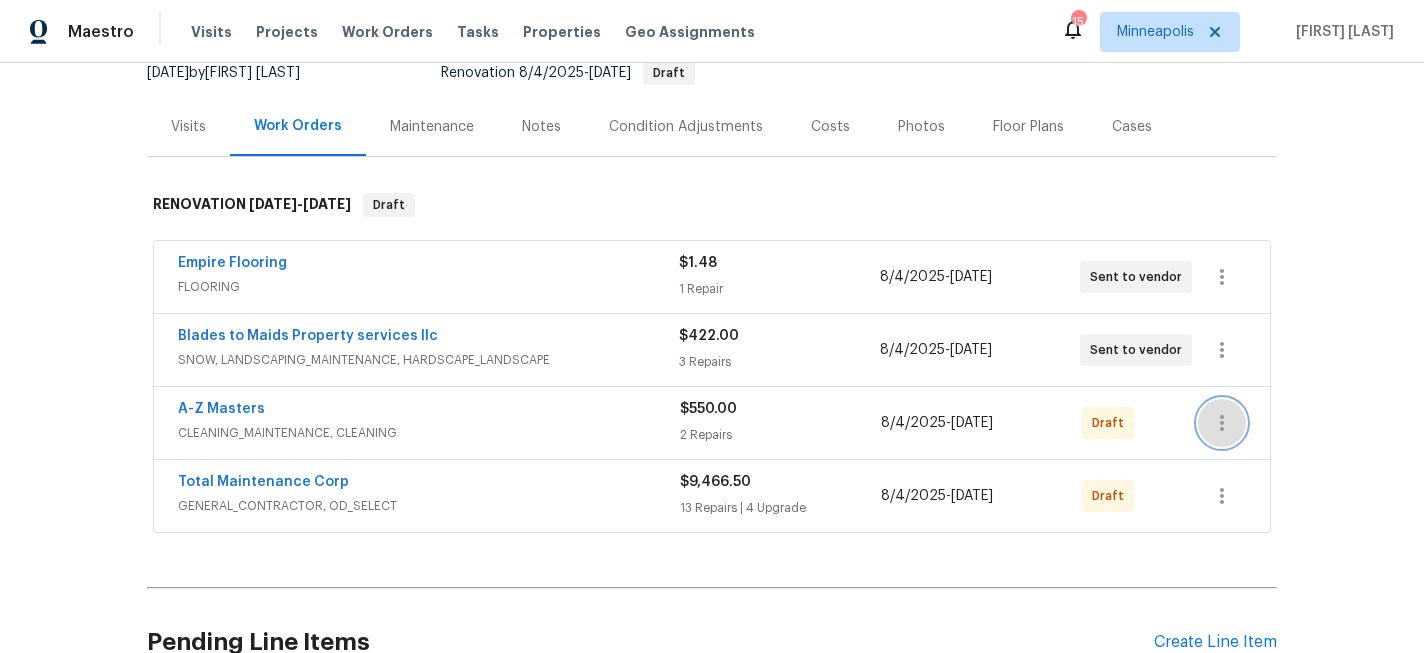 click 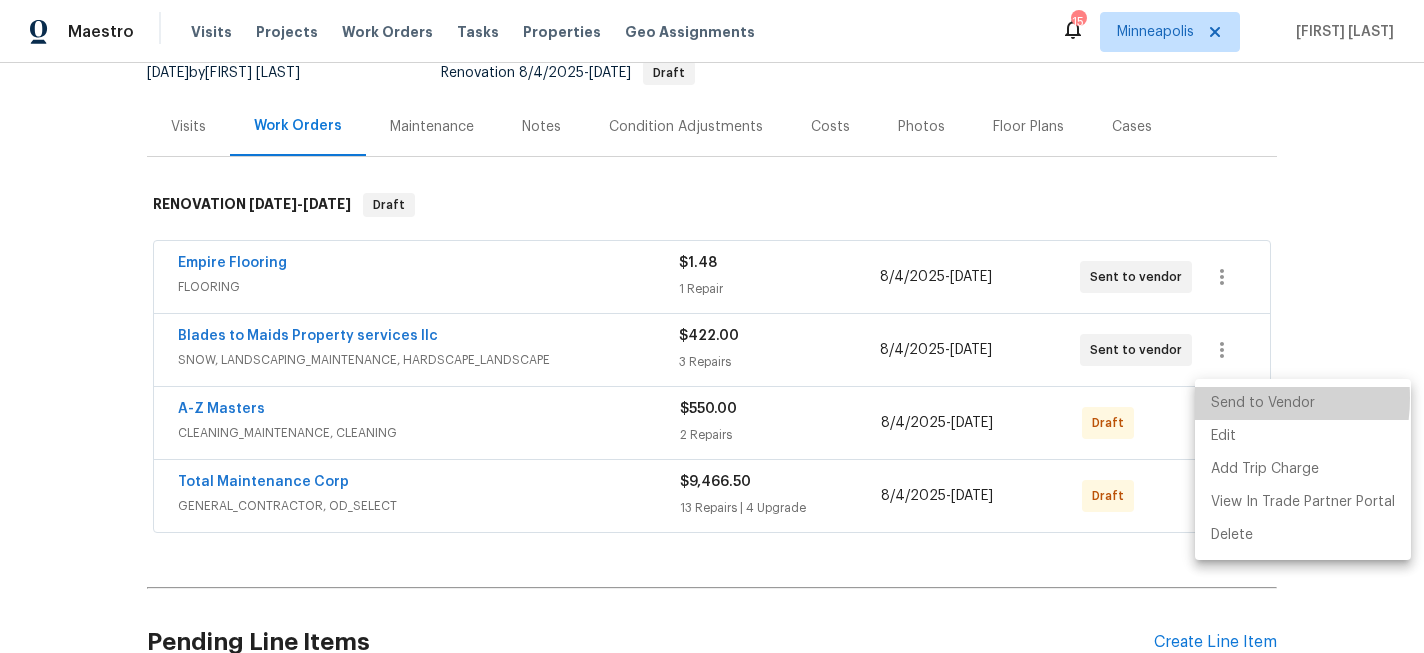 click on "Send to Vendor" at bounding box center (1303, 403) 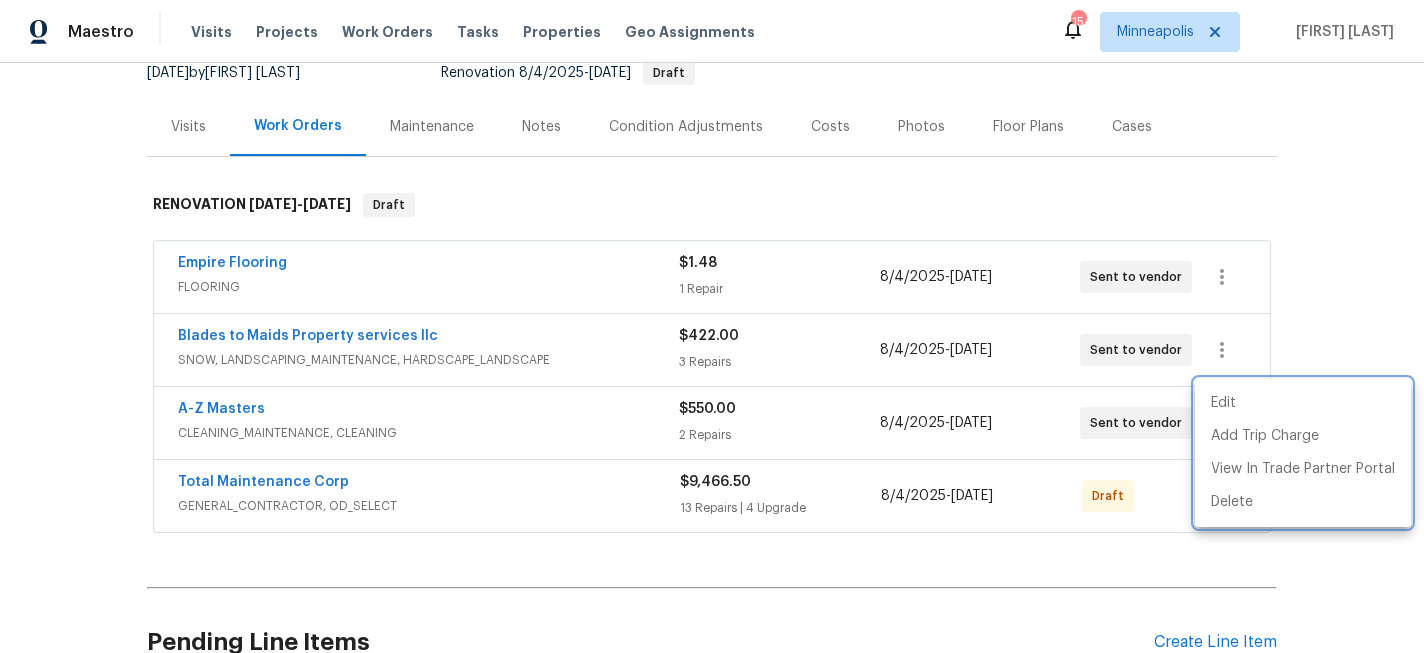 click at bounding box center (712, 326) 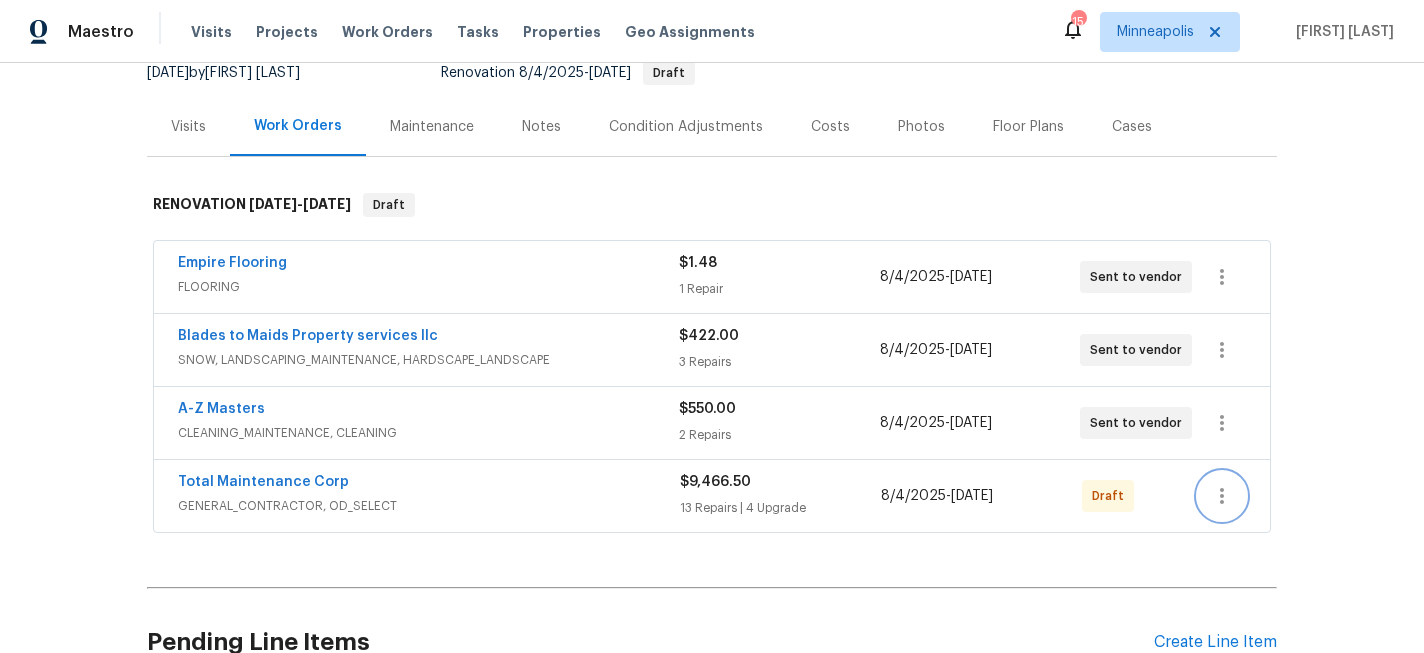 click 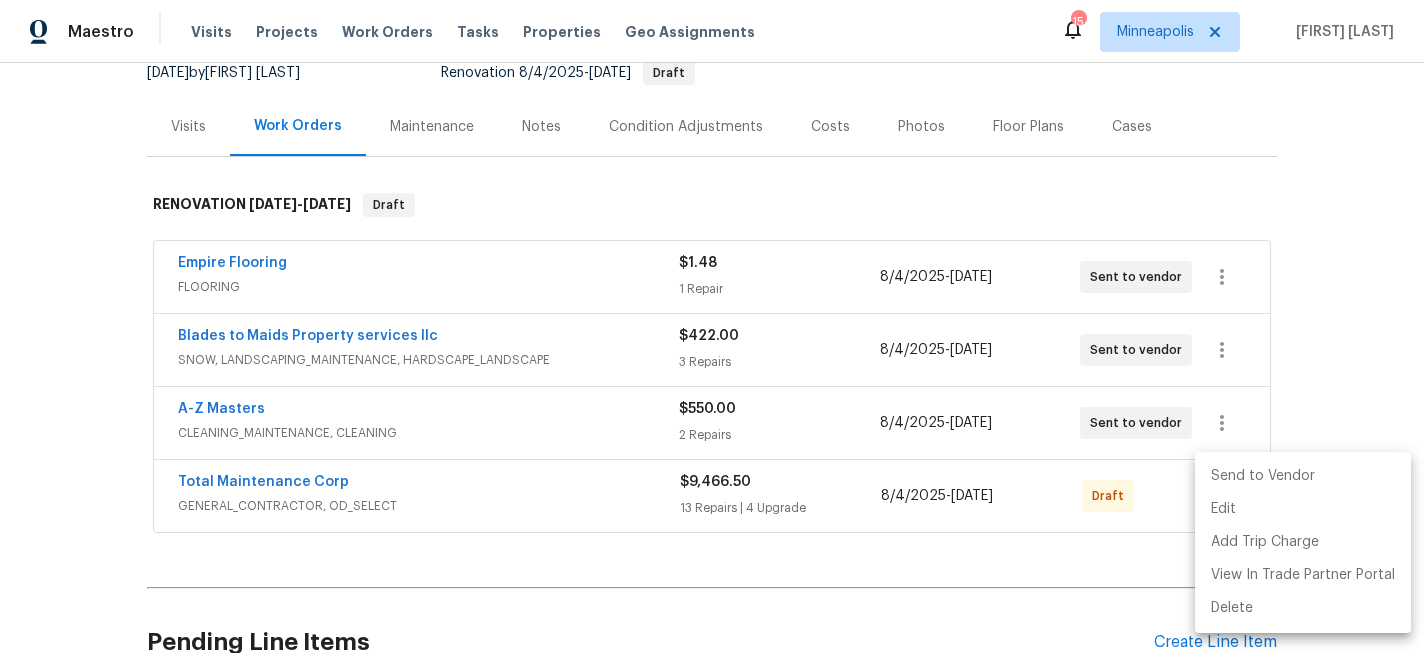 click on "Send to Vendor" at bounding box center [1303, 476] 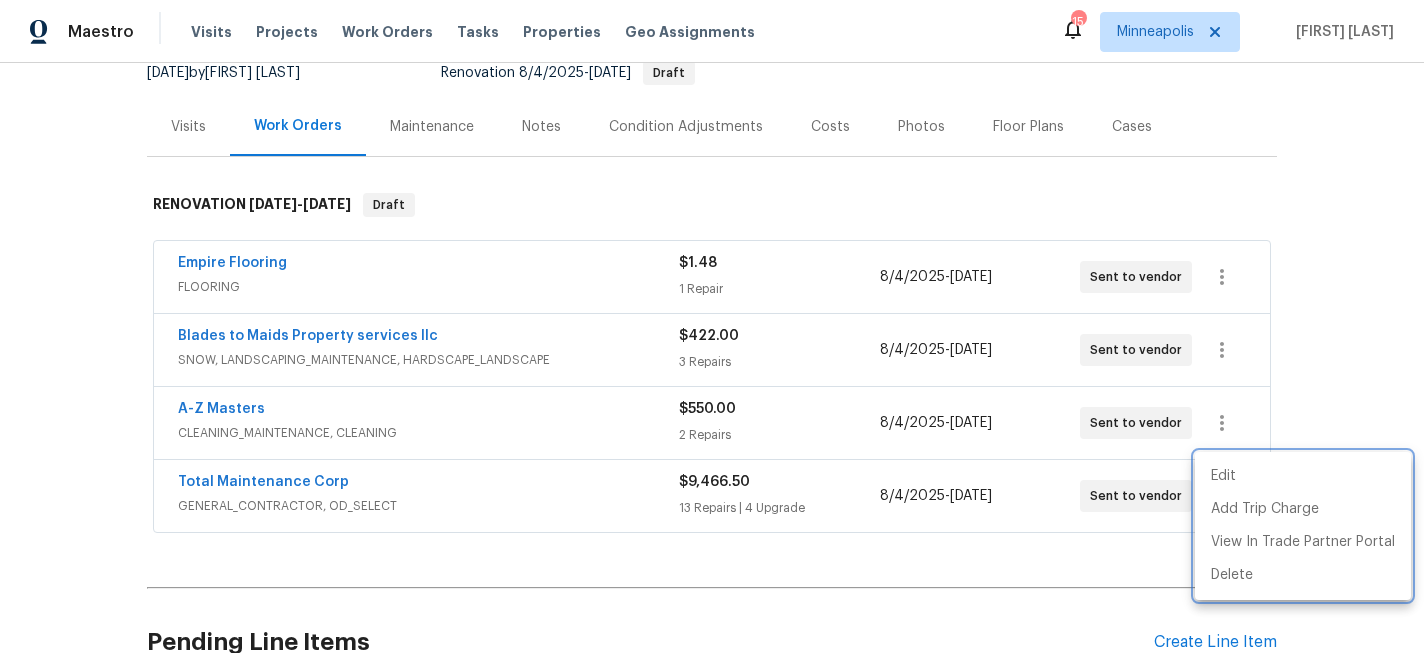 click at bounding box center [712, 326] 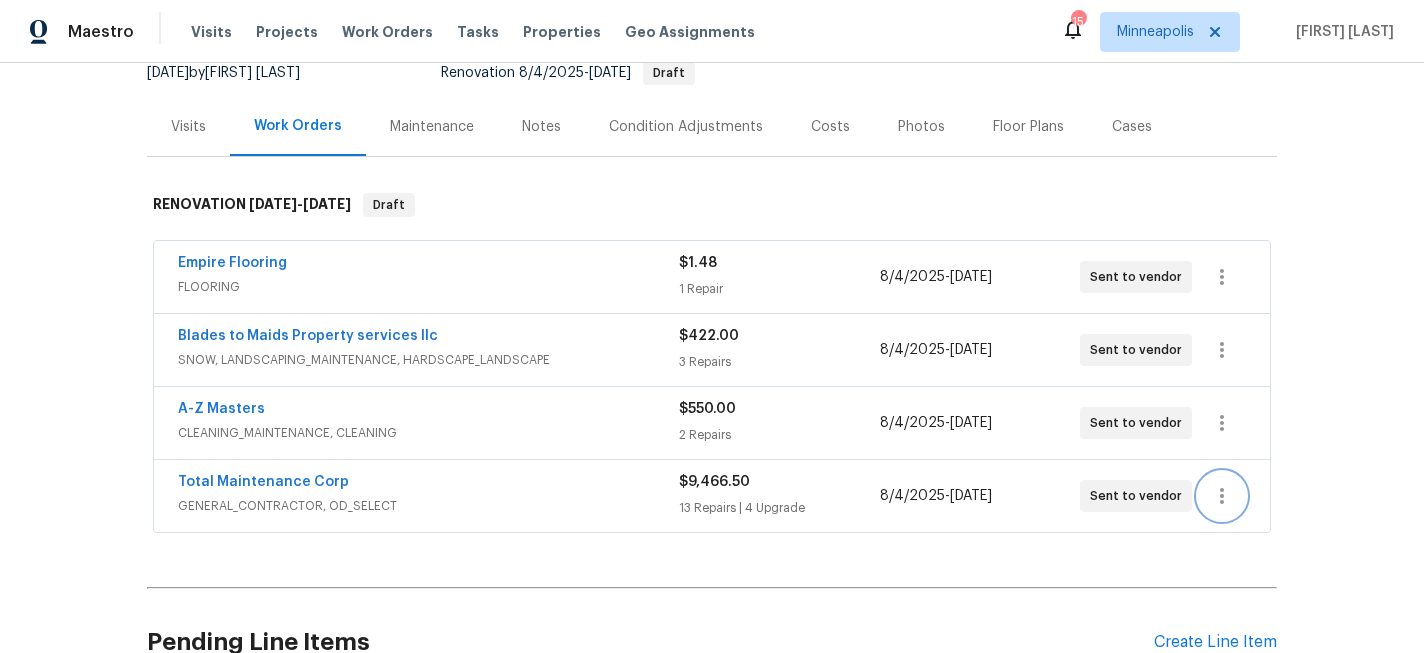 scroll, scrollTop: 0, scrollLeft: 0, axis: both 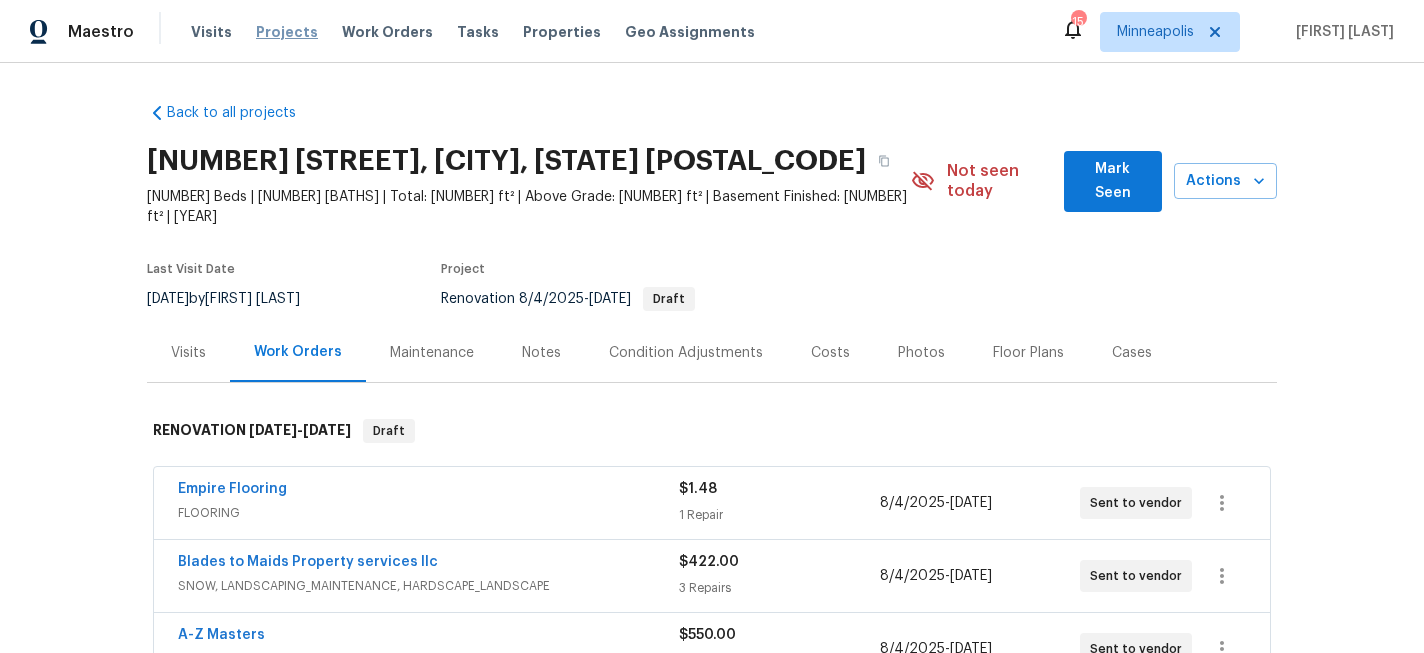 click on "Projects" at bounding box center [287, 32] 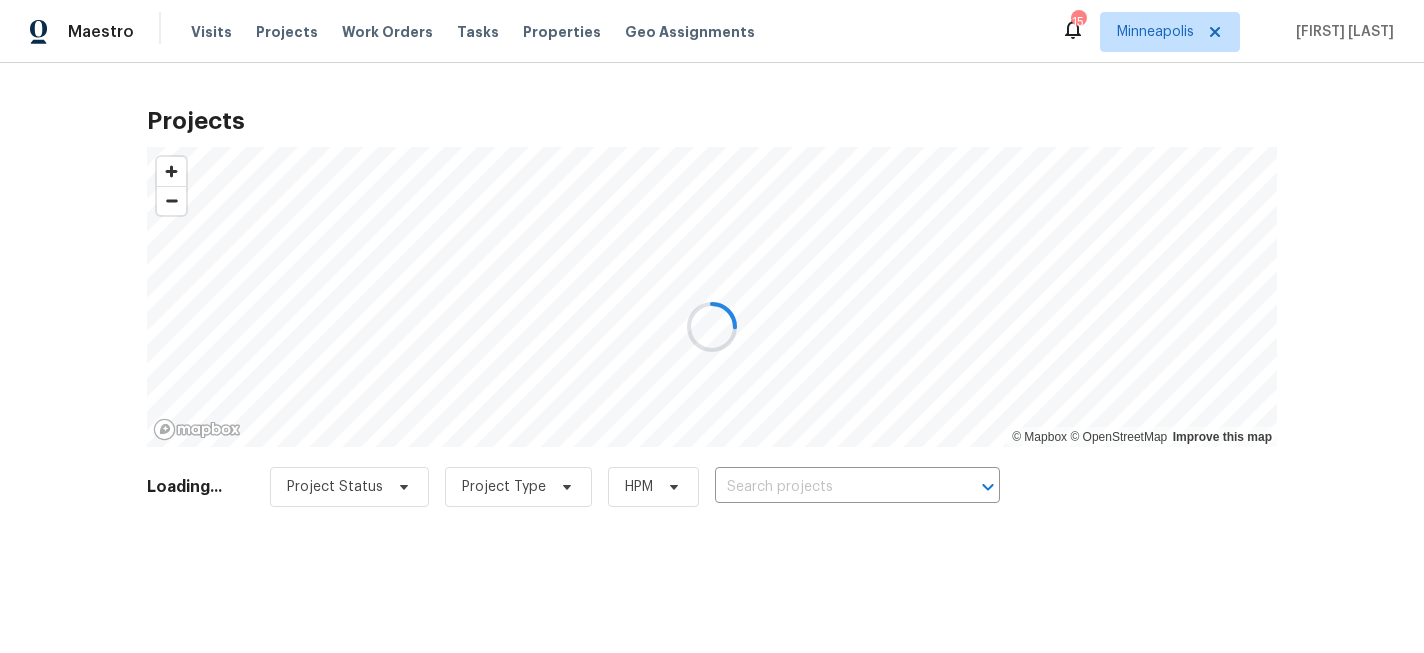 click at bounding box center [712, 326] 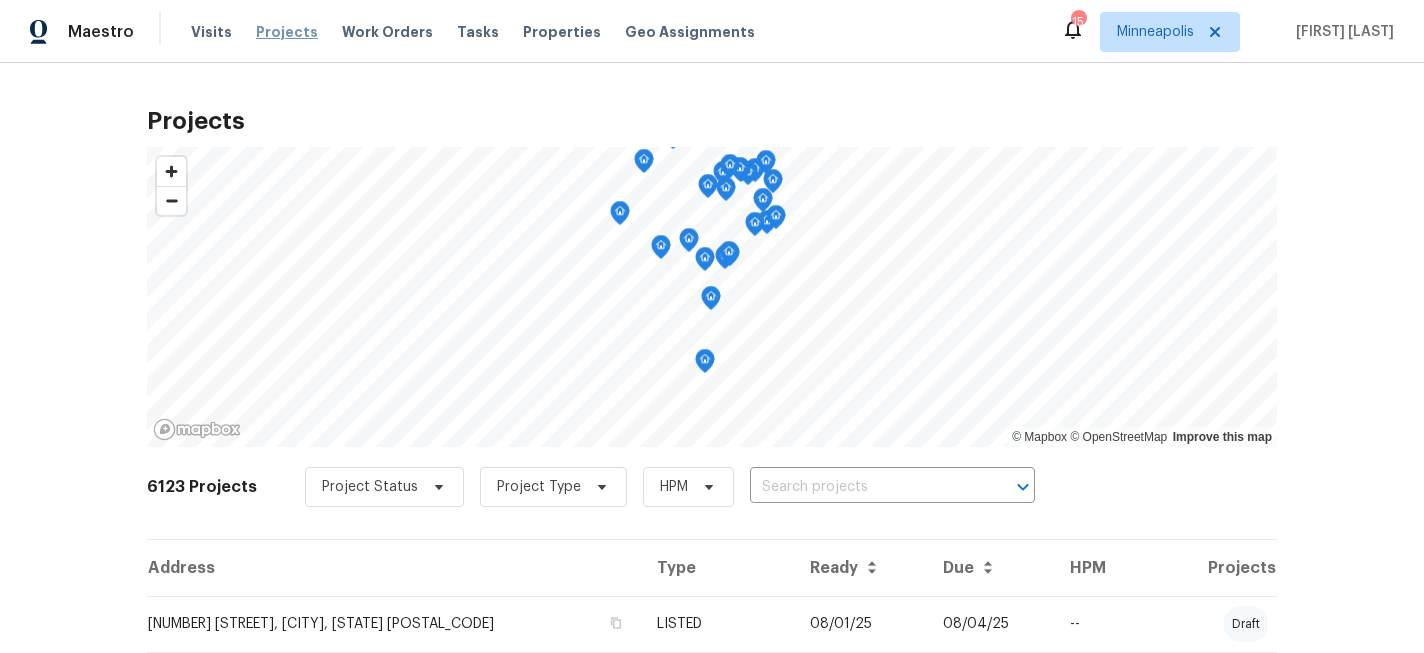 click on "Projects" at bounding box center (287, 32) 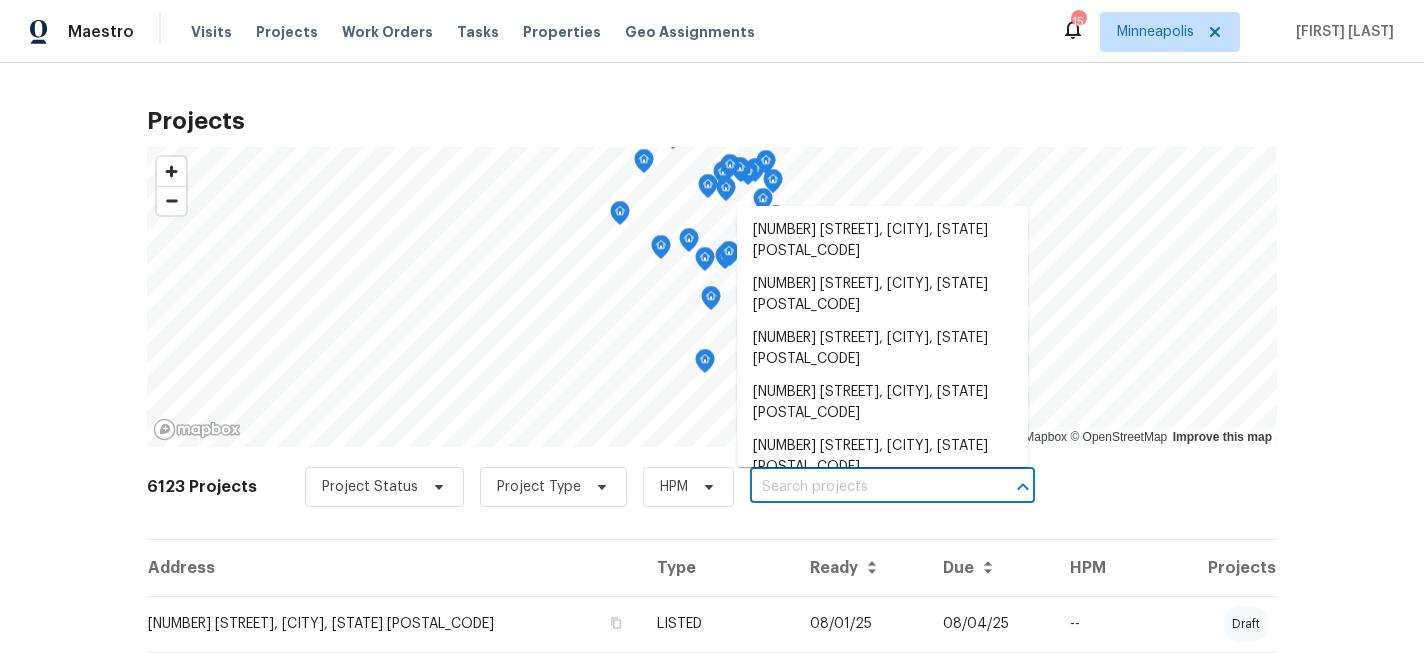 click at bounding box center (864, 487) 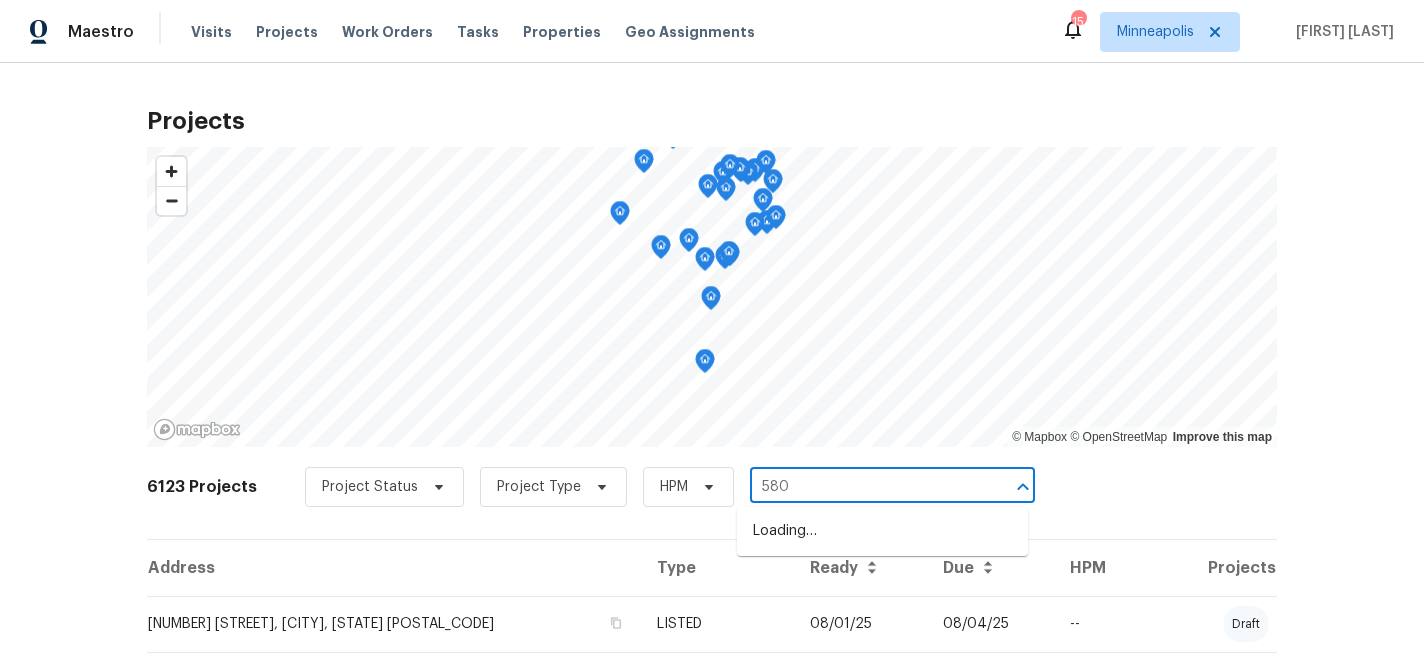 type on "5808" 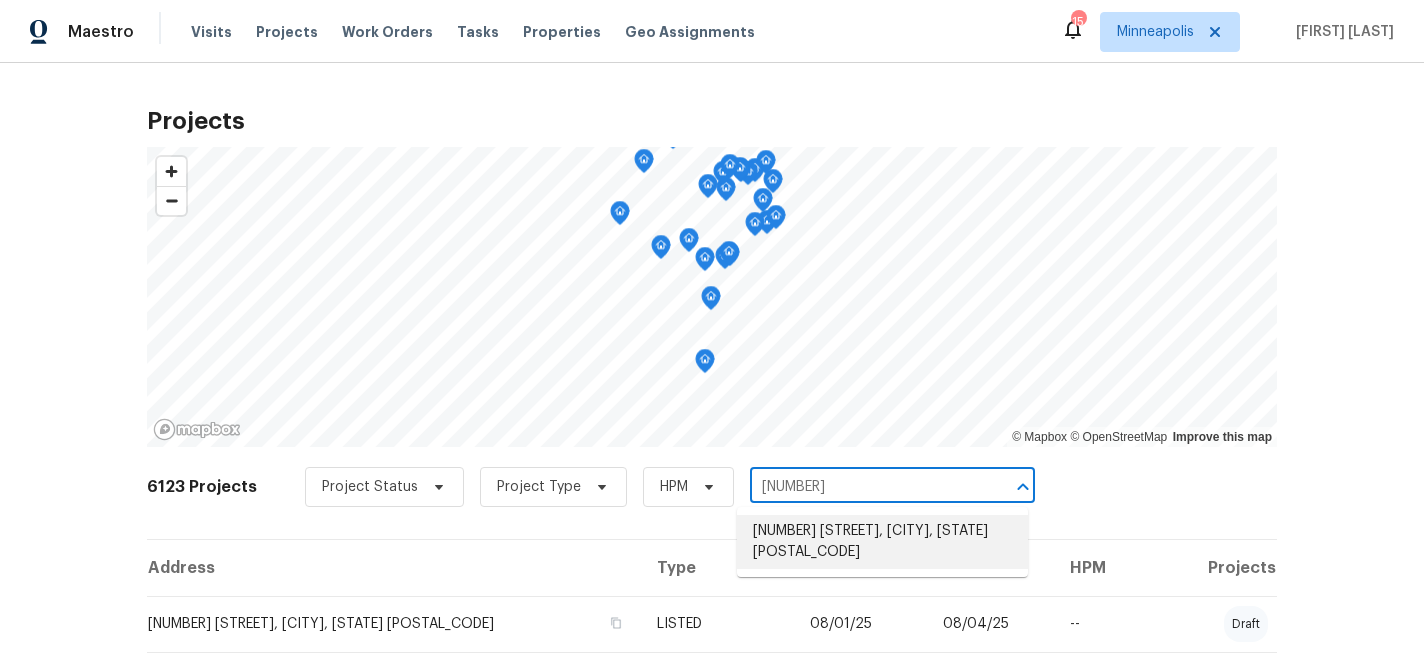 click on "[NUMBER] [STREET], [CITY], [STATE] [POSTAL_CODE]" at bounding box center (882, 542) 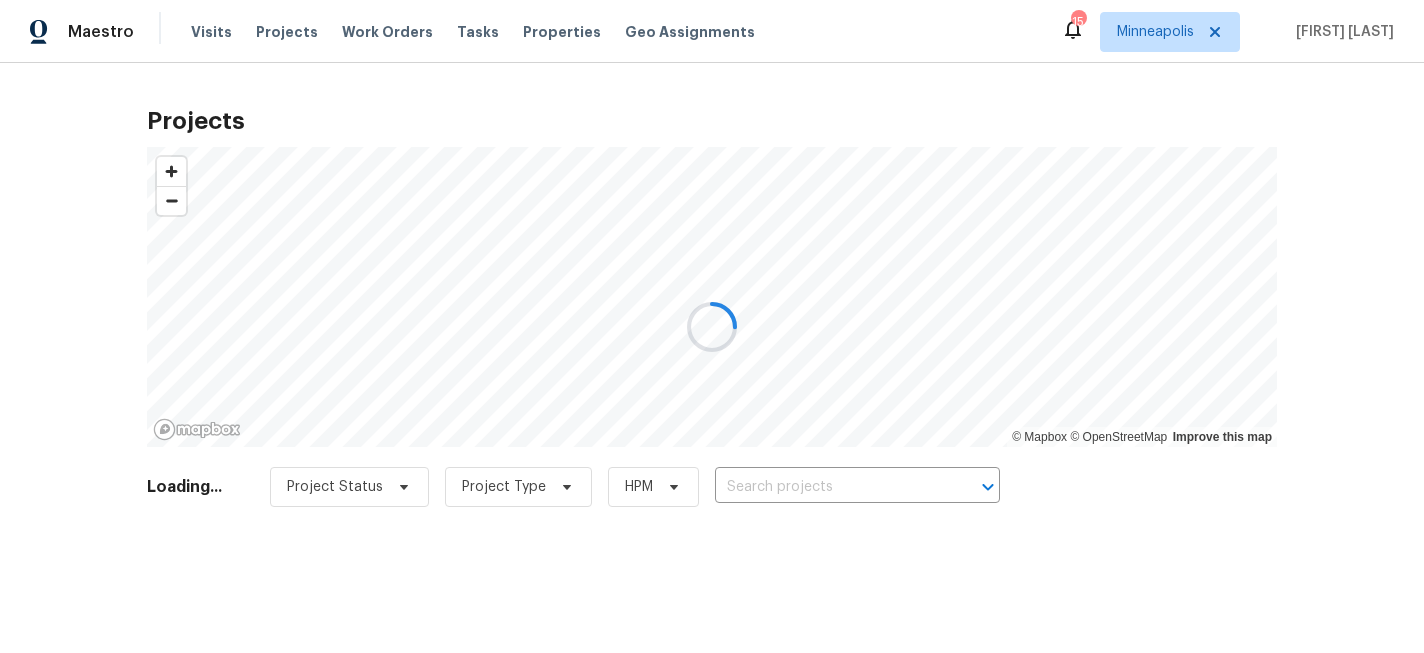 type on "[NUMBER] [STREET], [CITY], [STATE] [POSTAL_CODE]" 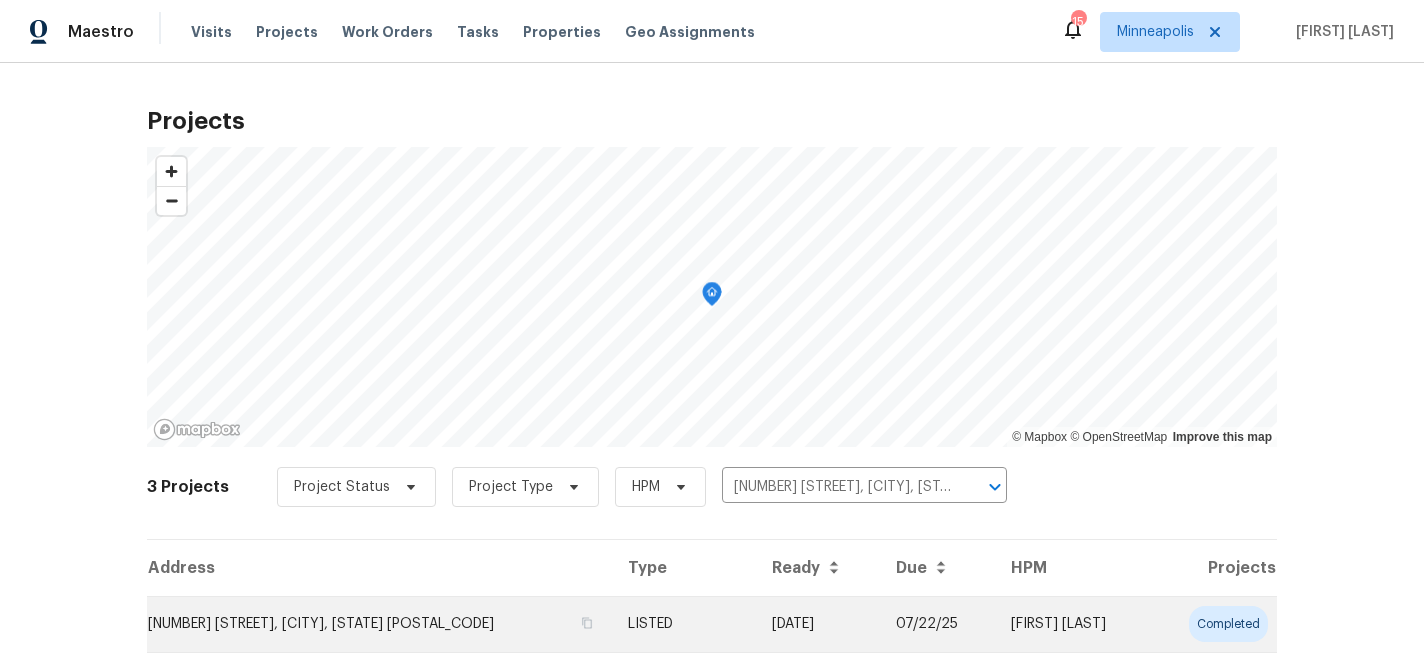 click on "[NUMBER] [STREET], [CITY], [STATE] [POSTAL_CODE]" at bounding box center [379, 624] 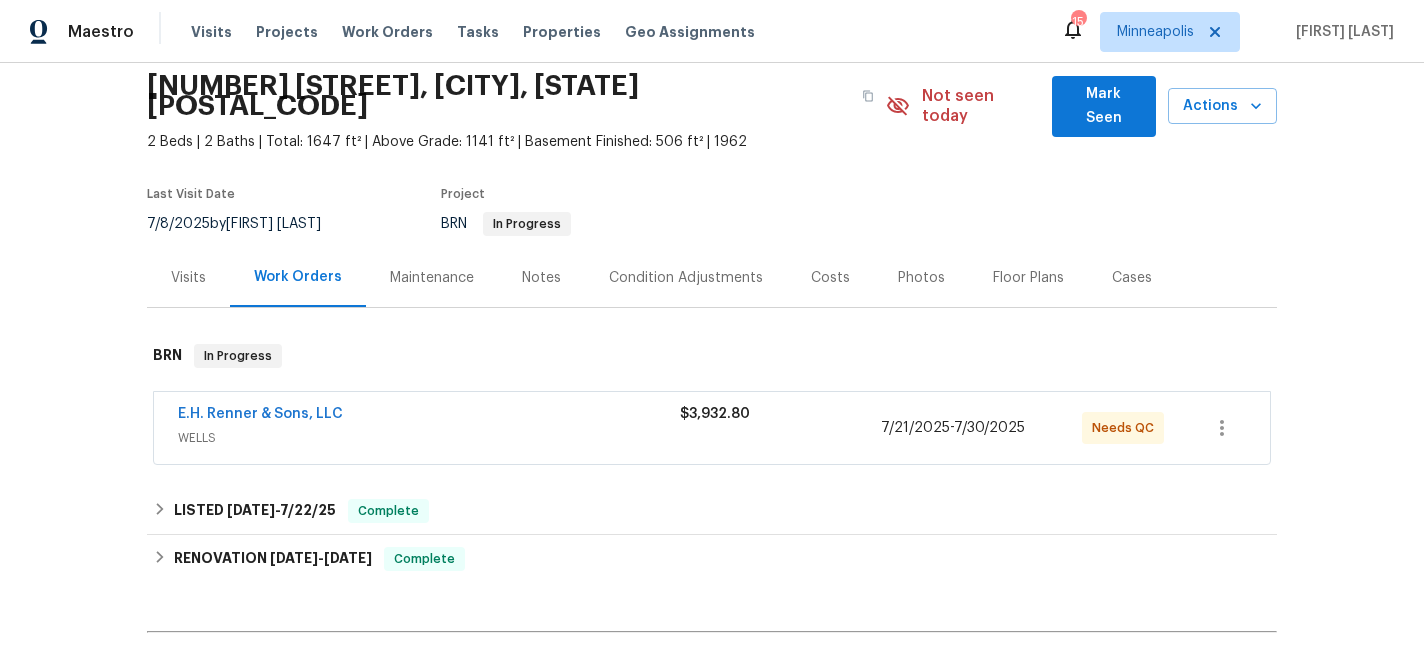 scroll, scrollTop: 99, scrollLeft: 0, axis: vertical 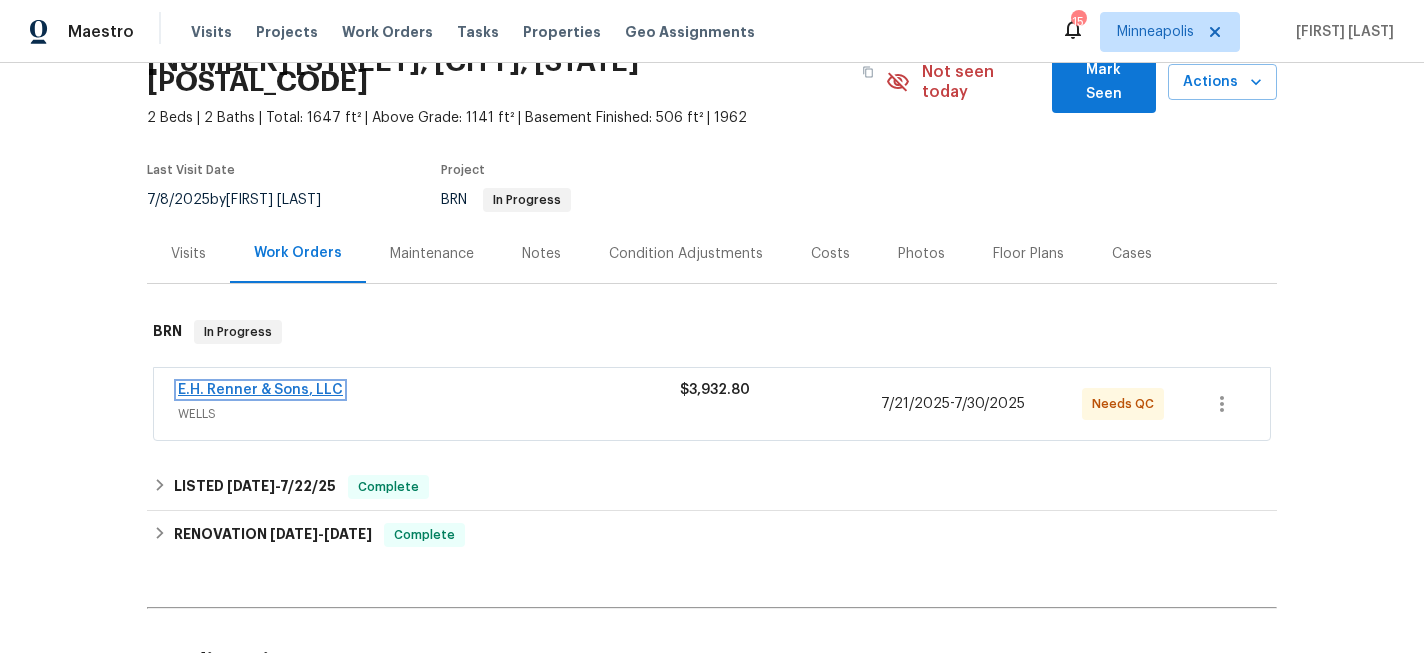 click on "E.H. Renner & Sons, LLC" at bounding box center (260, 390) 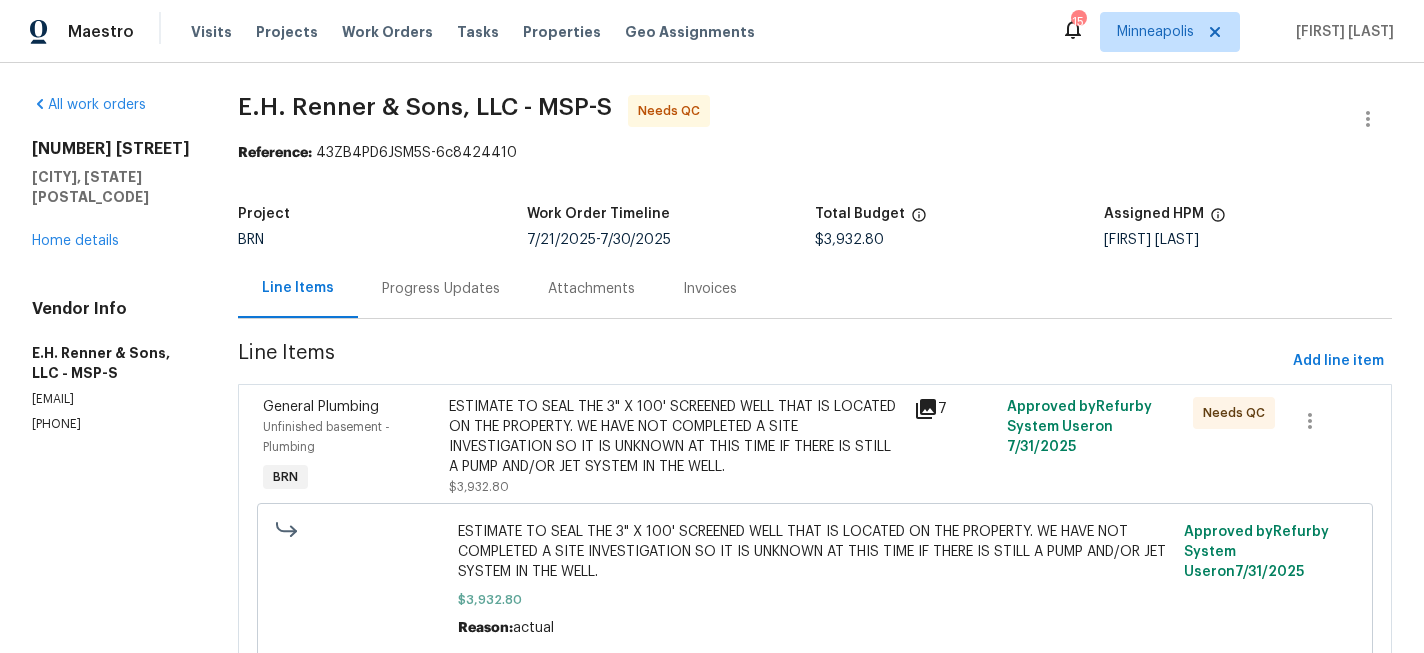 click on "Progress Updates" at bounding box center [441, 289] 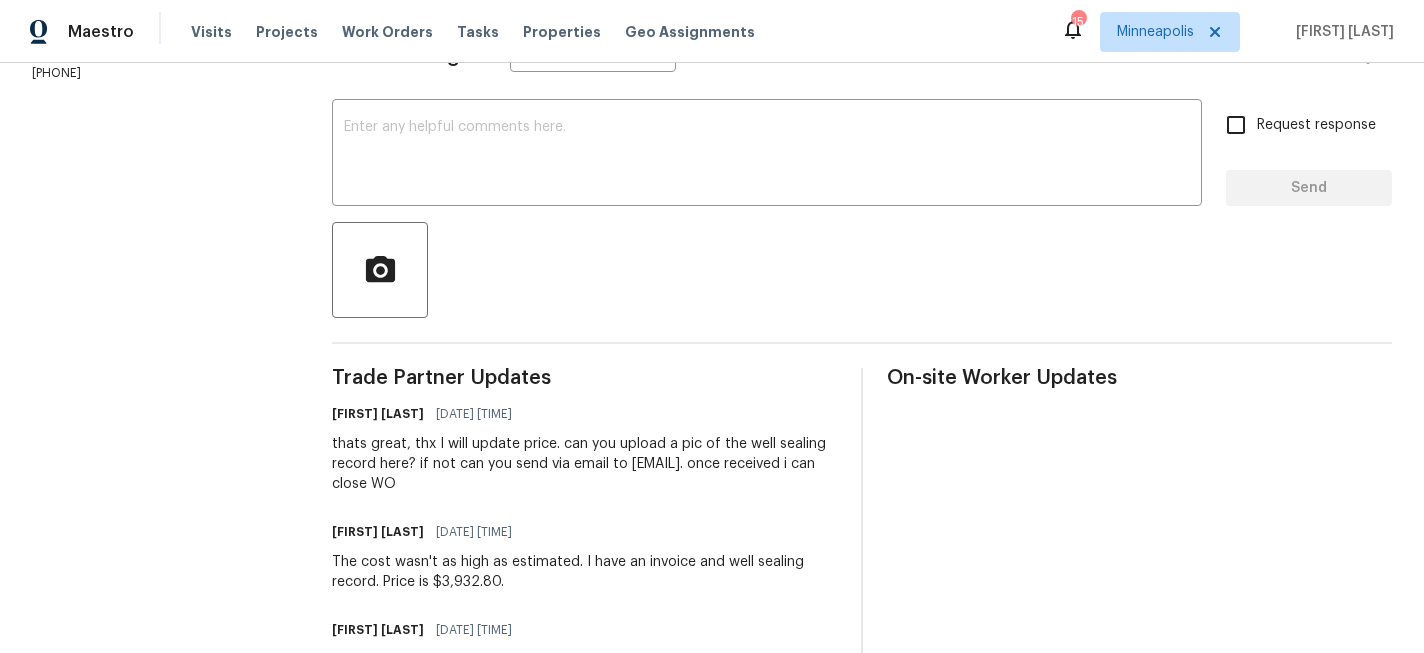 scroll, scrollTop: 0, scrollLeft: 0, axis: both 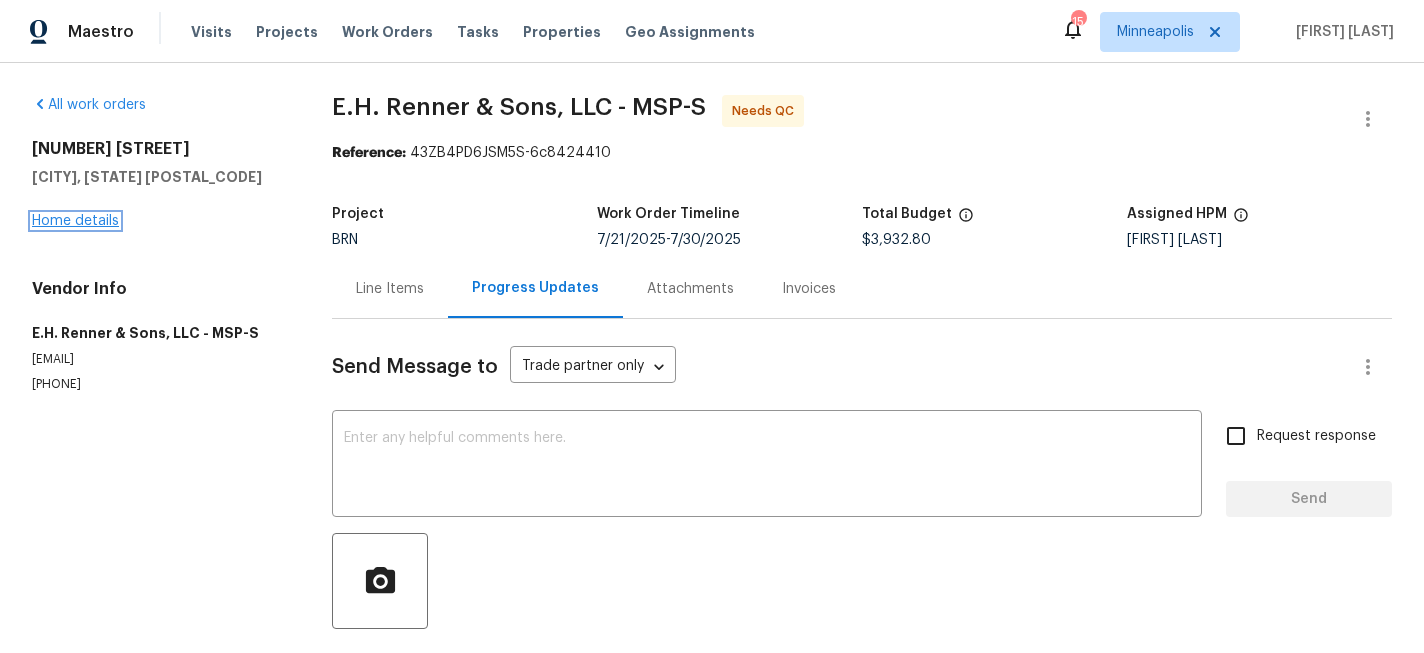 click on "Home details" at bounding box center (75, 221) 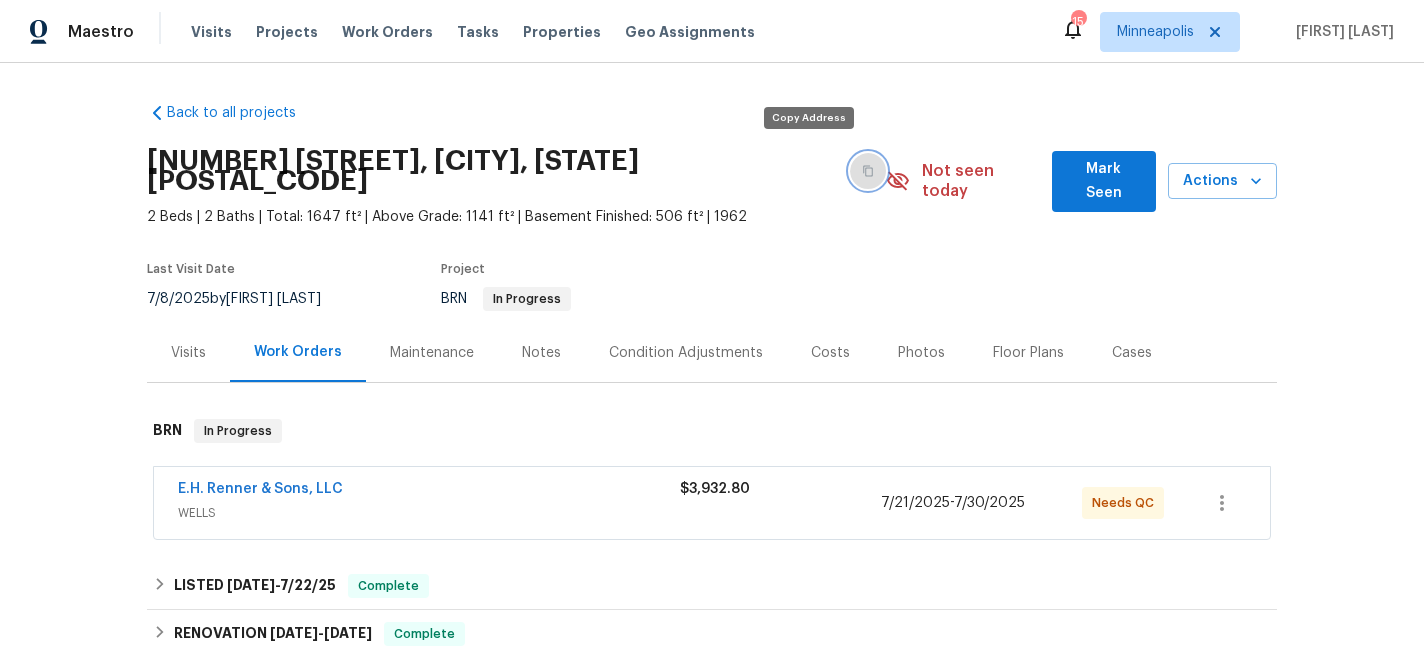click at bounding box center [868, 171] 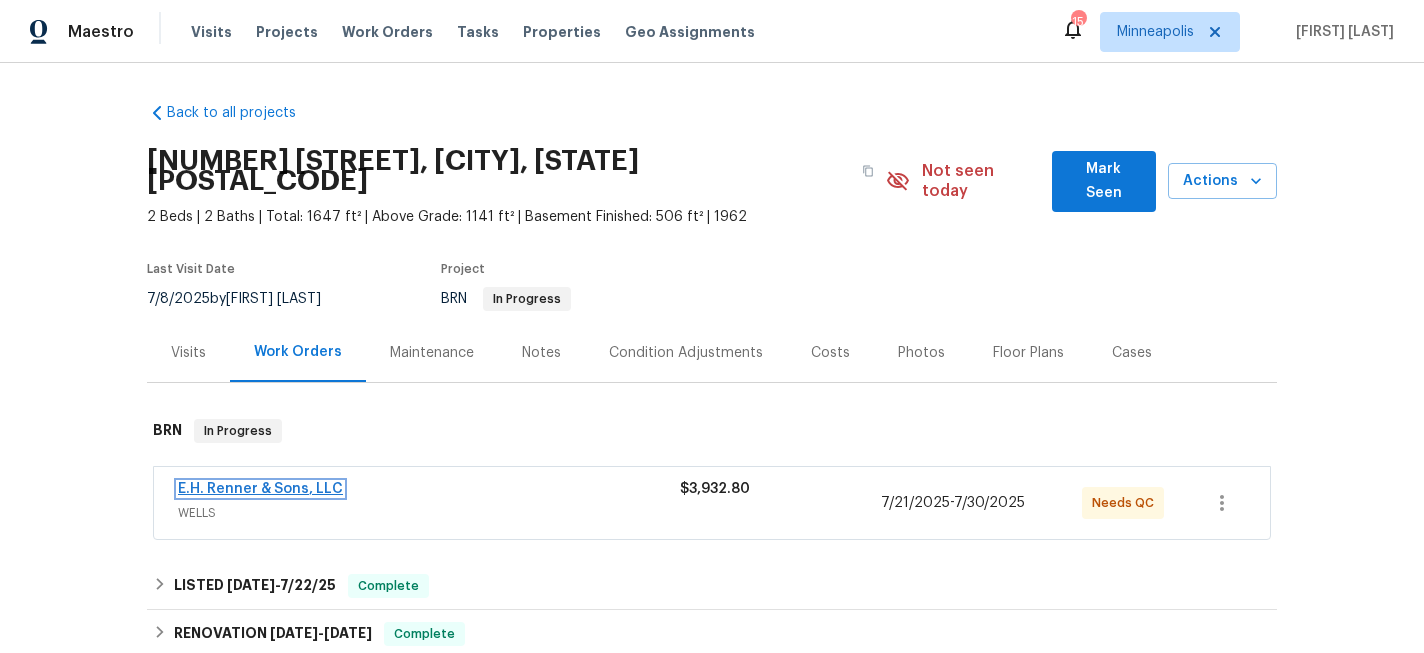 click on "E.H. Renner & Sons, LLC" at bounding box center (260, 489) 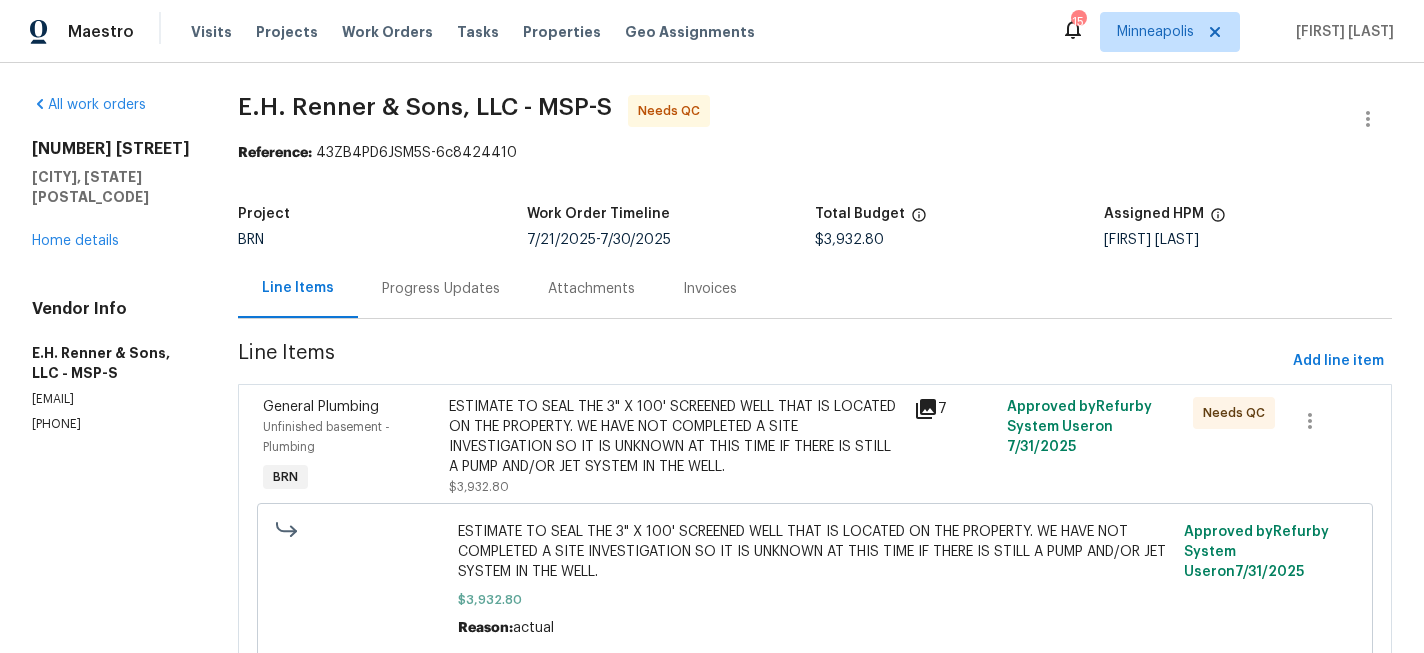 scroll, scrollTop: 80, scrollLeft: 0, axis: vertical 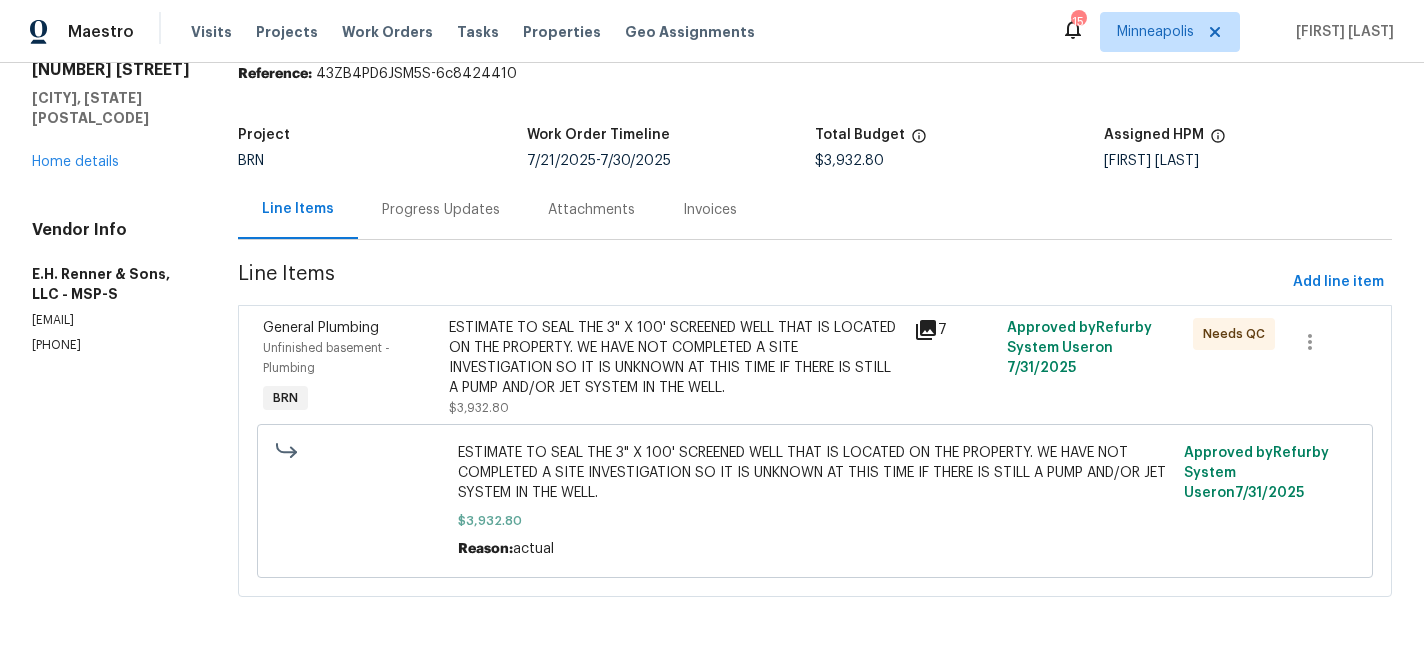 click on "ESTIMATE TO SEAL THE 3" X 100' SCREENED WELL THAT IS LOCATED ON THE PROPERTY. WE HAVE NOT COMPLETED A SITE INVESTIGATION SO IT IS UNKNOWN AT THIS TIME IF THERE IS STILL A PUMP AND/OR JET SYSTEM IN THE WELL." at bounding box center [675, 358] 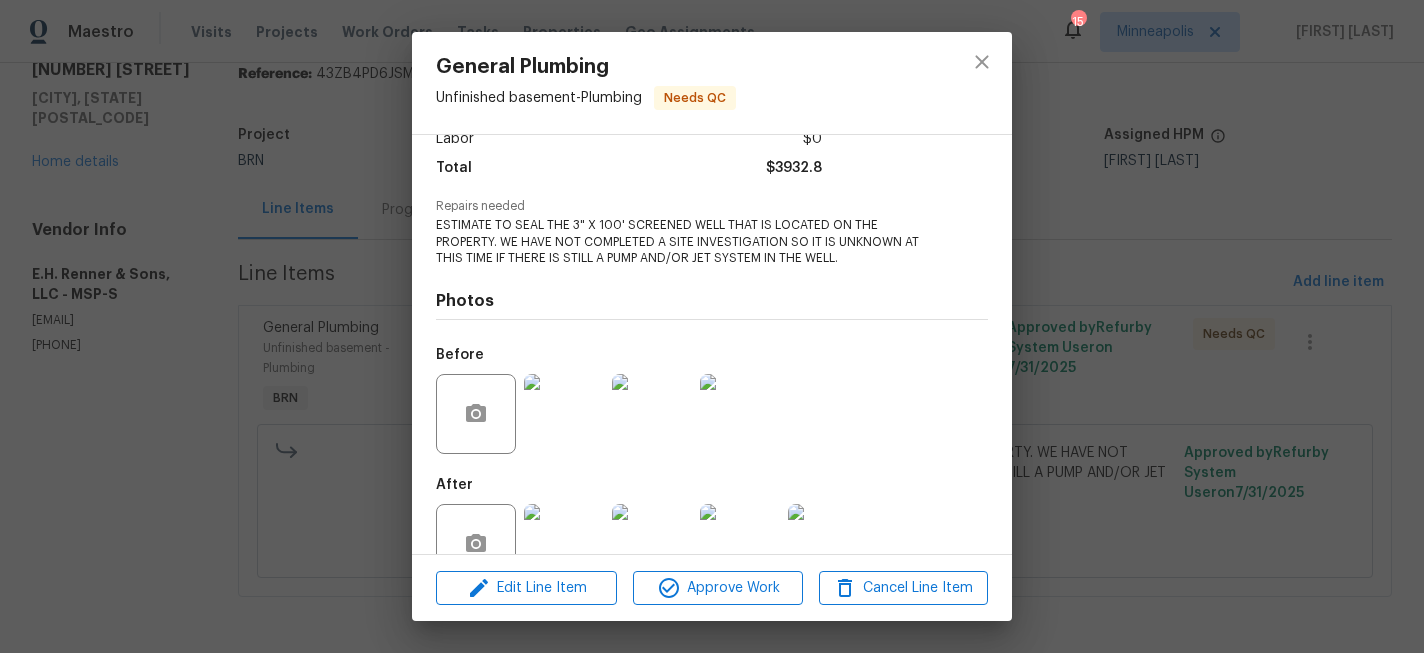 scroll, scrollTop: 201, scrollLeft: 0, axis: vertical 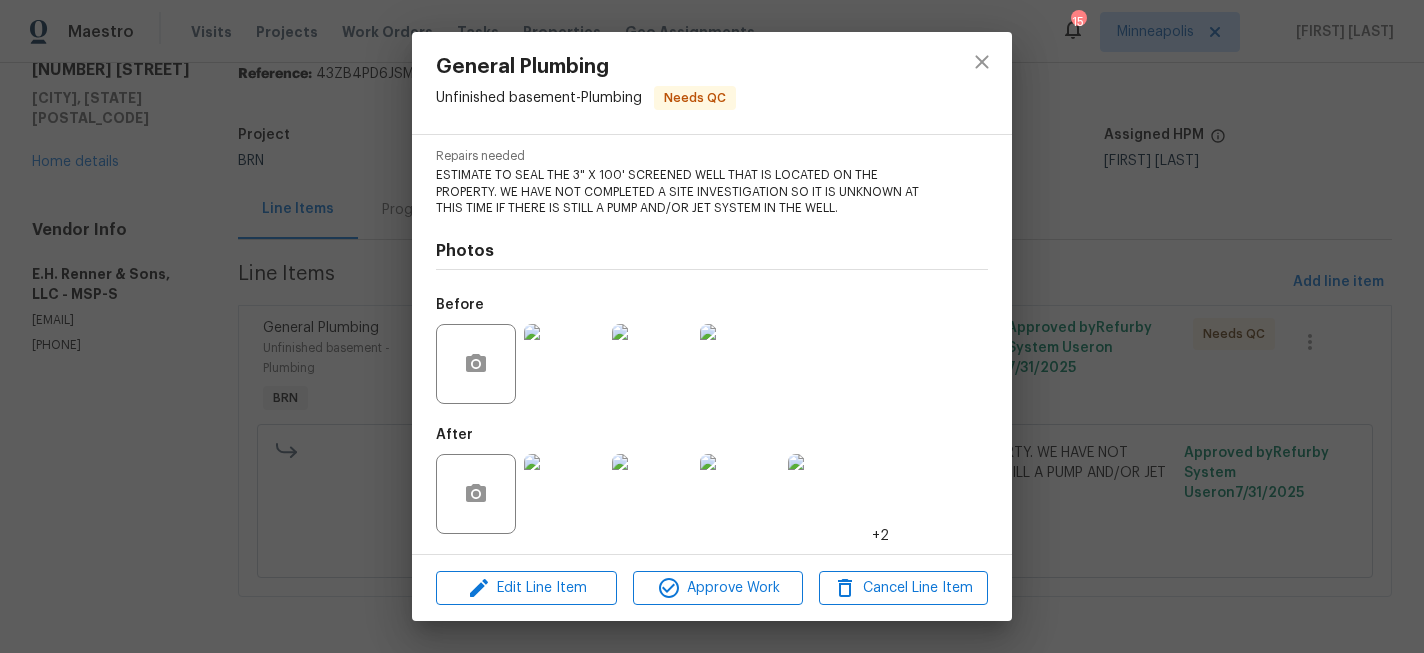 click at bounding box center [564, 494] 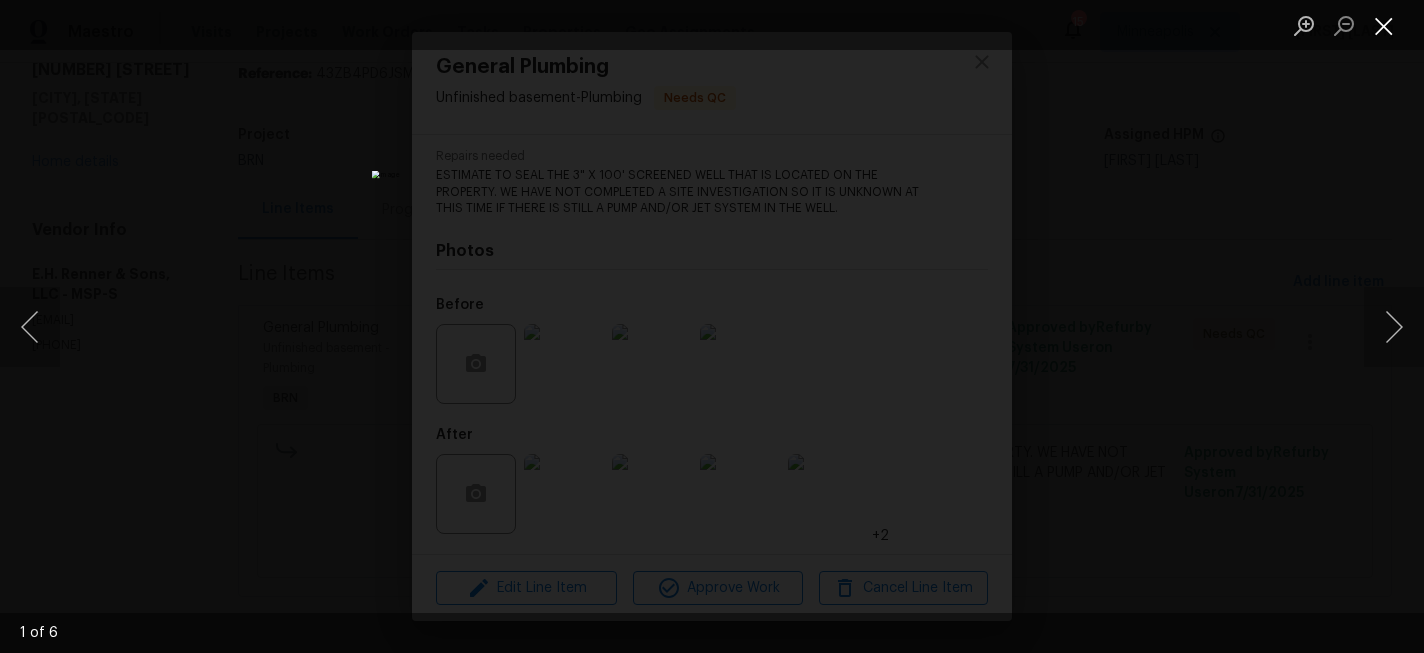 click at bounding box center [1384, 25] 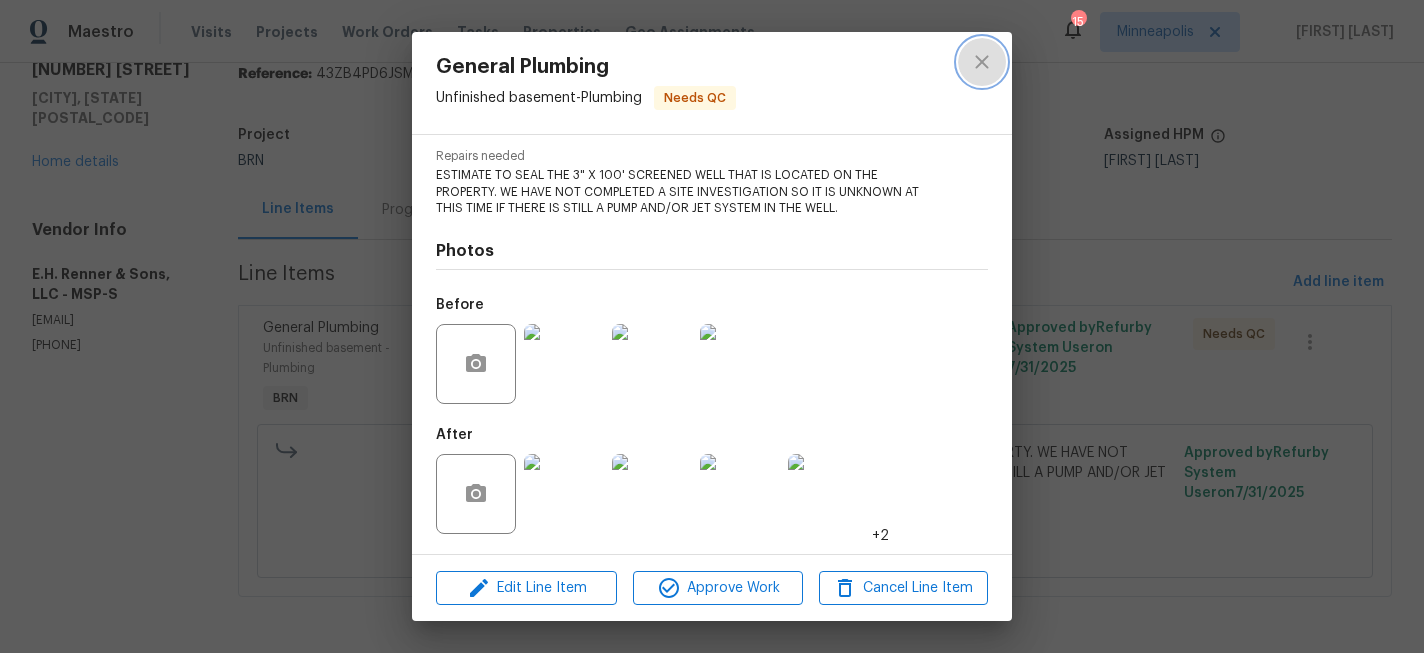 click 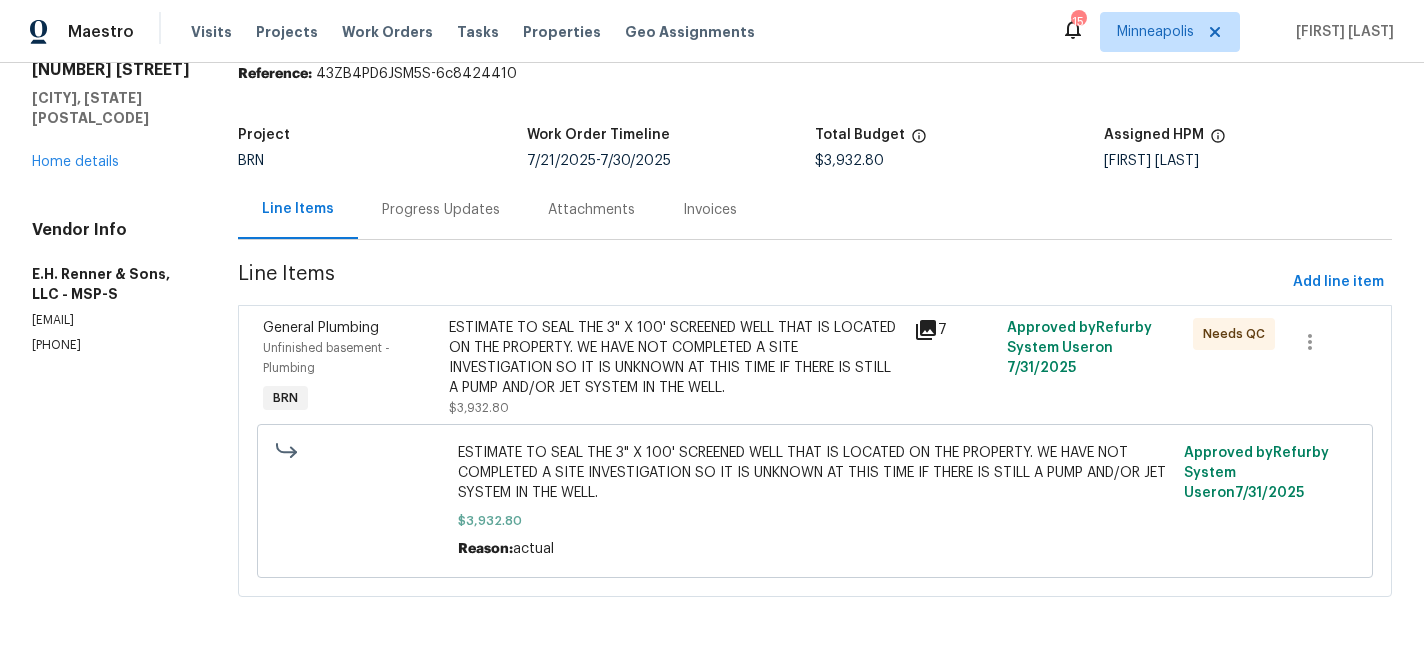 click on "ESTIMATE TO SEAL THE 3" X 100' SCREENED WELL THAT IS LOCATED ON THE PROPERTY. WE HAVE NOT COMPLETED A SITE INVESTIGATION SO IT IS UNKNOWN AT THIS TIME IF THERE IS STILL A PUMP AND/OR JET SYSTEM IN THE WELL." at bounding box center [675, 358] 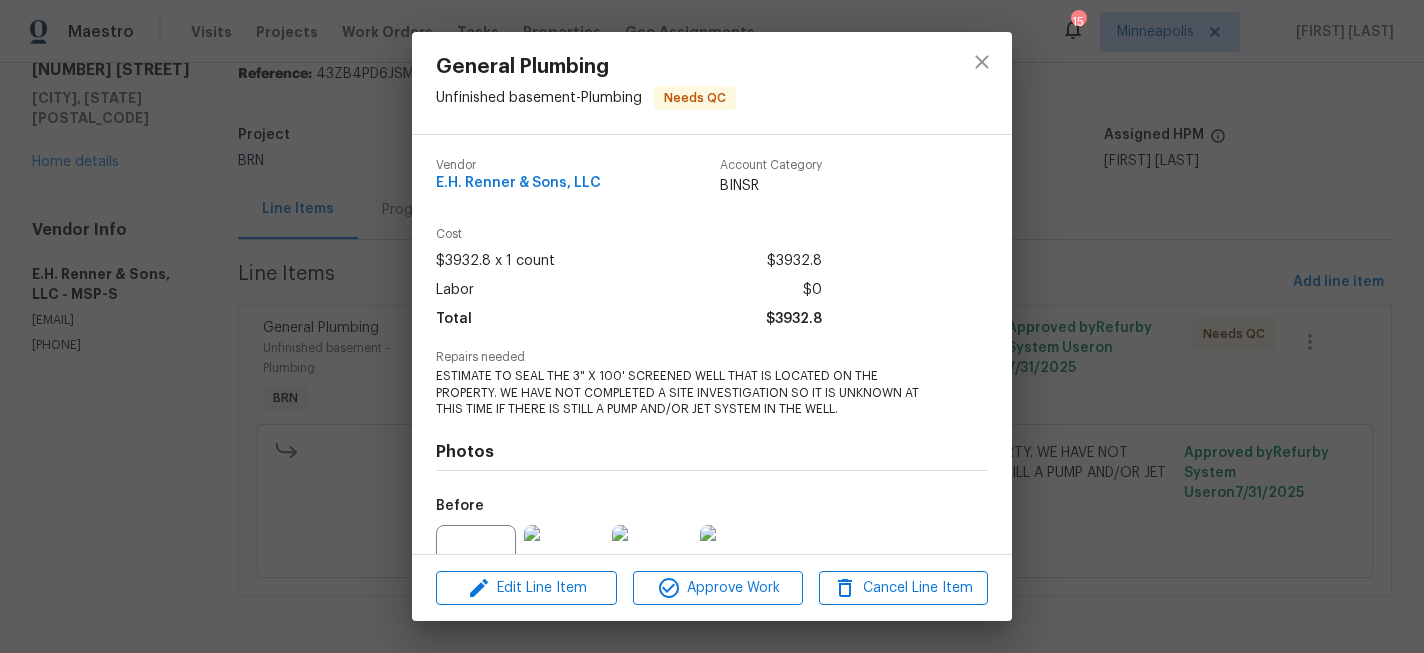 scroll, scrollTop: 201, scrollLeft: 0, axis: vertical 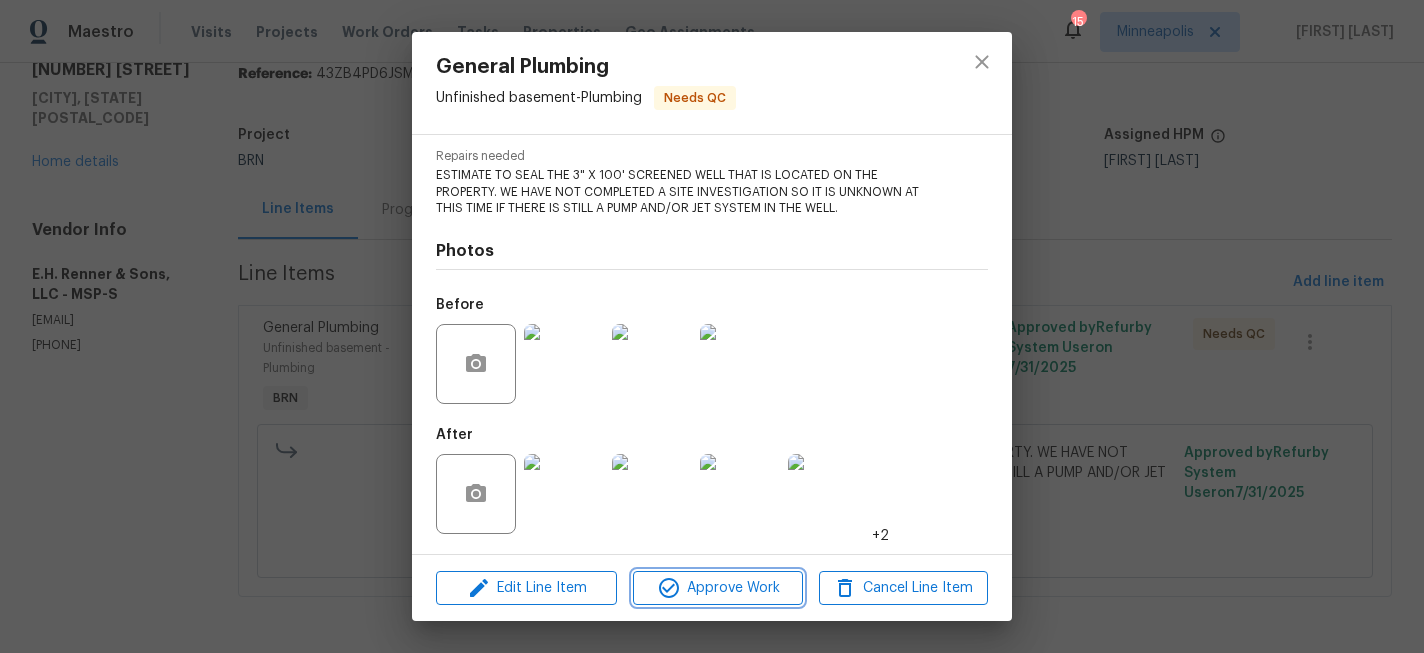 click on "Approve Work" at bounding box center [717, 588] 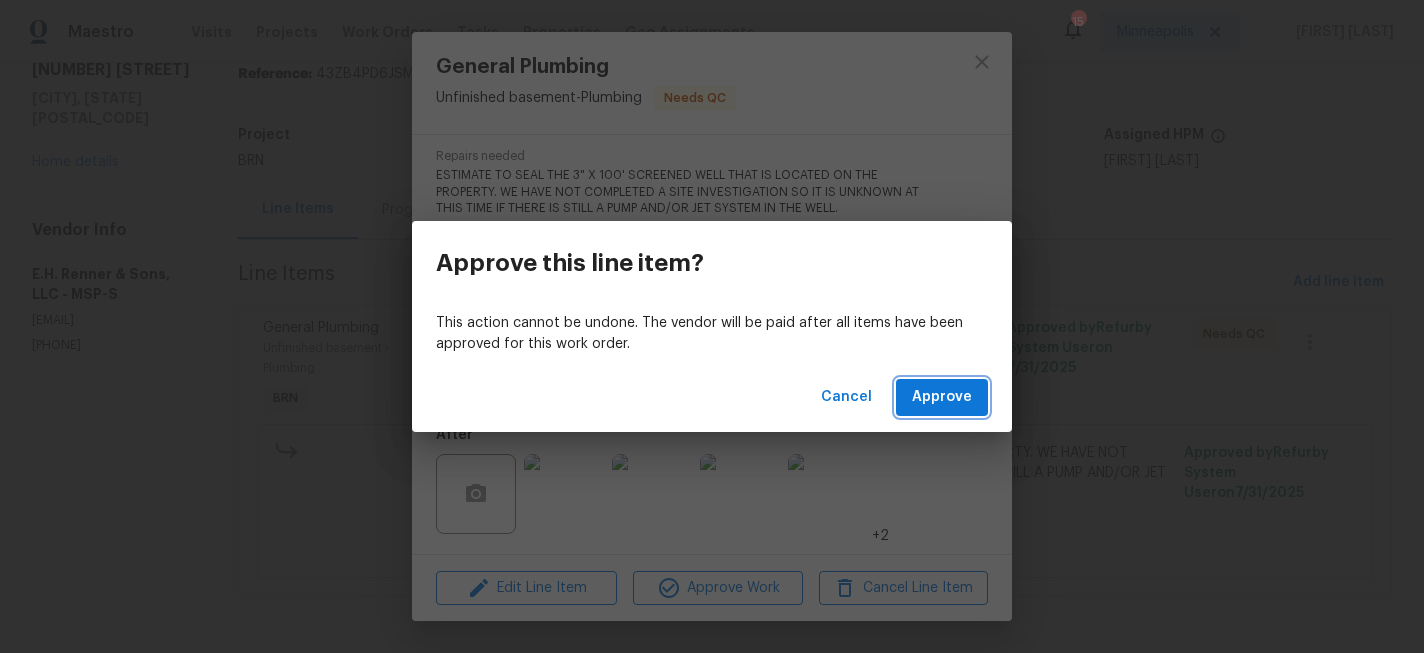 click on "Approve" at bounding box center [942, 397] 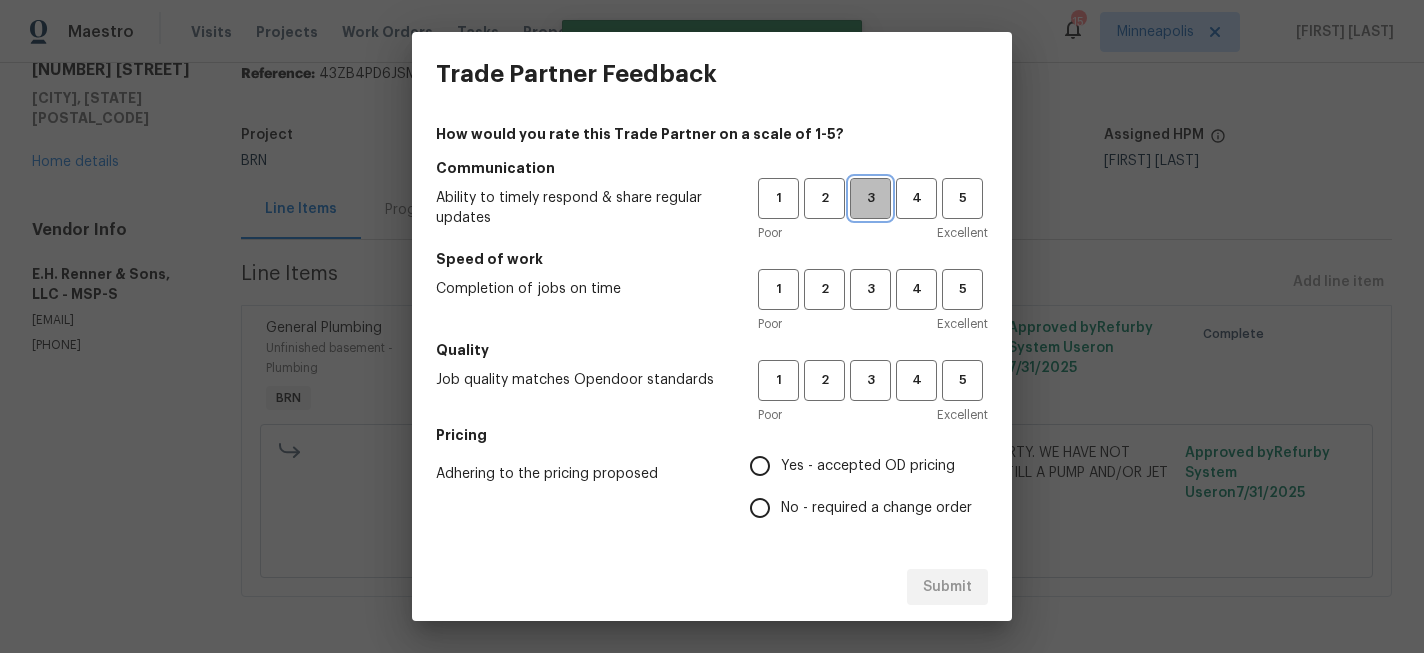 click on "3" at bounding box center (870, 198) 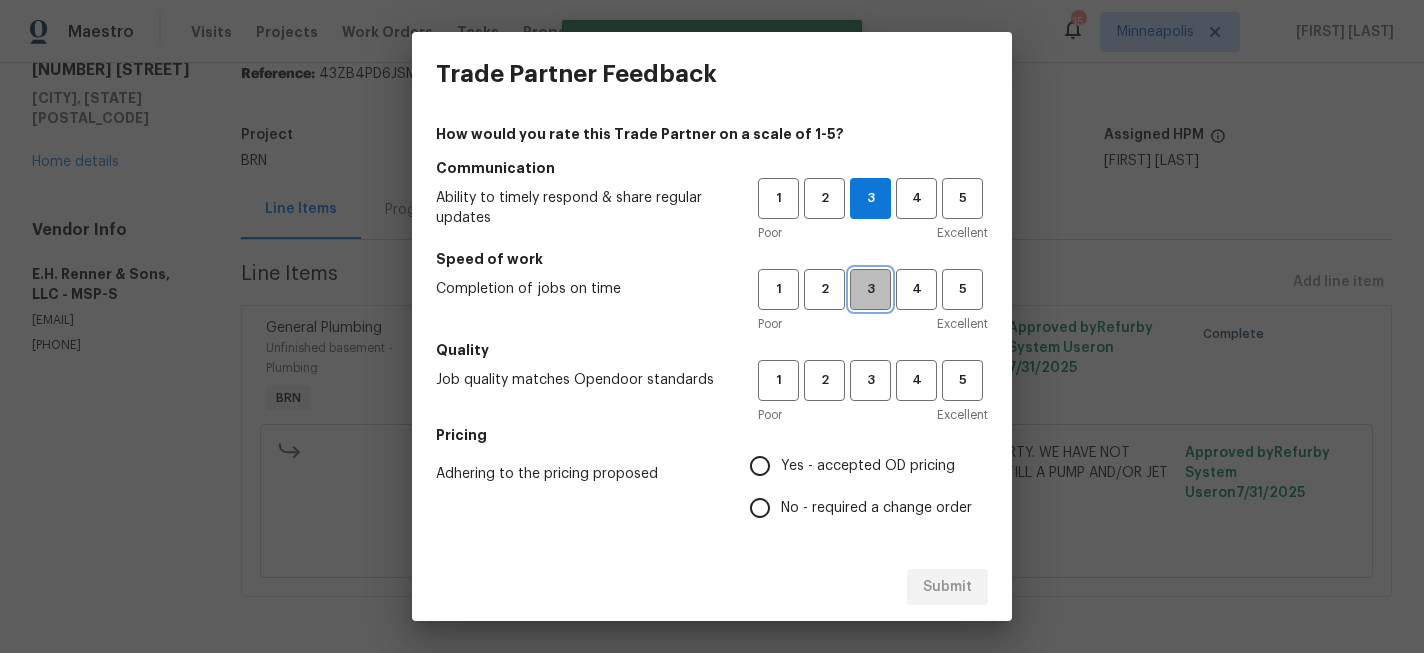 click on "3" at bounding box center [870, 289] 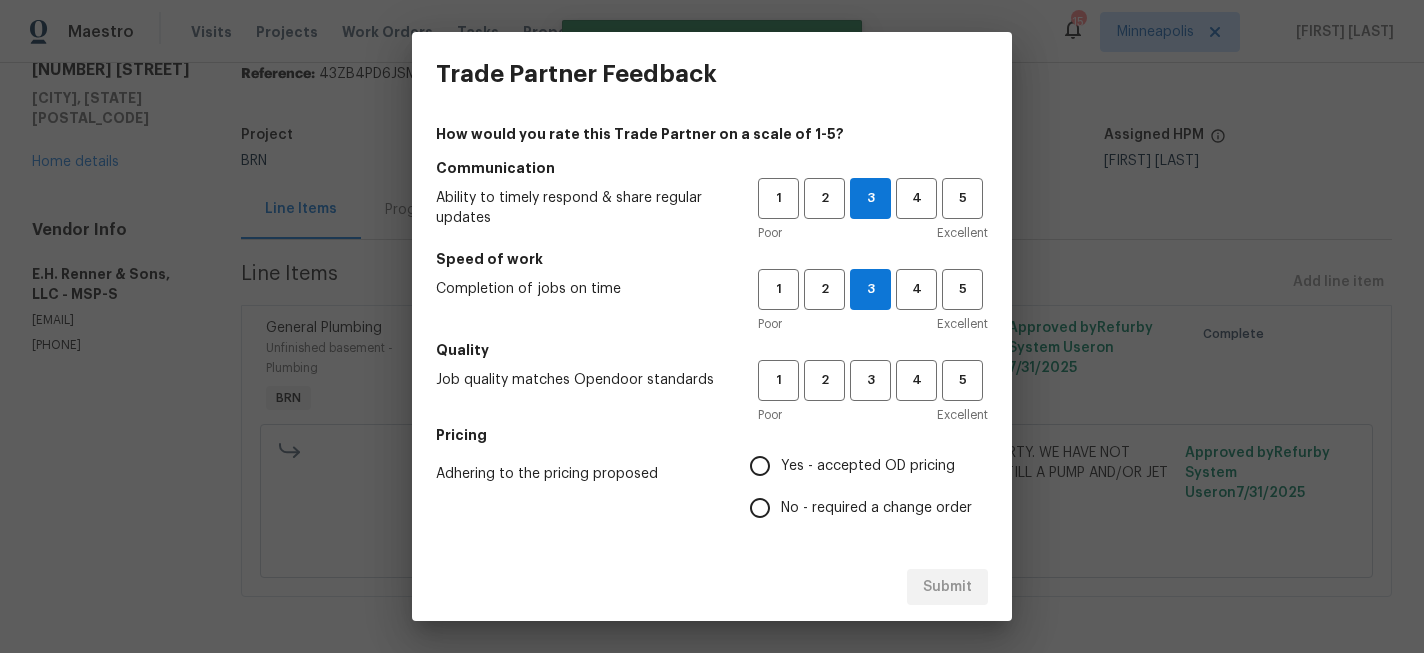 click on "Poor Excellent" at bounding box center [873, 324] 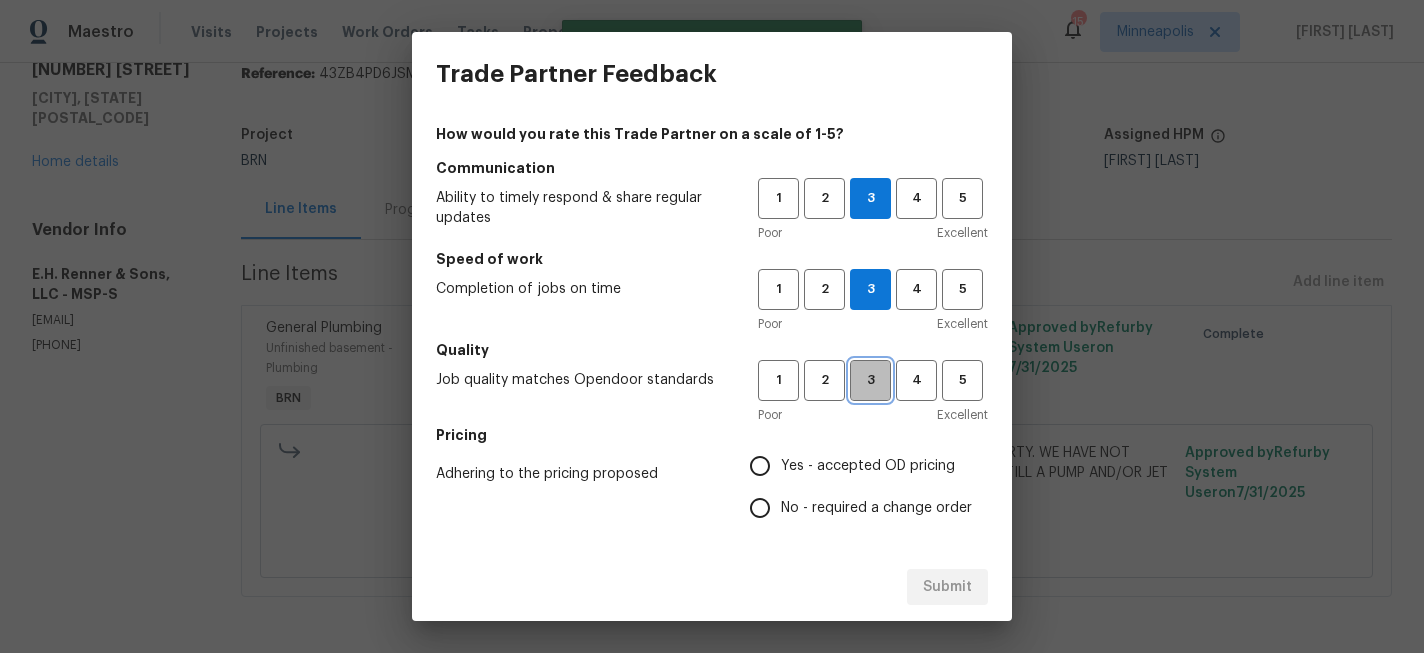 click on "3" at bounding box center (870, 380) 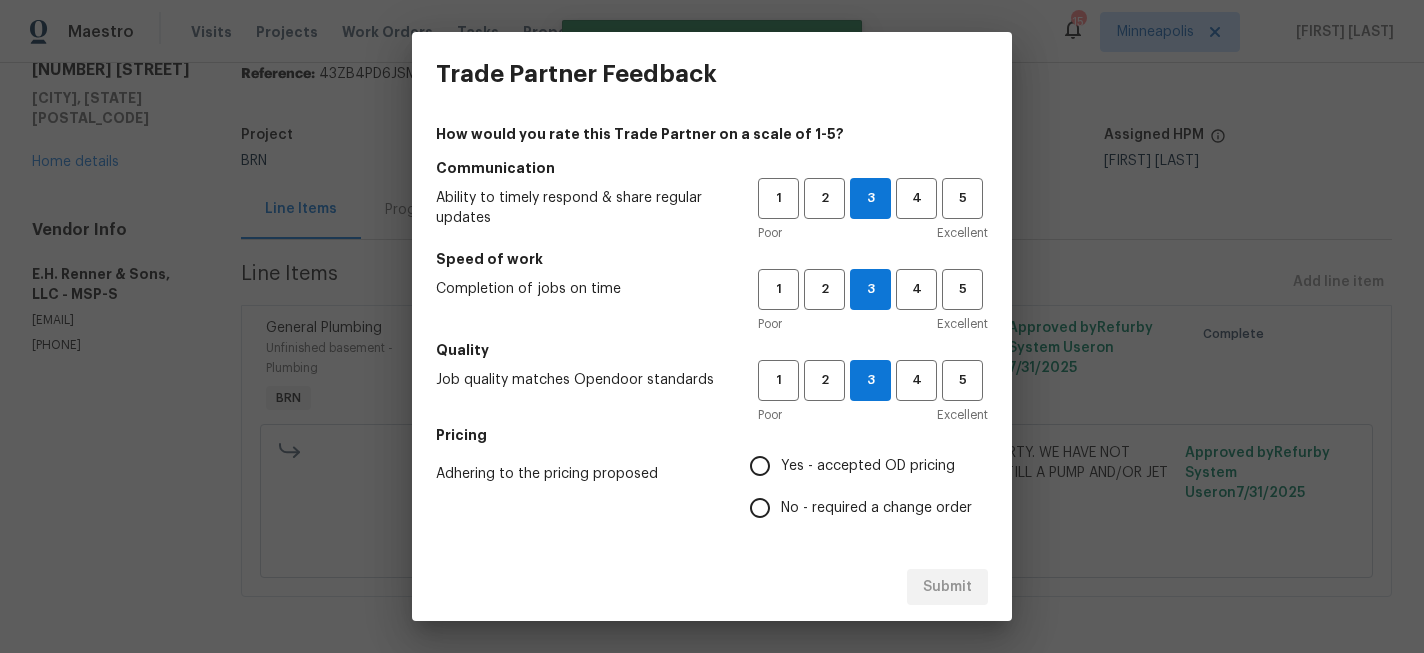 click on "Yes - accepted OD pricing" at bounding box center [760, 466] 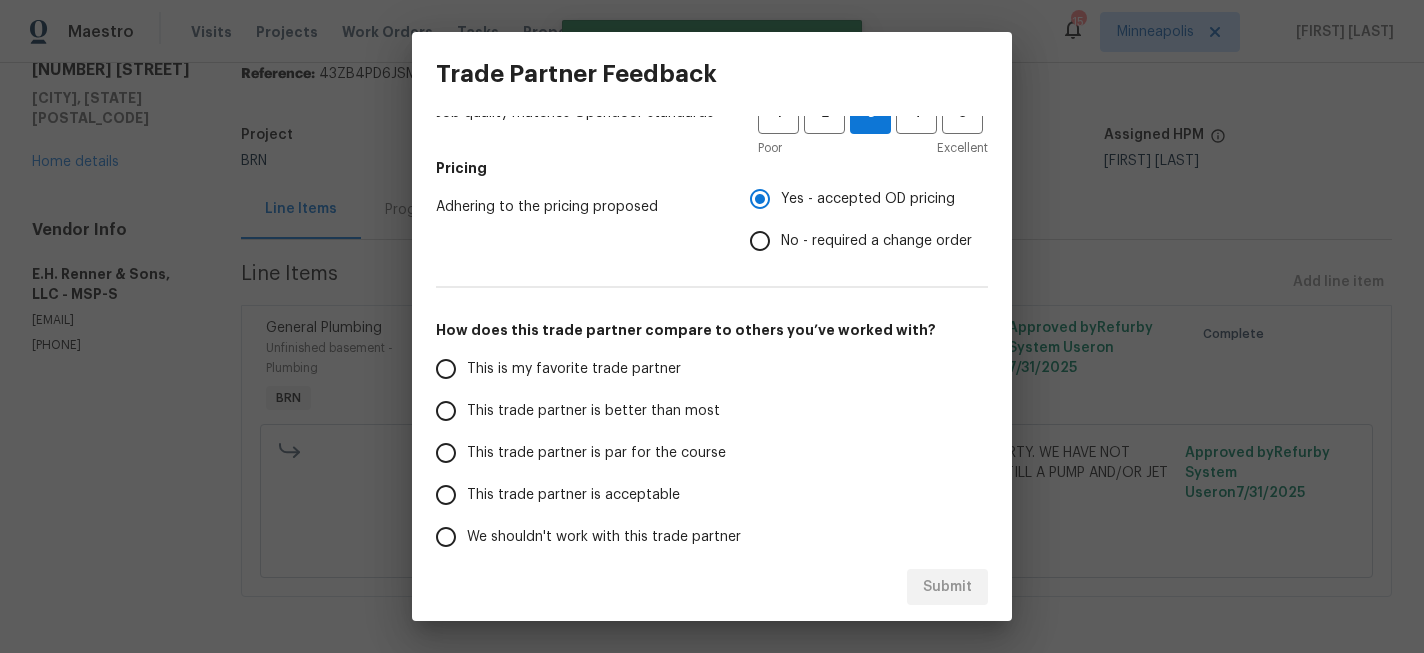 scroll, scrollTop: 286, scrollLeft: 0, axis: vertical 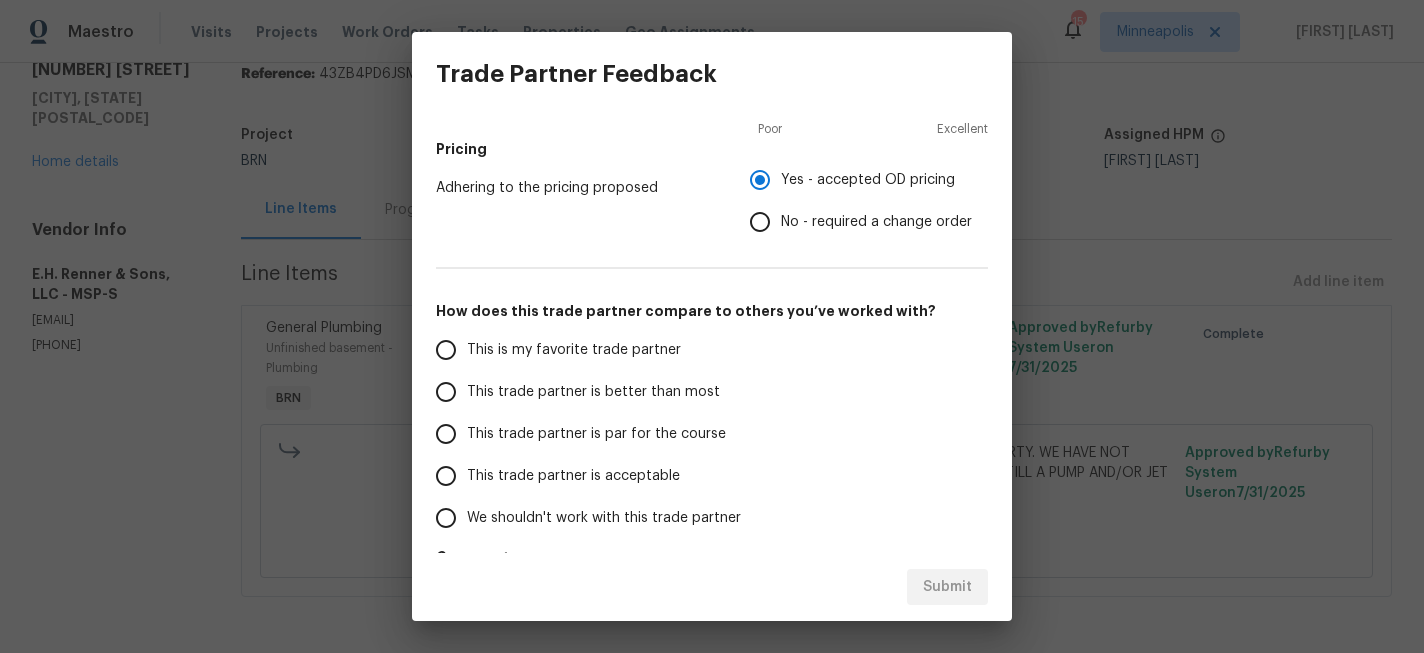 click on "This trade partner is par for the course" at bounding box center [446, 434] 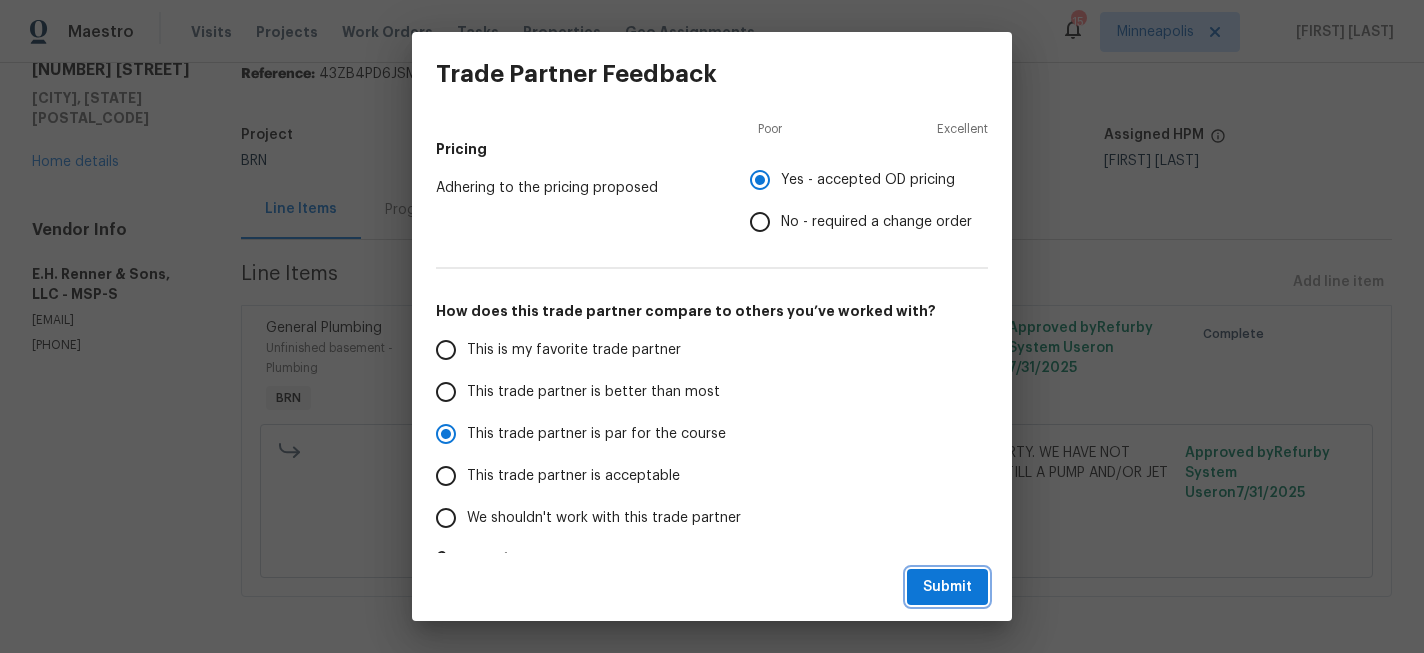 click on "Submit" at bounding box center (947, 587) 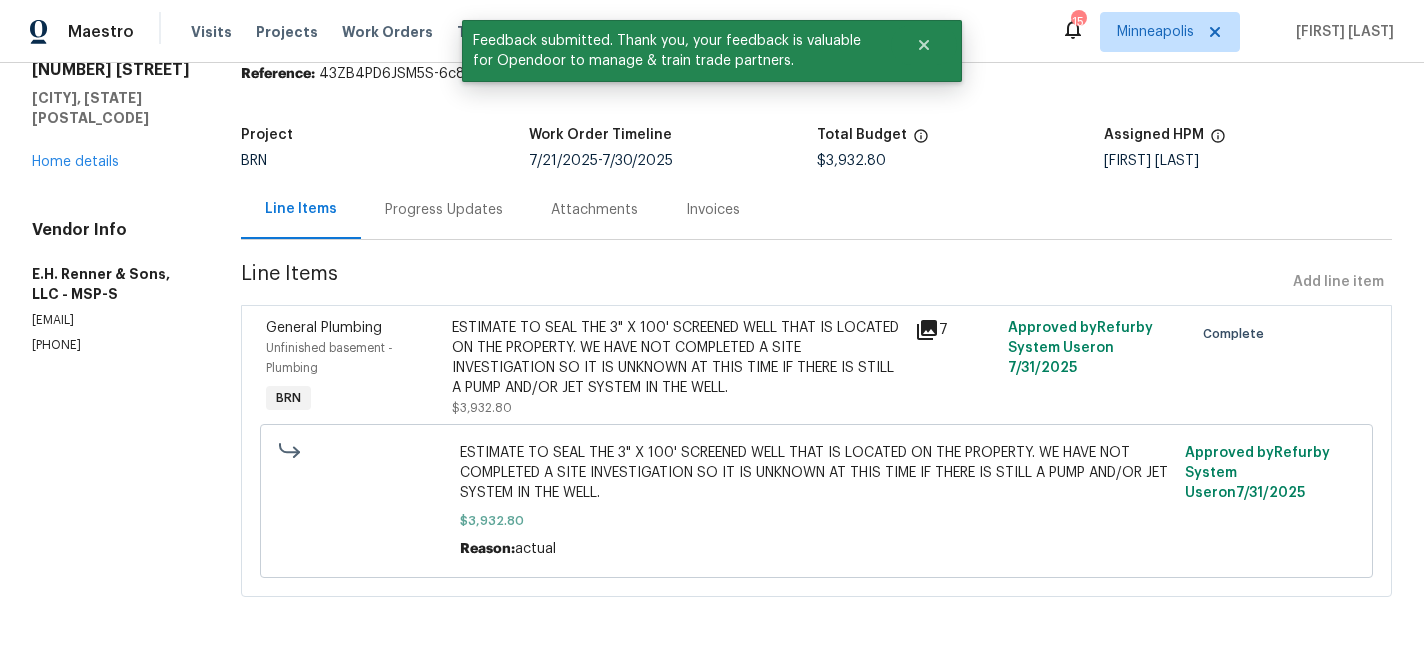 scroll, scrollTop: 0, scrollLeft: 0, axis: both 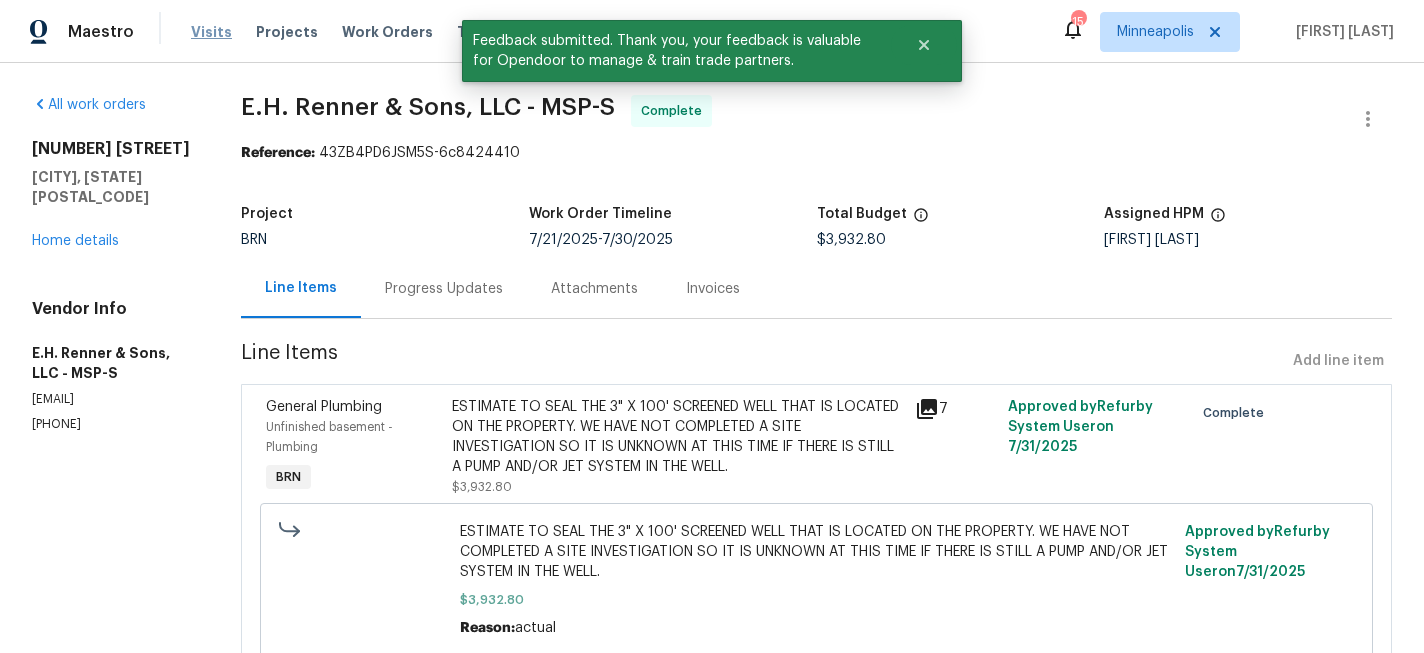 click on "Visits" at bounding box center [211, 32] 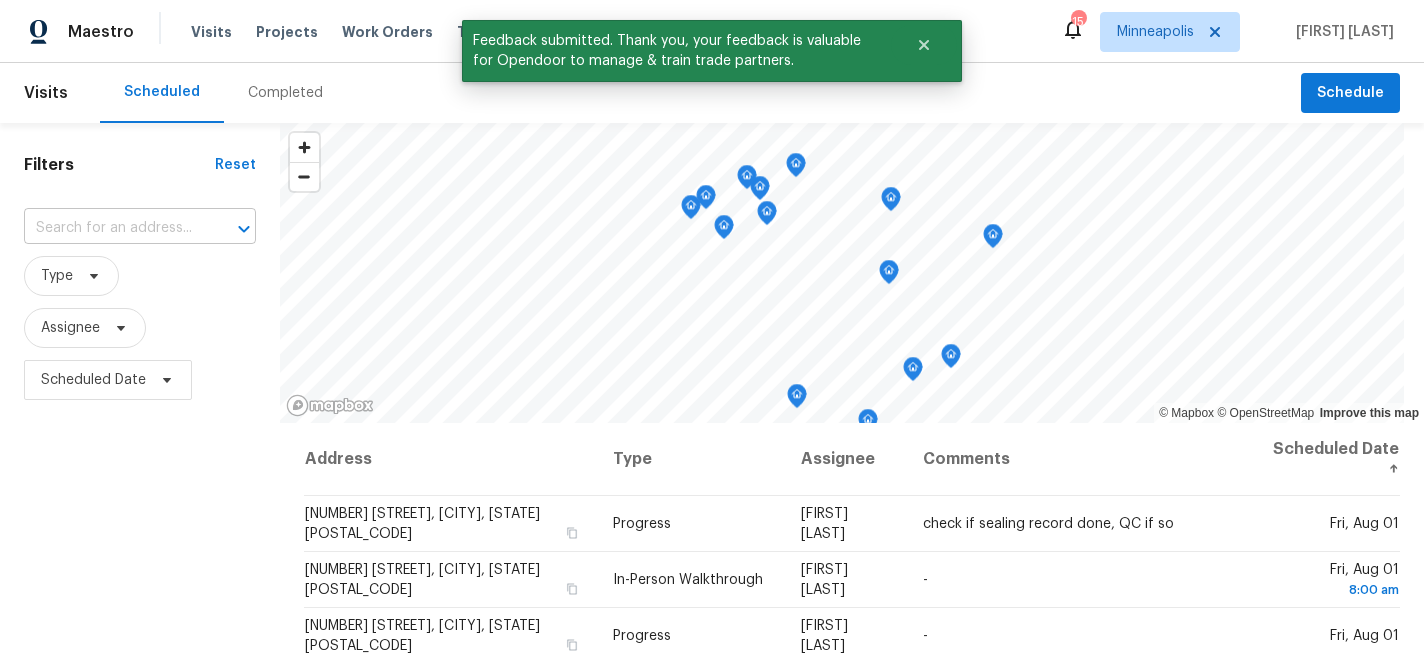 click at bounding box center [112, 228] 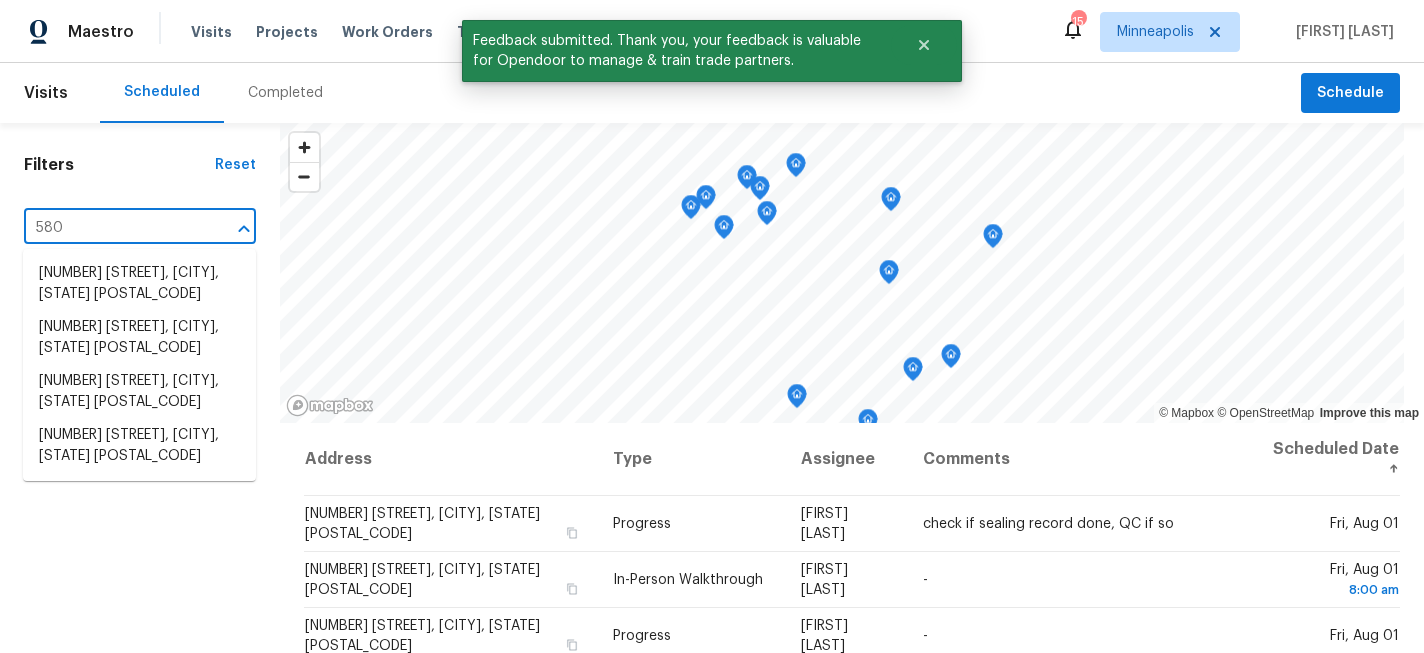 type on "5808" 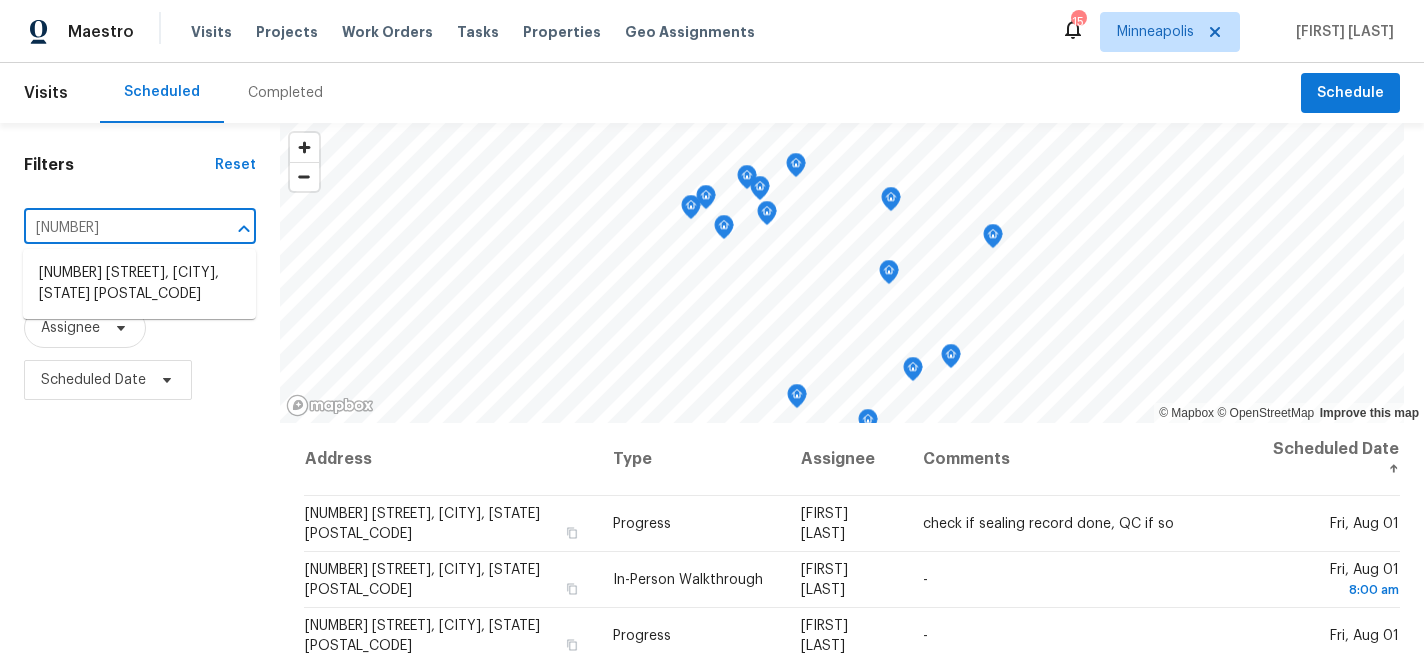 click on "[NUMBER] [STREET], [CITY], [STATE] [POSTAL_CODE]" at bounding box center [139, 284] 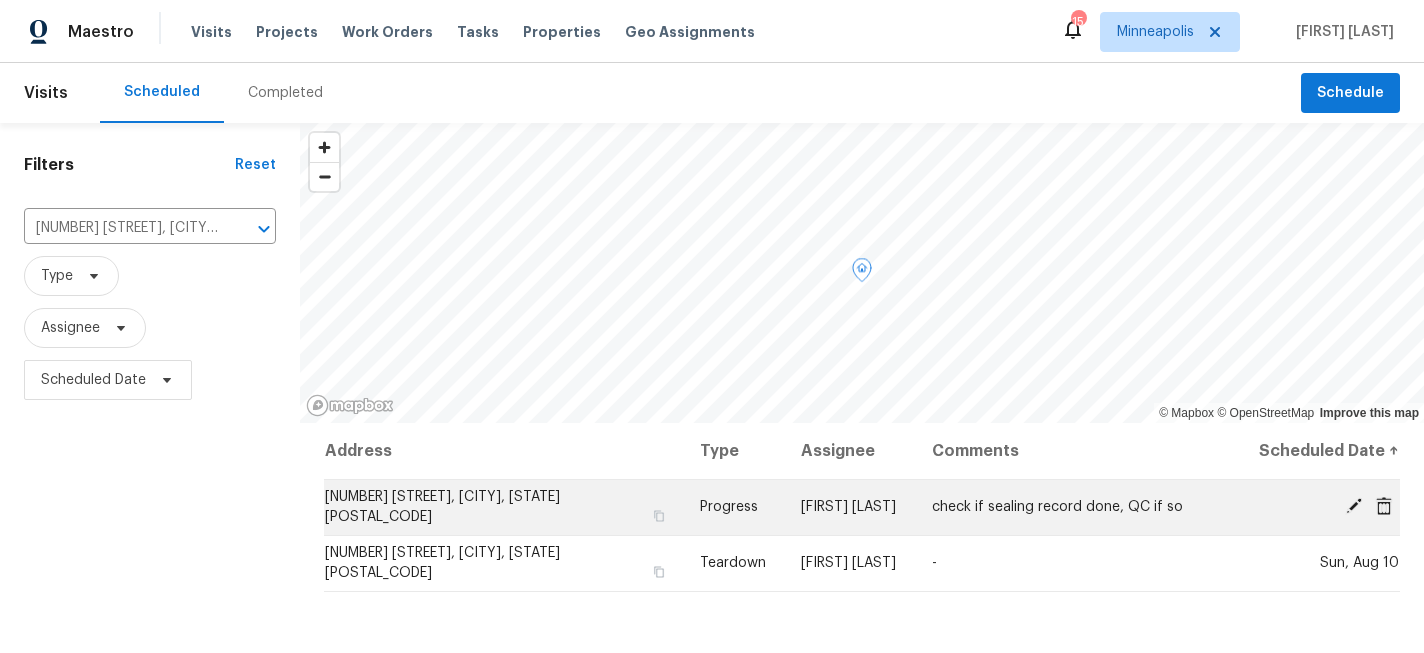 click 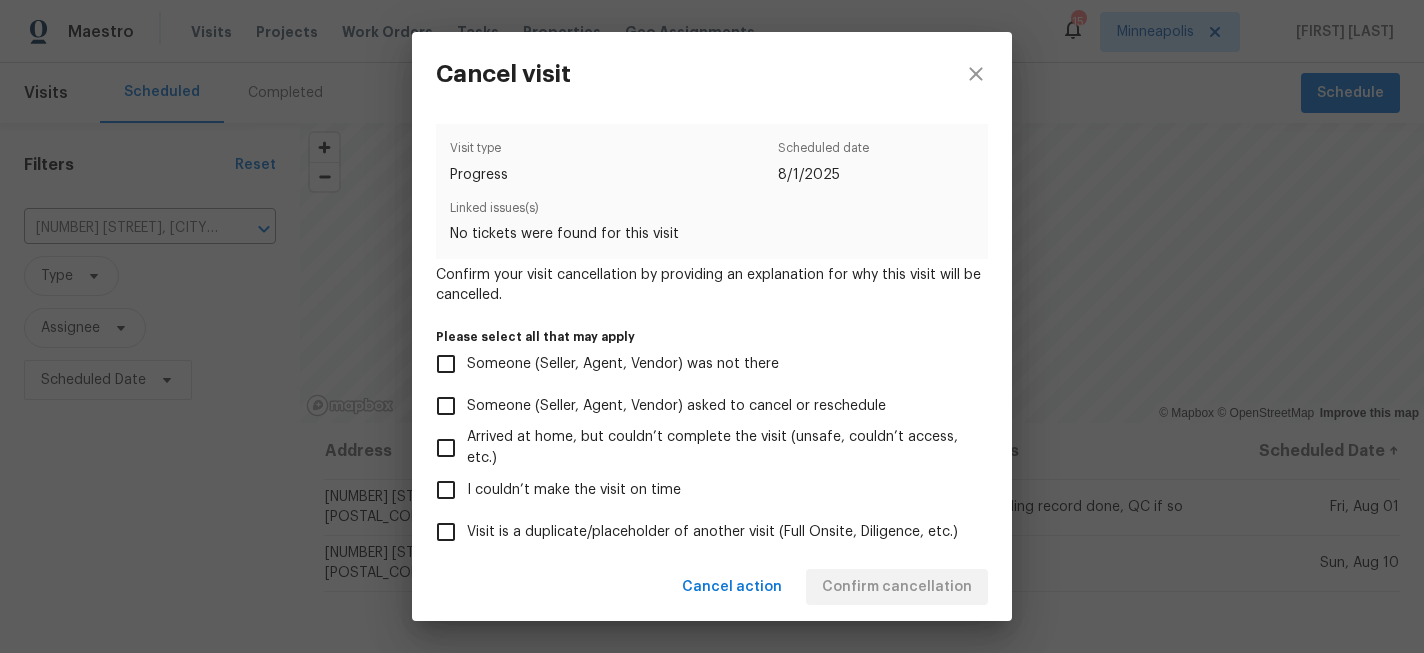 scroll, scrollTop: 228, scrollLeft: 0, axis: vertical 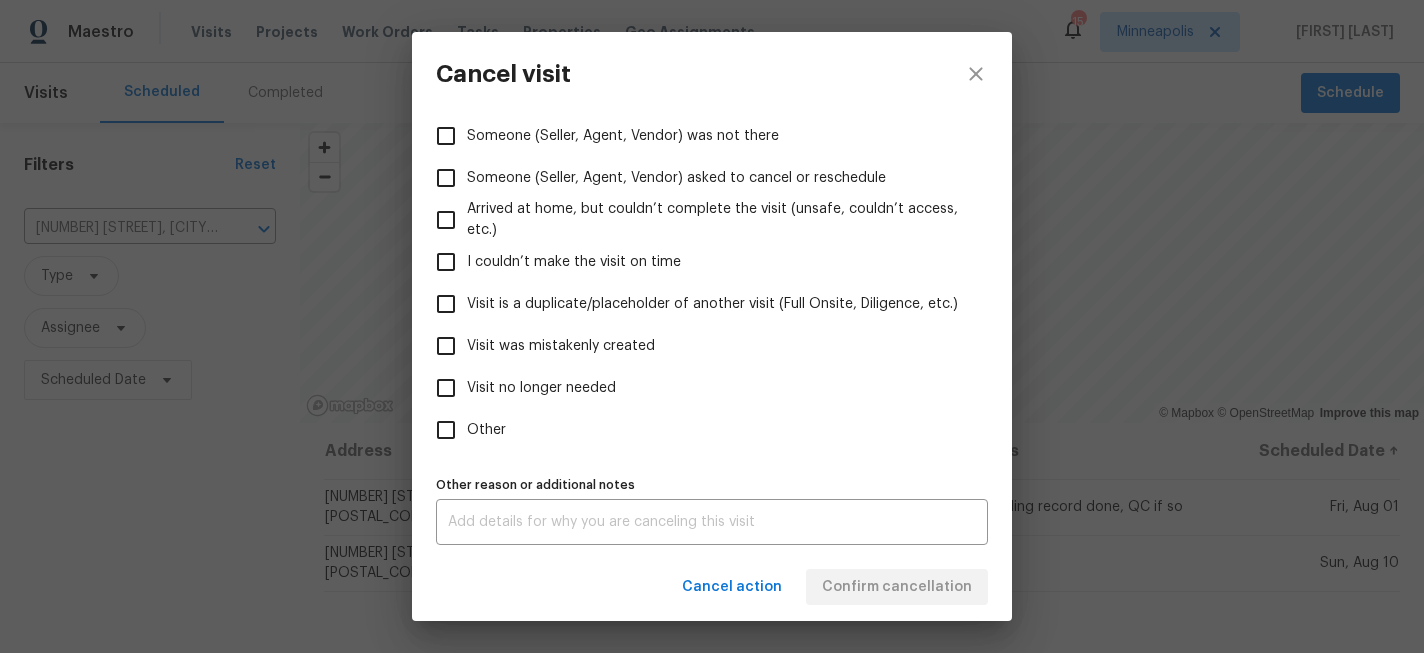 click on "Visit no longer needed" at bounding box center [541, 388] 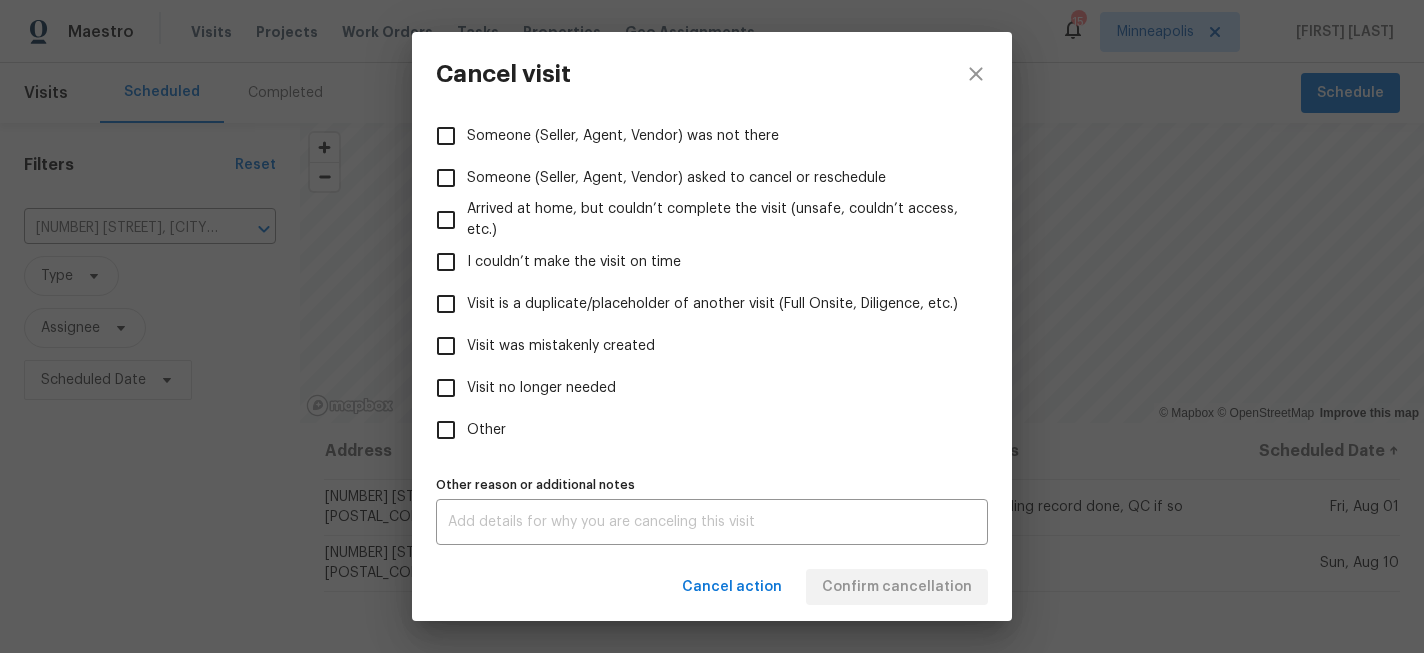 click on "Visit no longer needed" at bounding box center [446, 388] 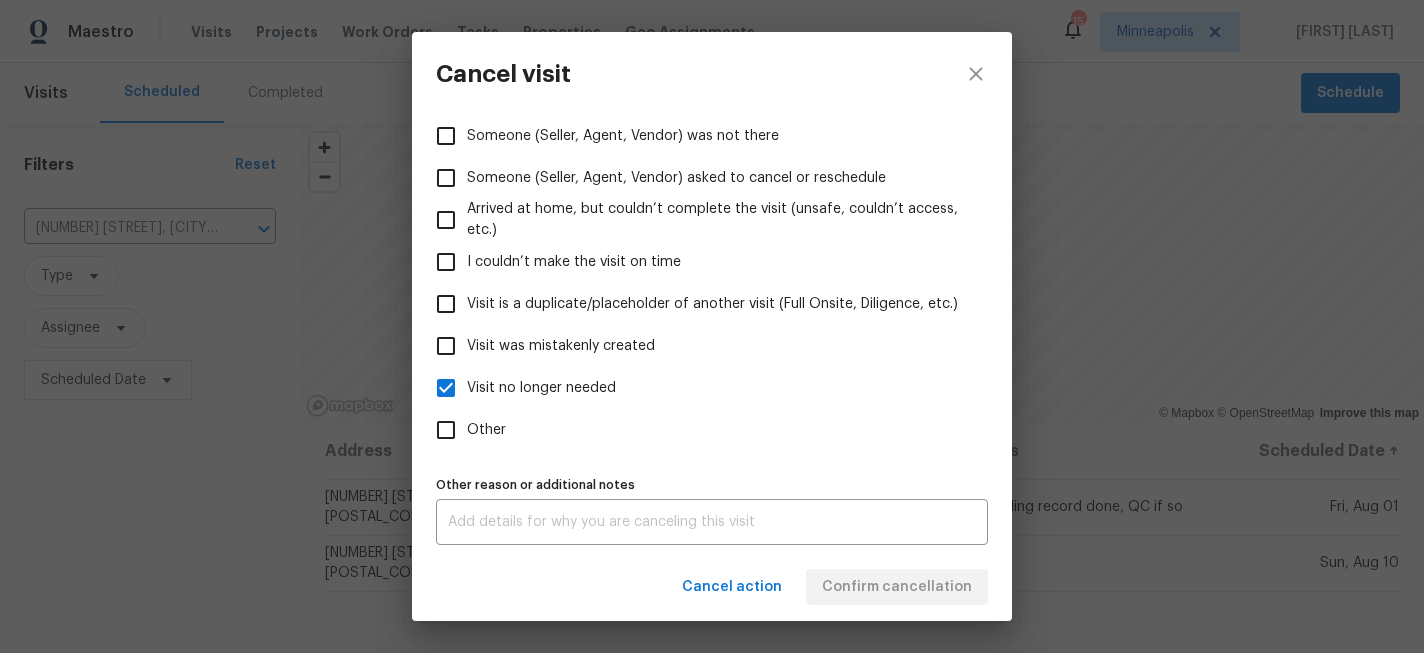 click on "Other" at bounding box center (486, 430) 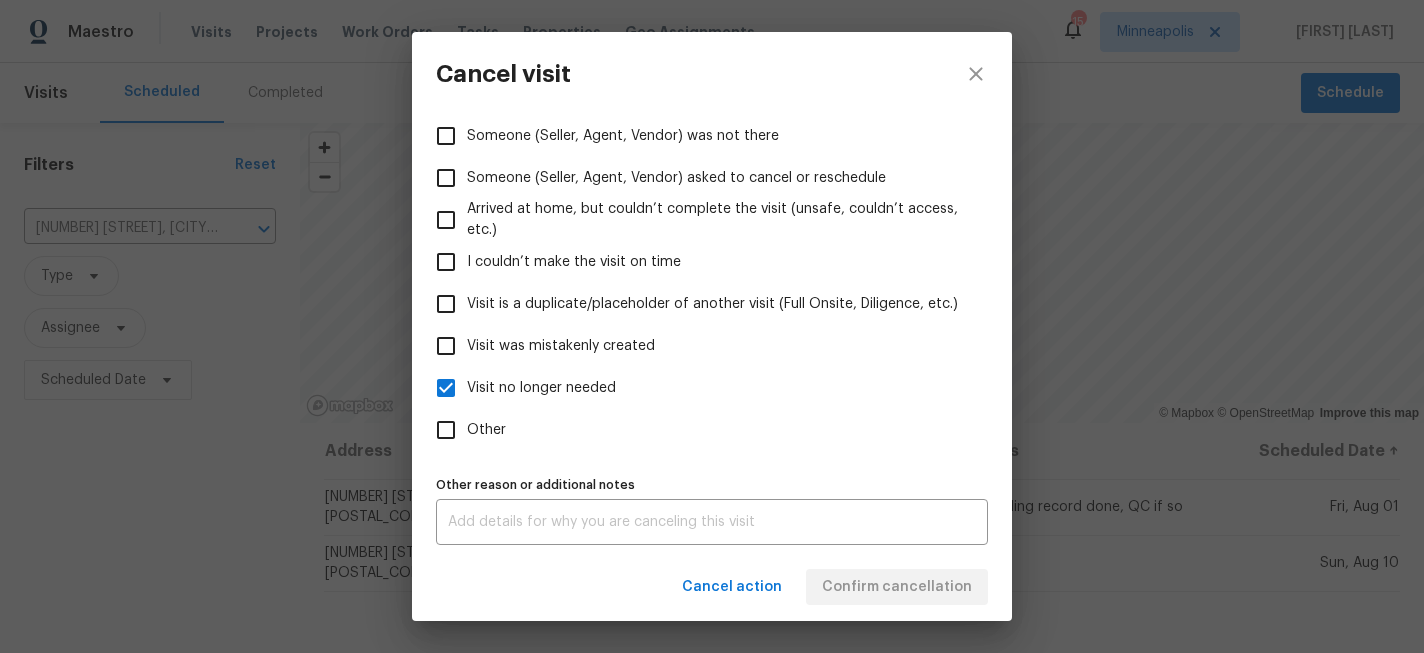 click on "Other" at bounding box center [446, 430] 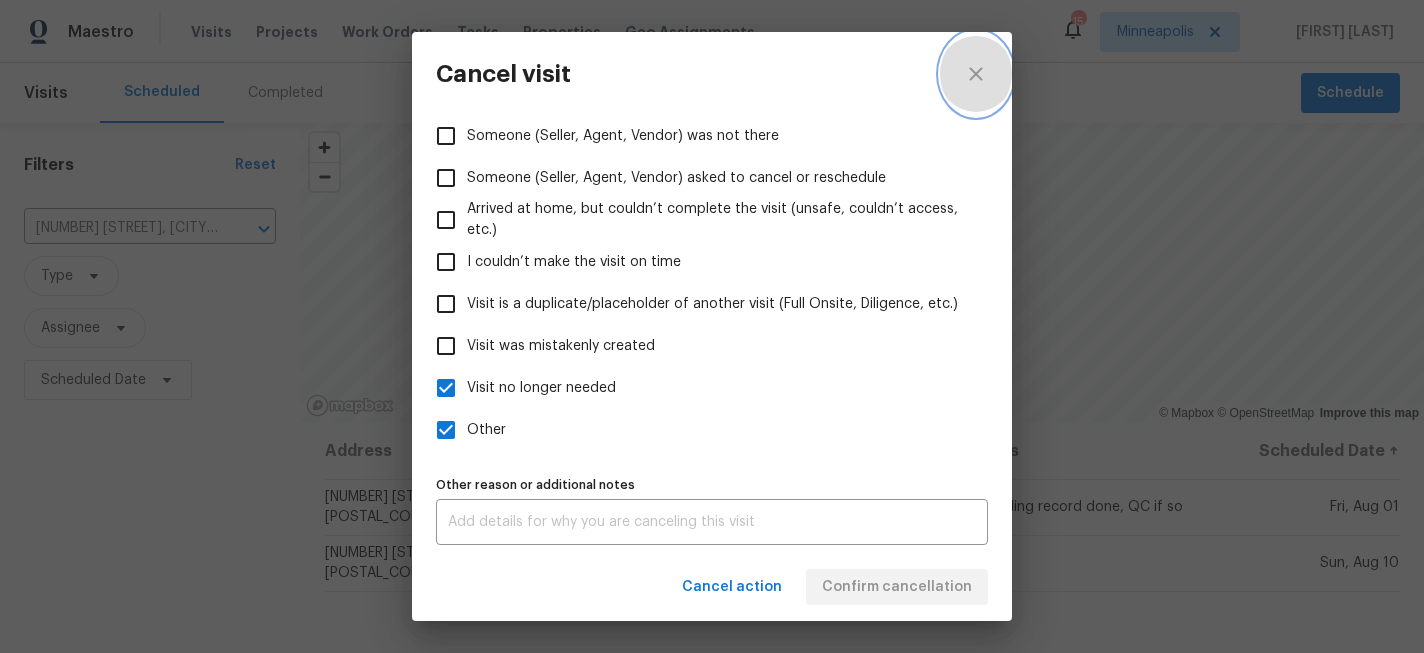 click 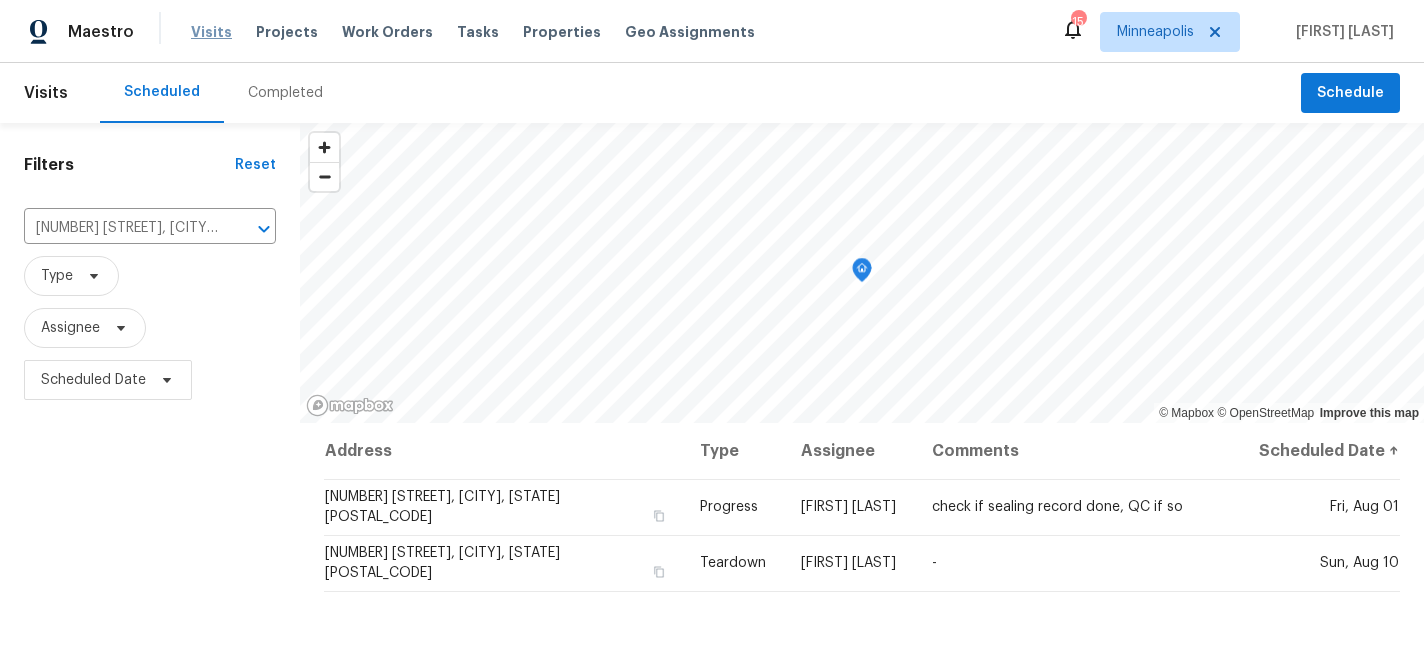 click on "Visits" at bounding box center (211, 32) 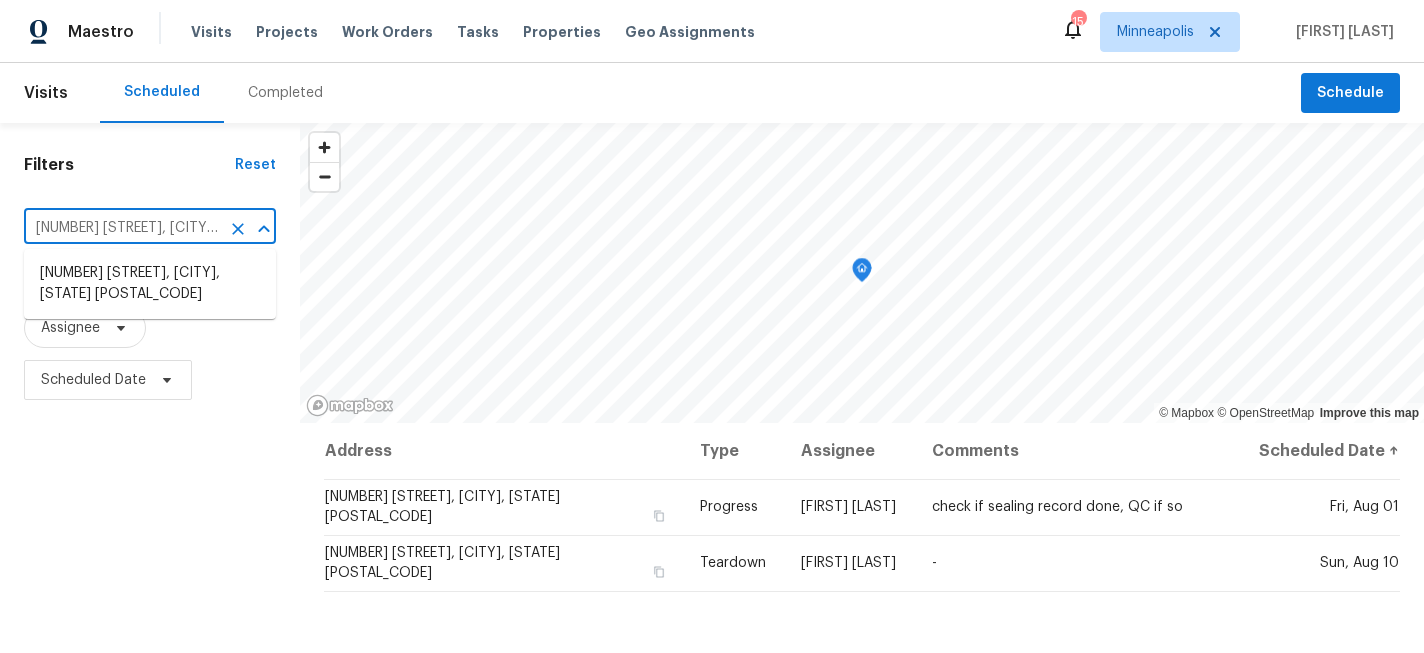 click on "[NUMBER] [STREET], [CITY], [STATE] [POSTAL_CODE]" at bounding box center [122, 228] 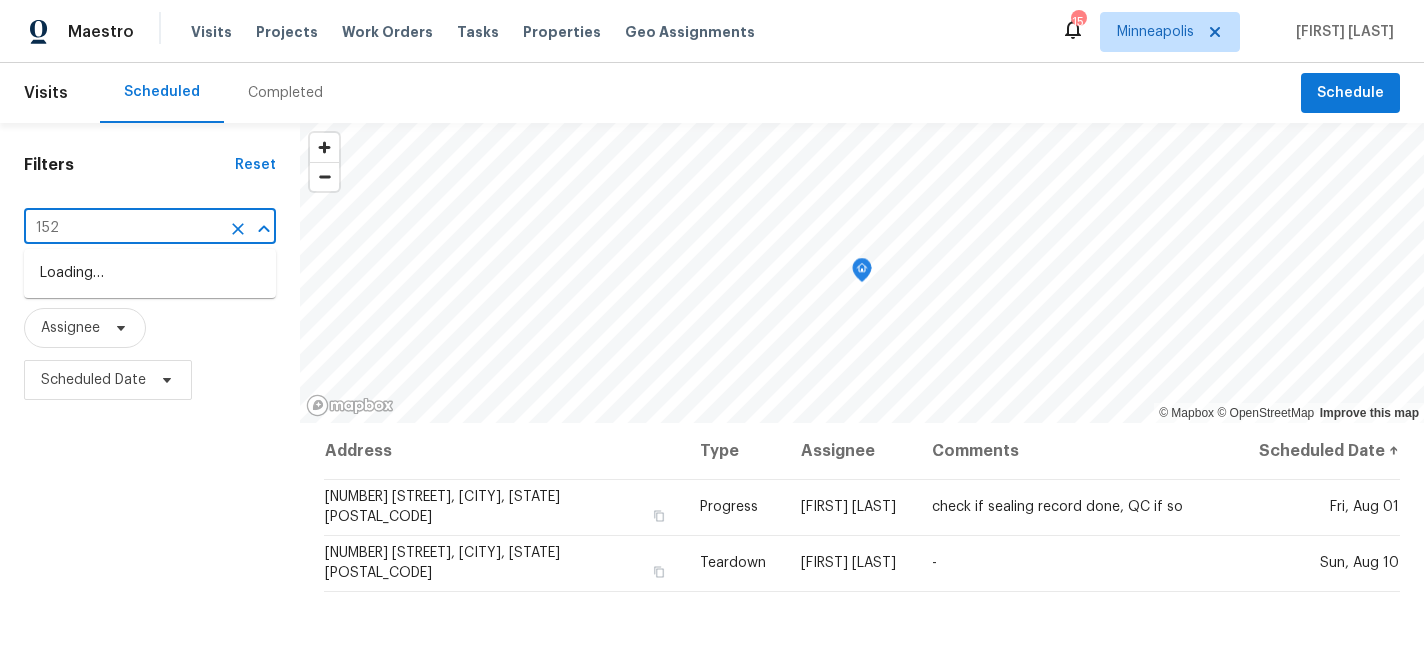 type on "1524" 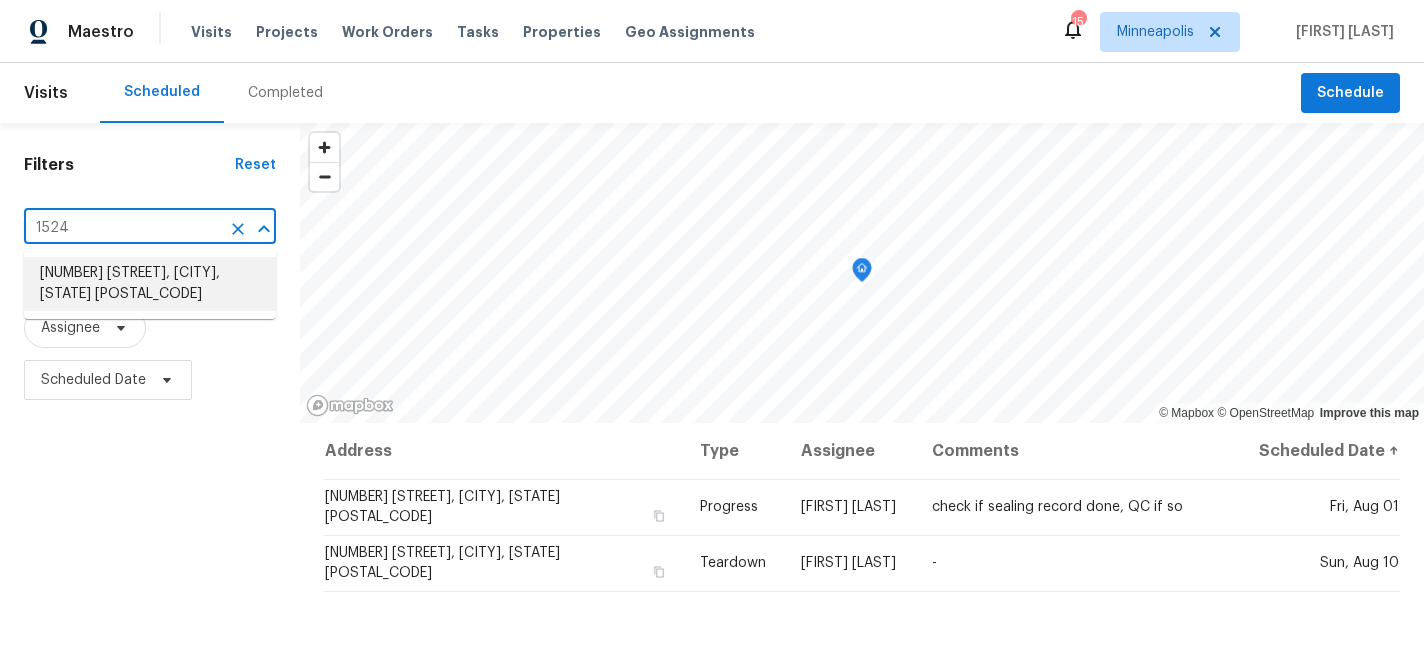 click on "[NUMBER] [STREET] [STATE] [POSTAL_CODE]" at bounding box center (150, 284) 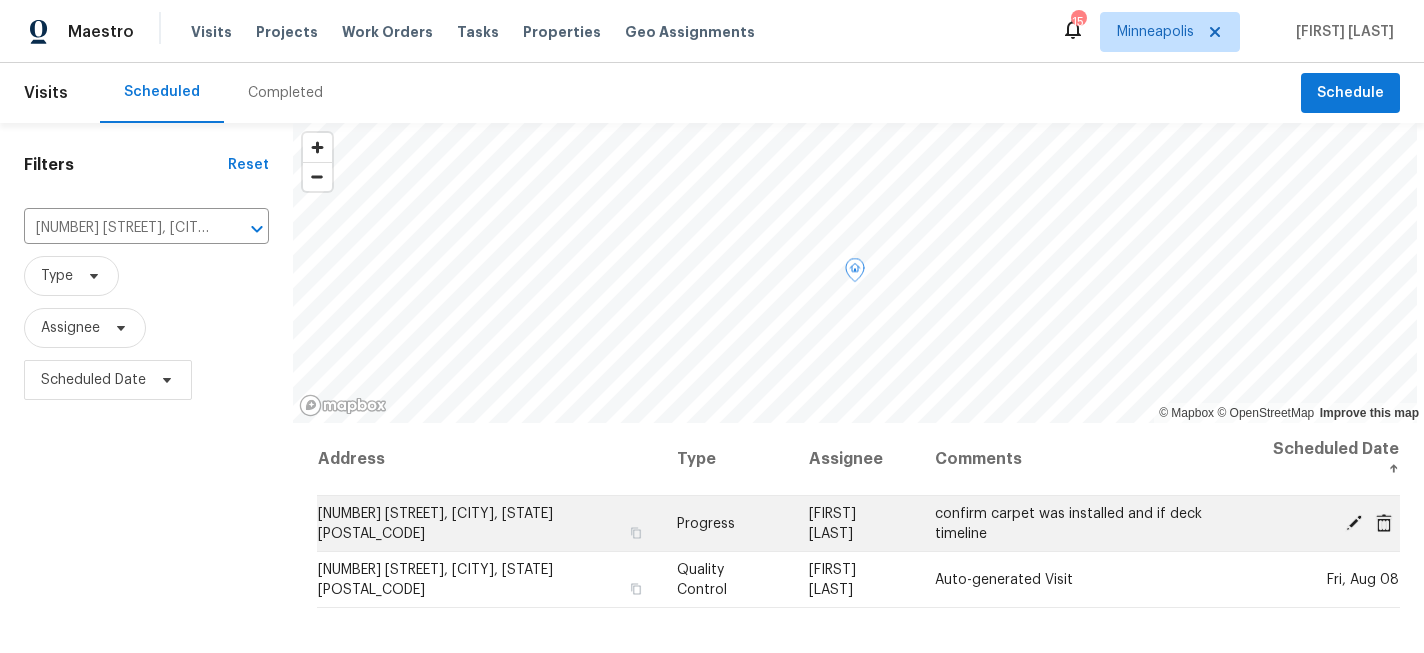 click 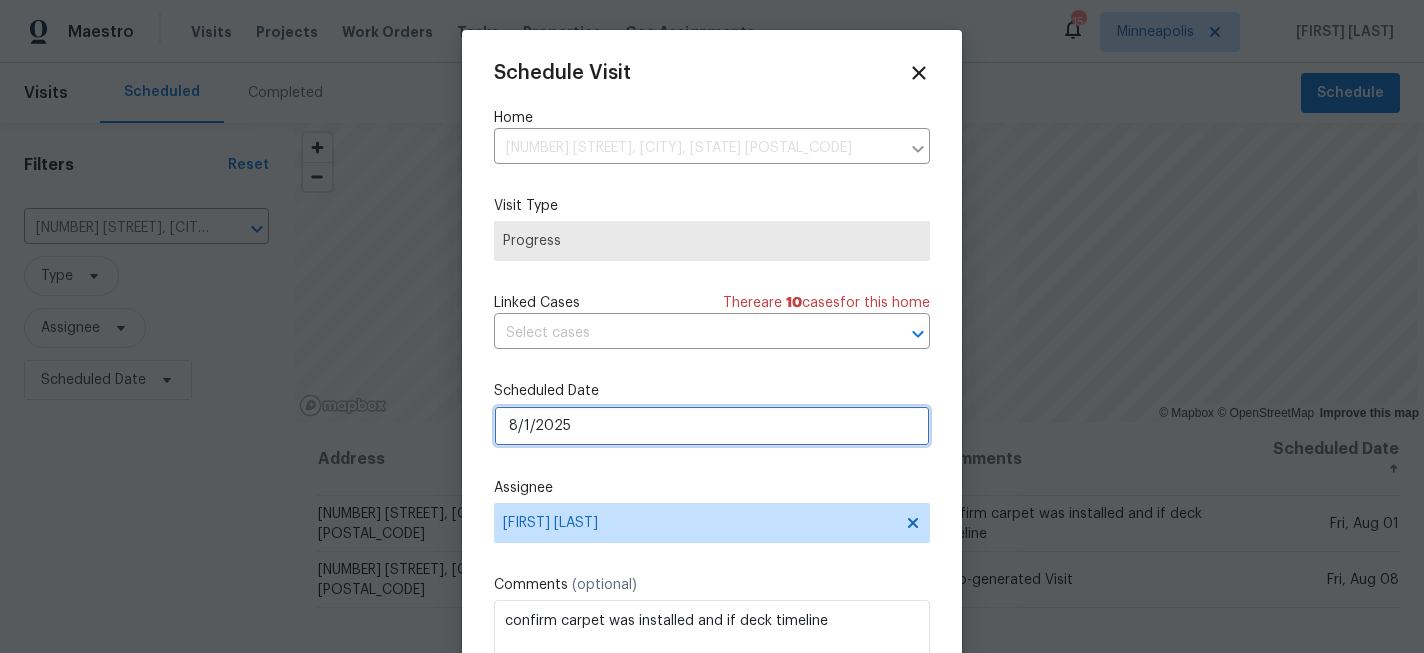 click on "8/1/2025" at bounding box center [712, 426] 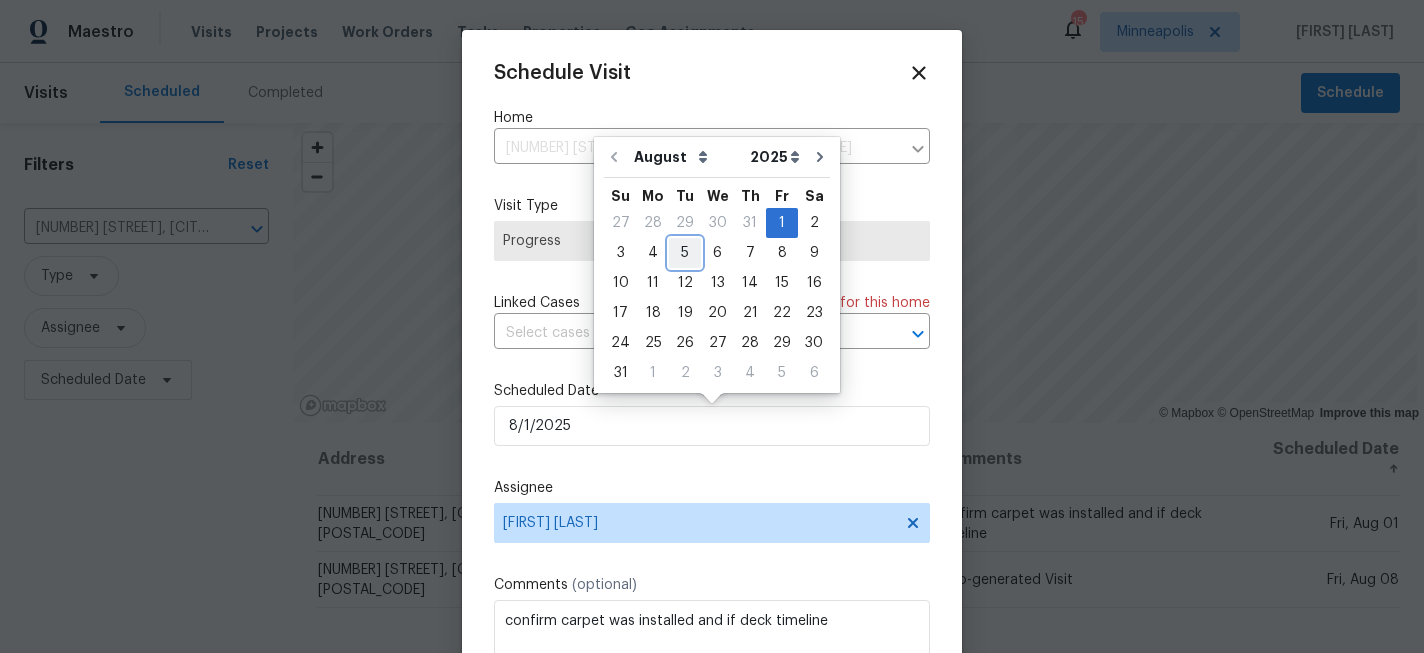 click on "5" at bounding box center [685, 253] 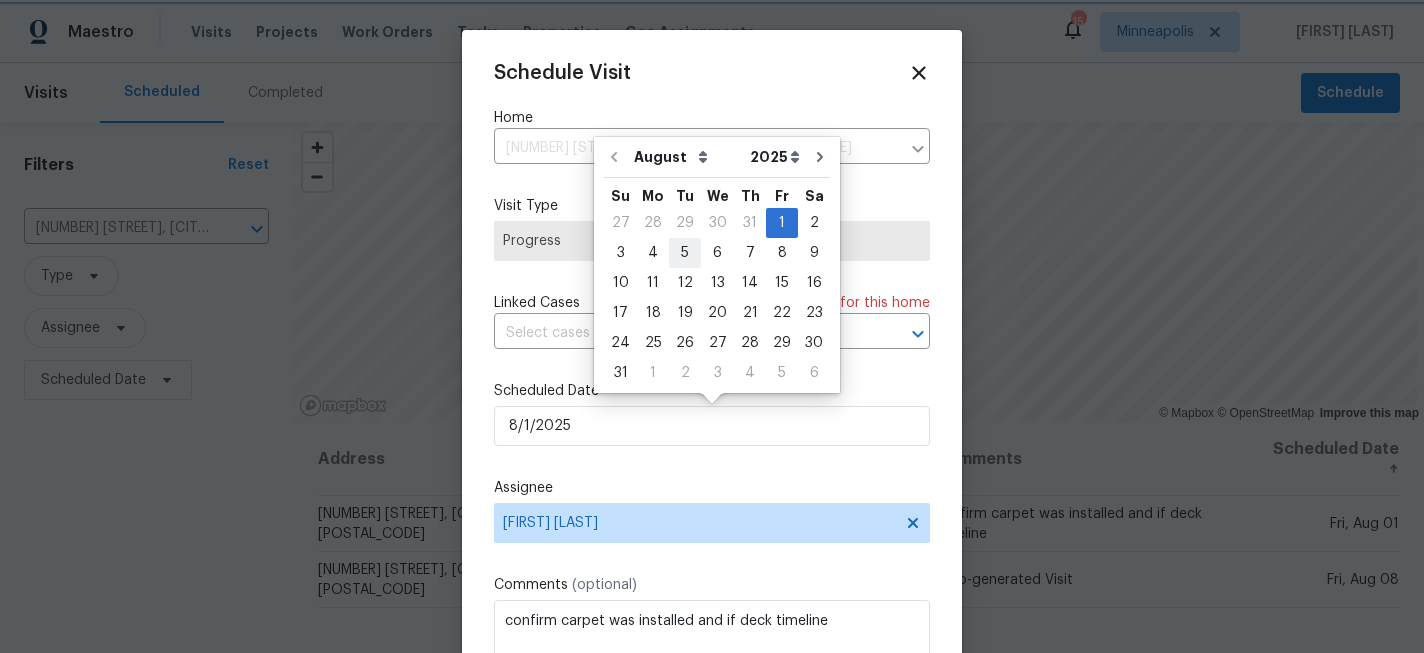 type on "8/5/2025" 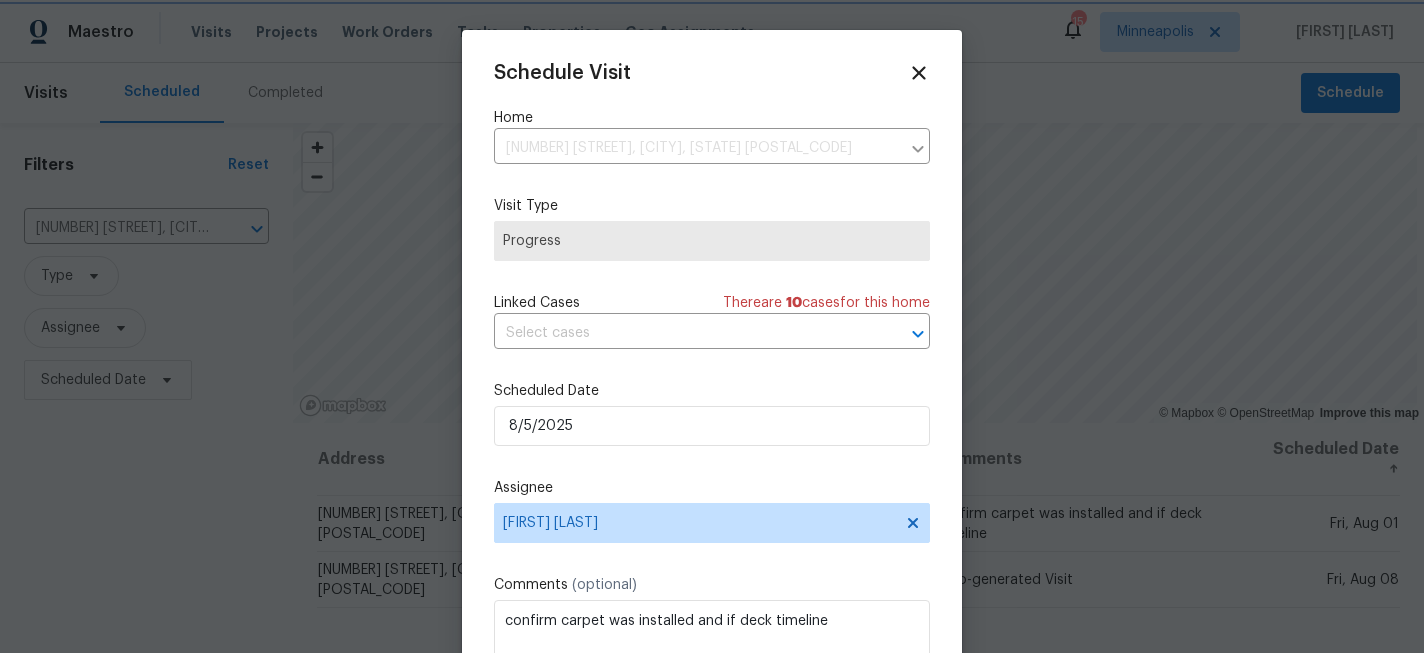 scroll, scrollTop: 36, scrollLeft: 0, axis: vertical 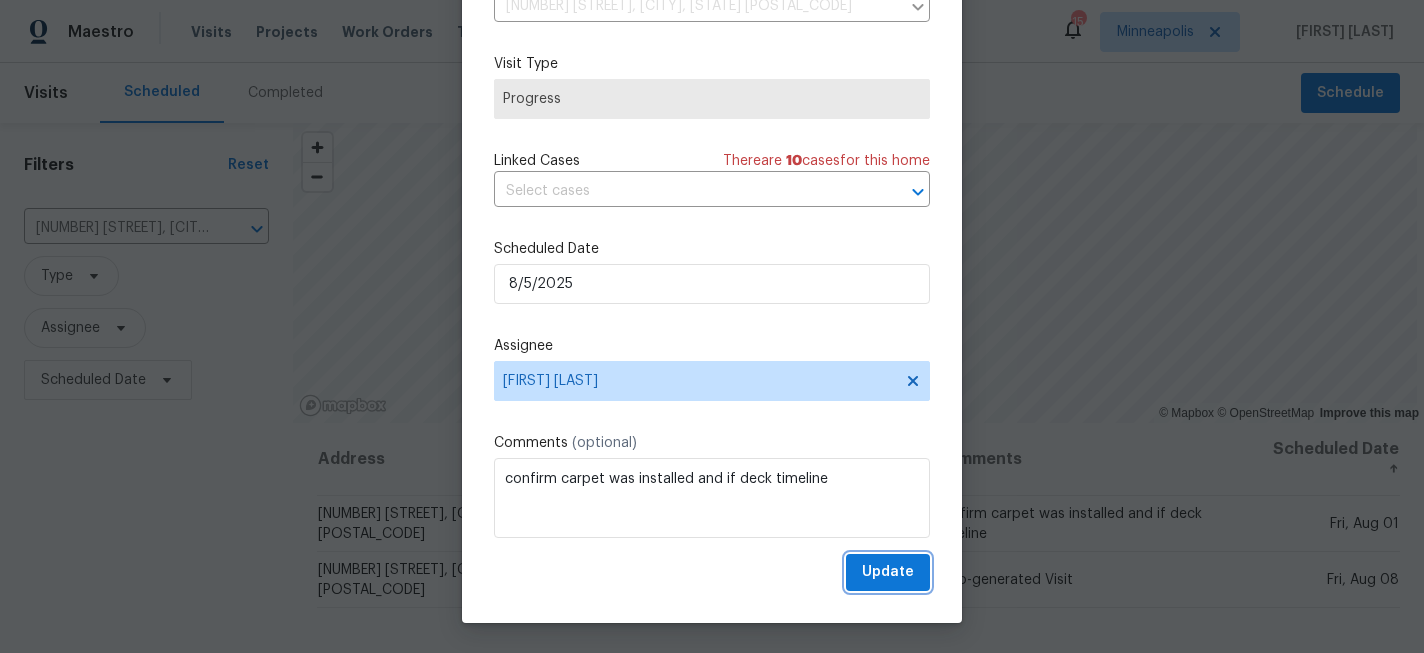 click on "Update" at bounding box center [888, 572] 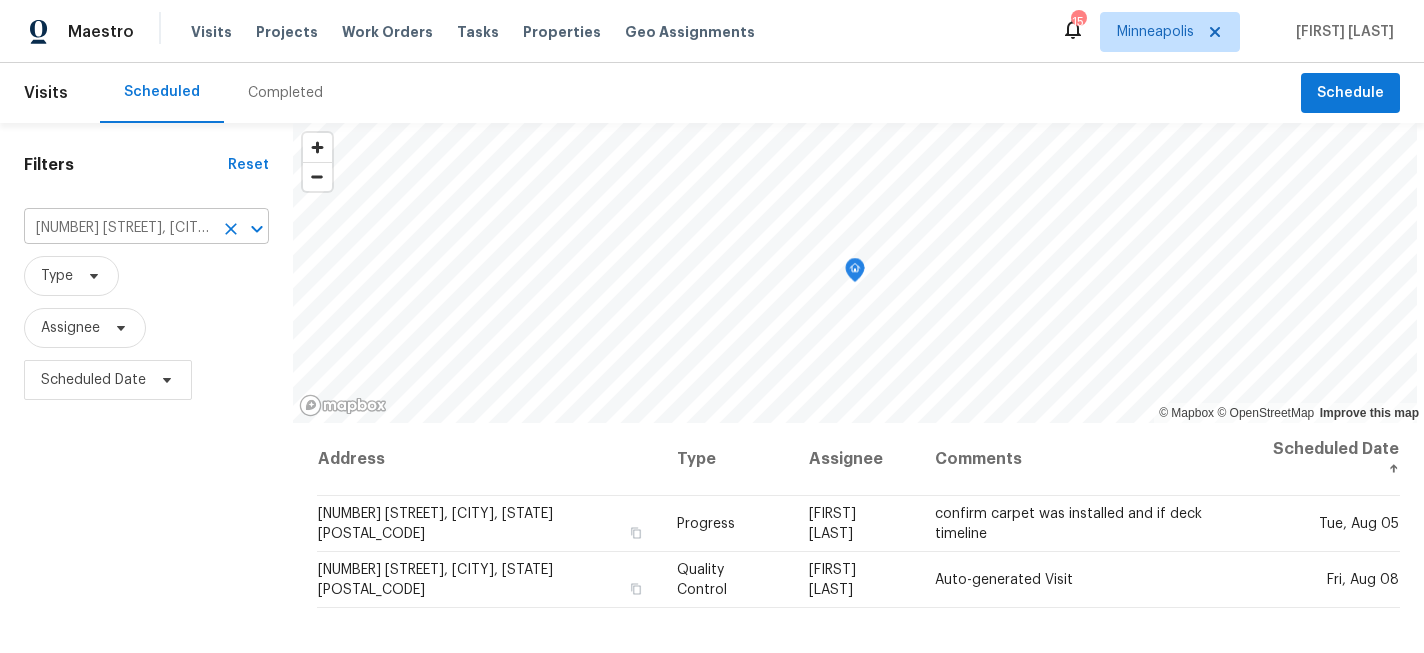 click on "[NUMBER] [STREET] [STATE] [POSTAL_CODE]" at bounding box center (118, 228) 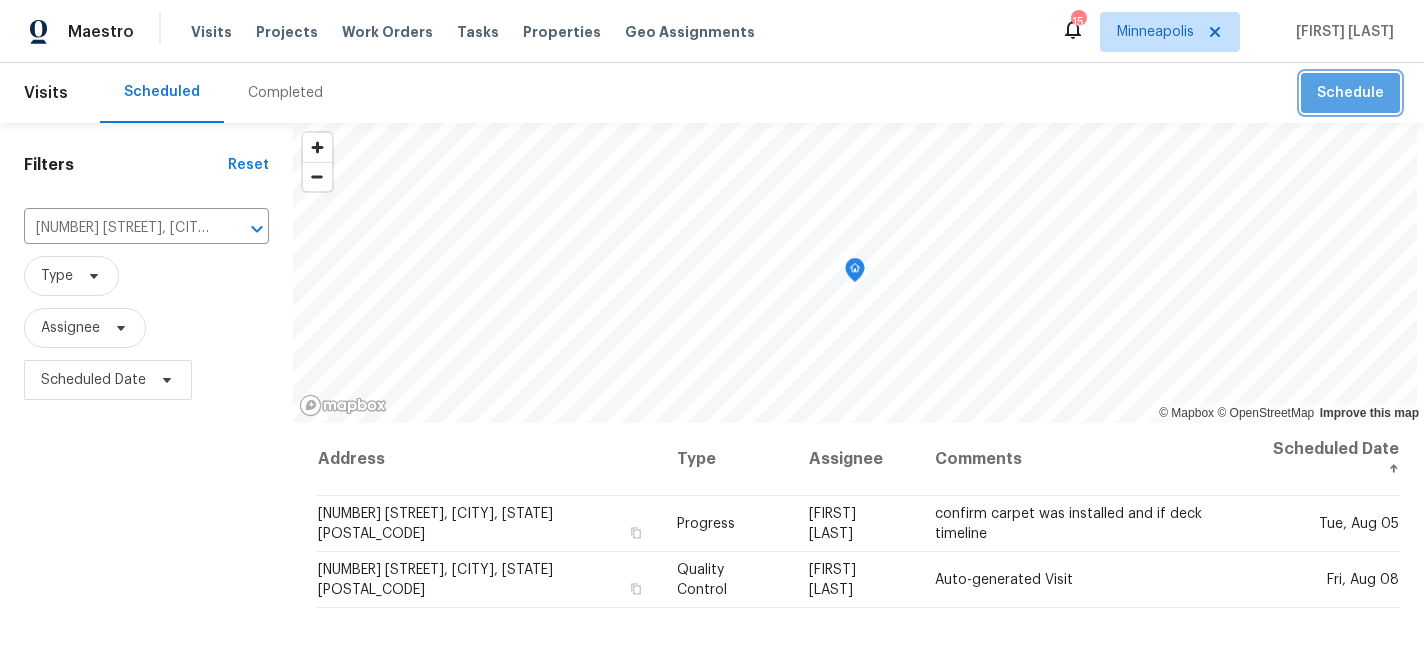 click on "Schedule" at bounding box center (1350, 93) 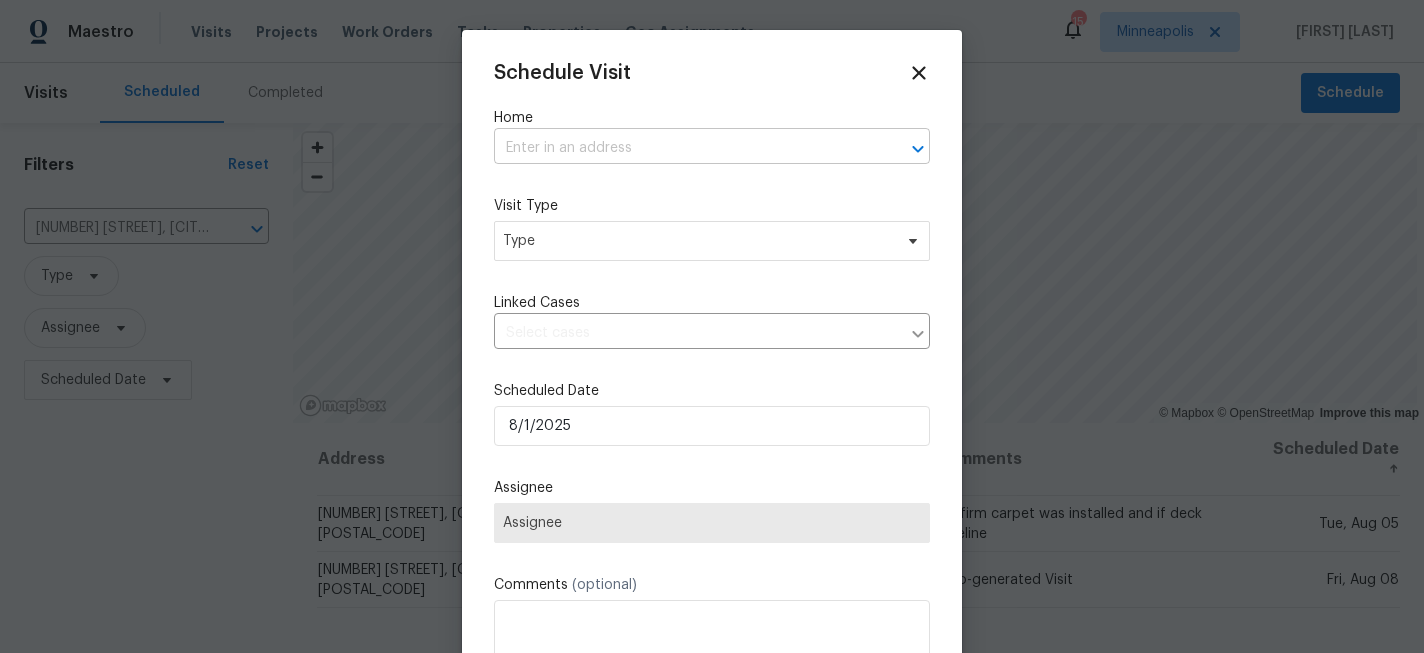 click at bounding box center (684, 148) 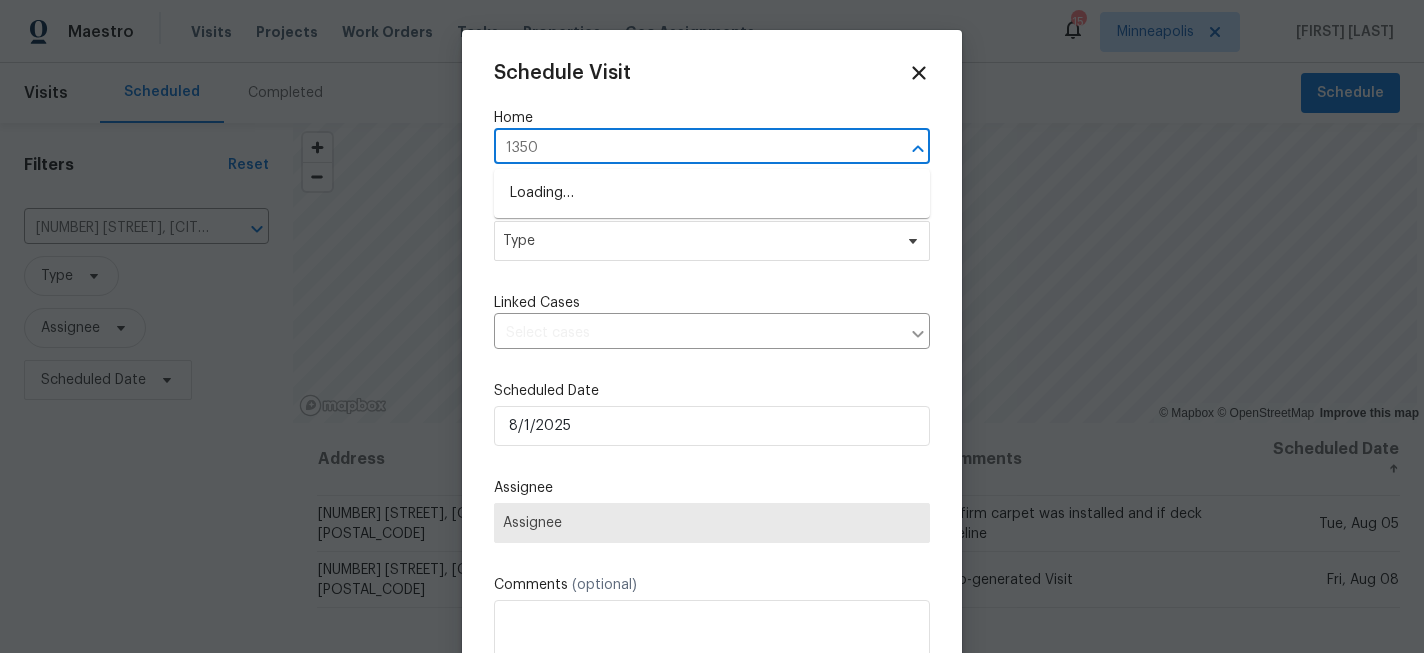 type on "13505" 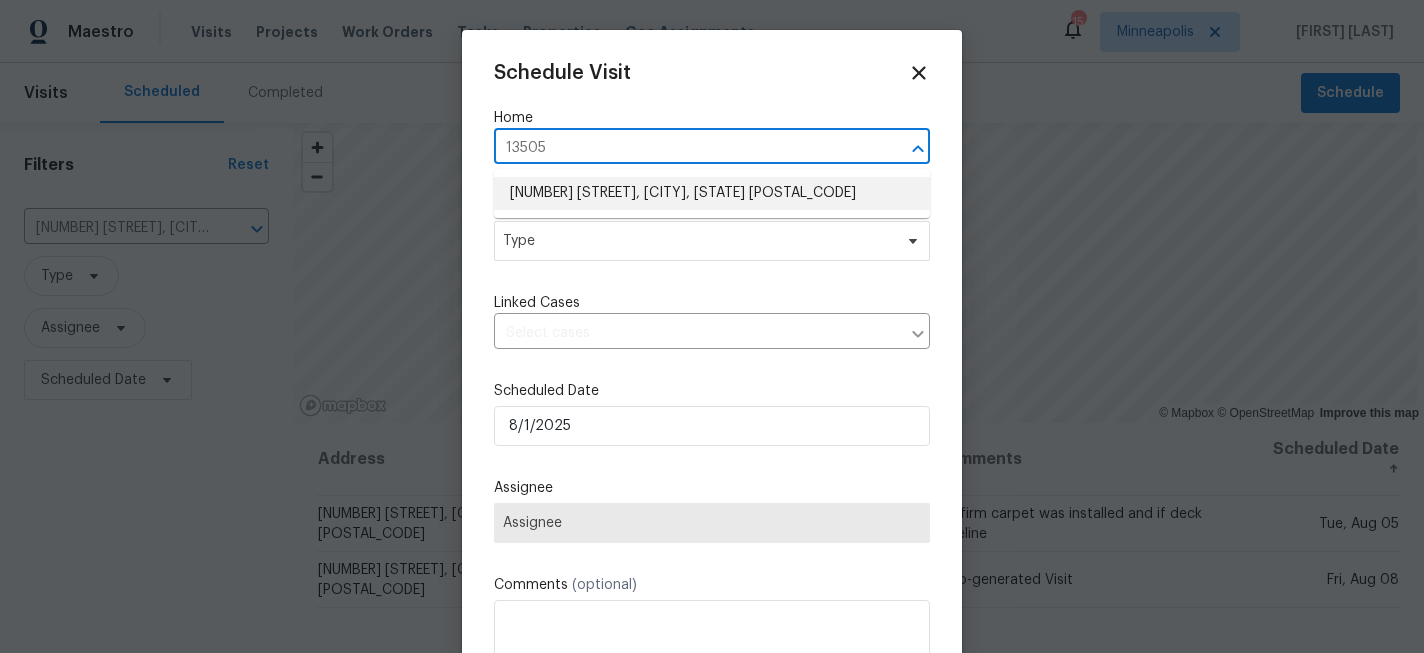 click on "[NUMBER] [STREET] [STATE] [POSTAL_CODE]" at bounding box center (712, 193) 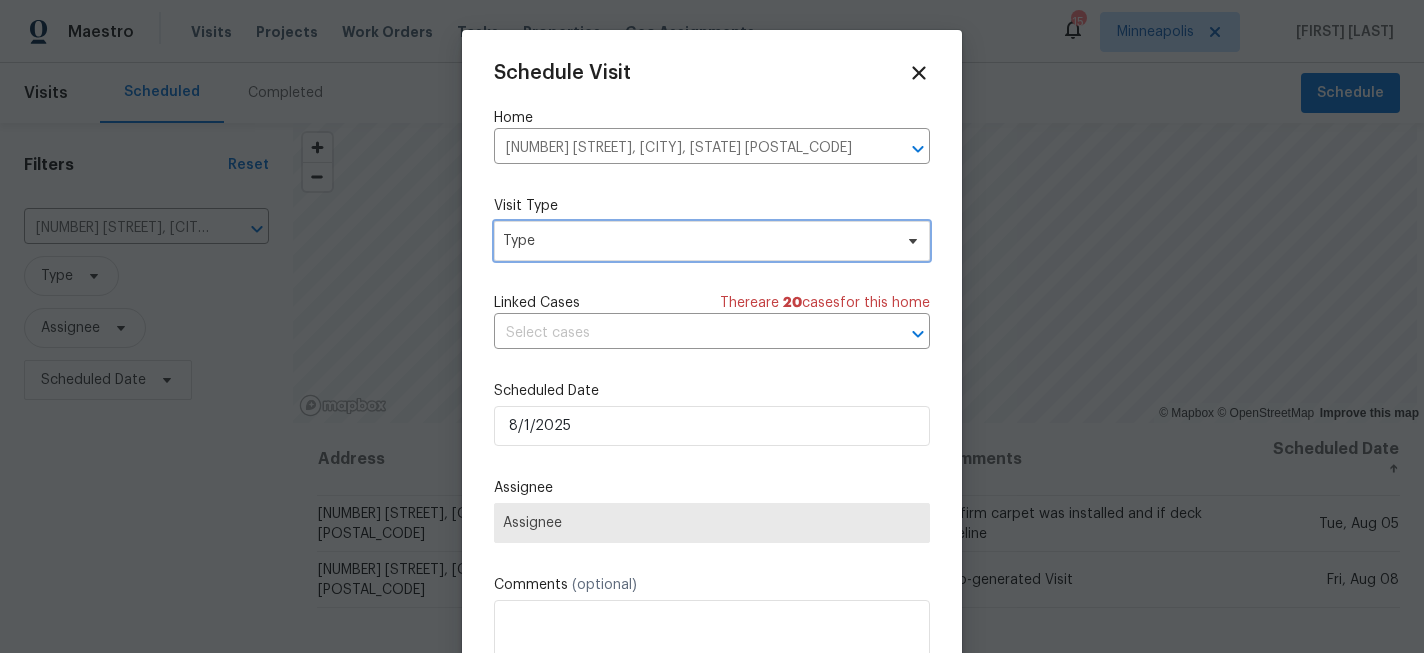 click on "Type" at bounding box center [697, 241] 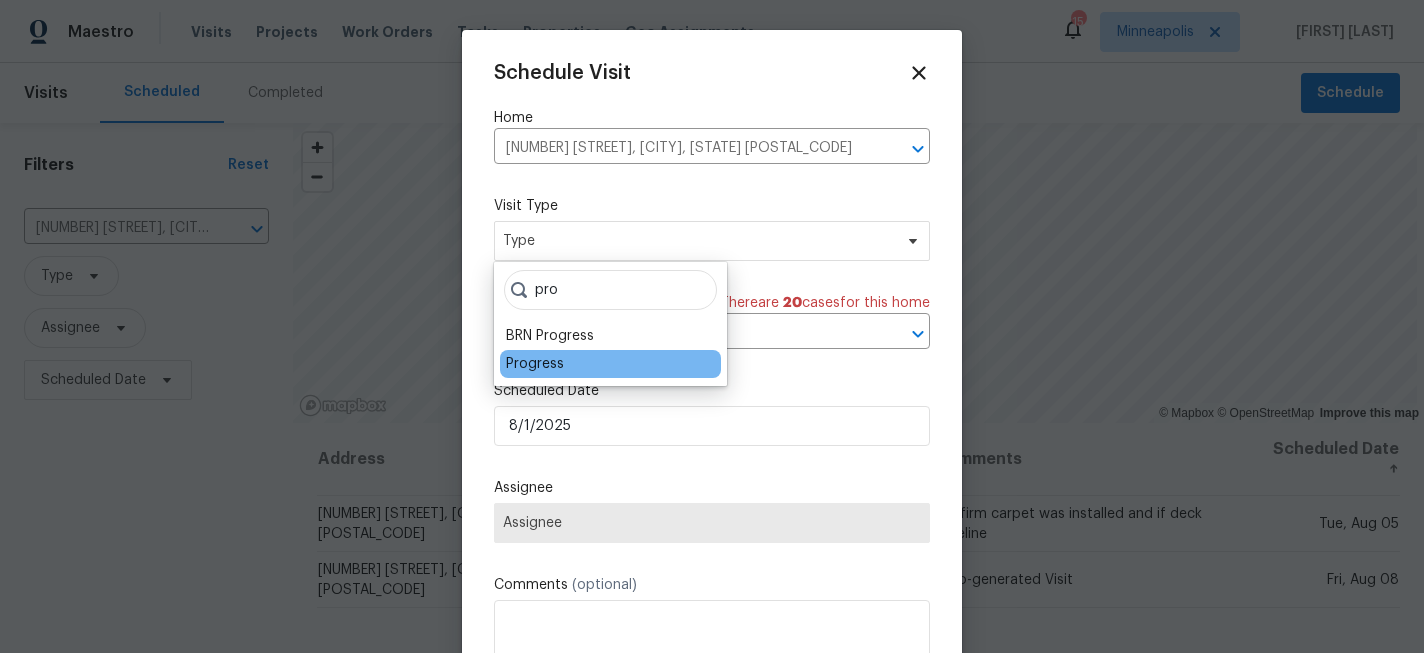 type on "pro" 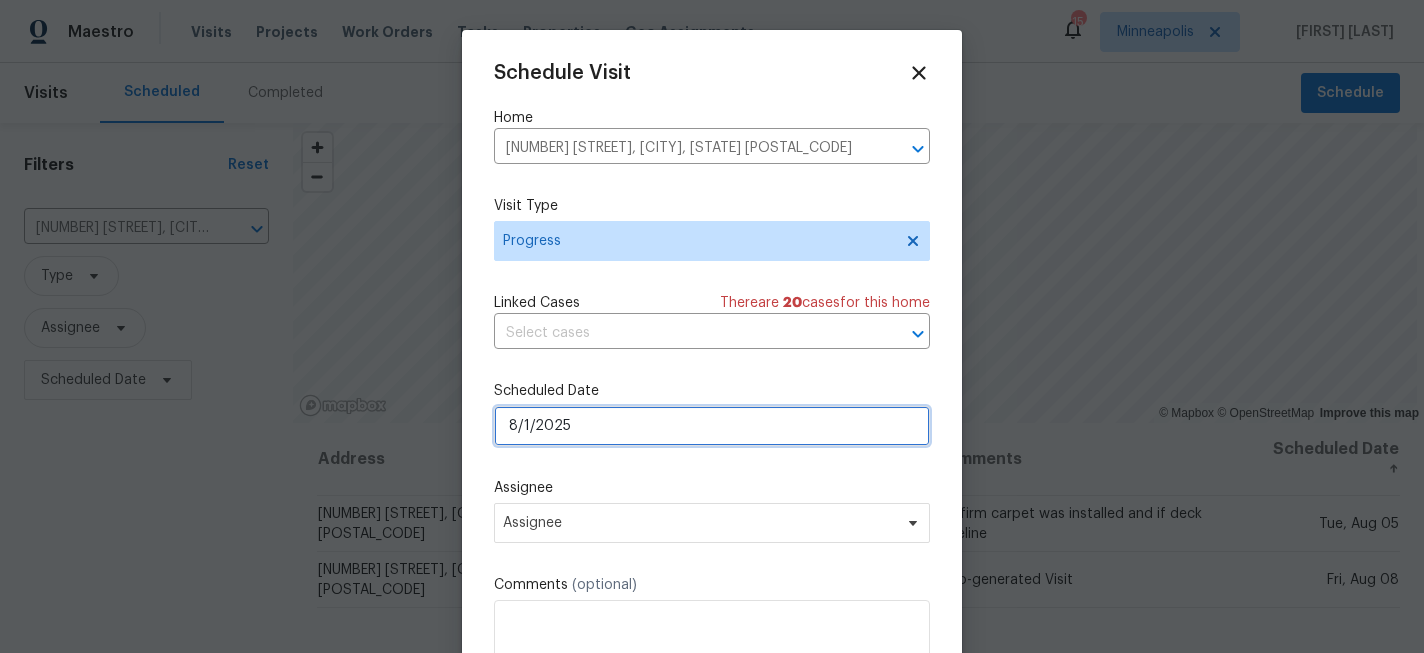 click on "8/1/2025" at bounding box center (712, 426) 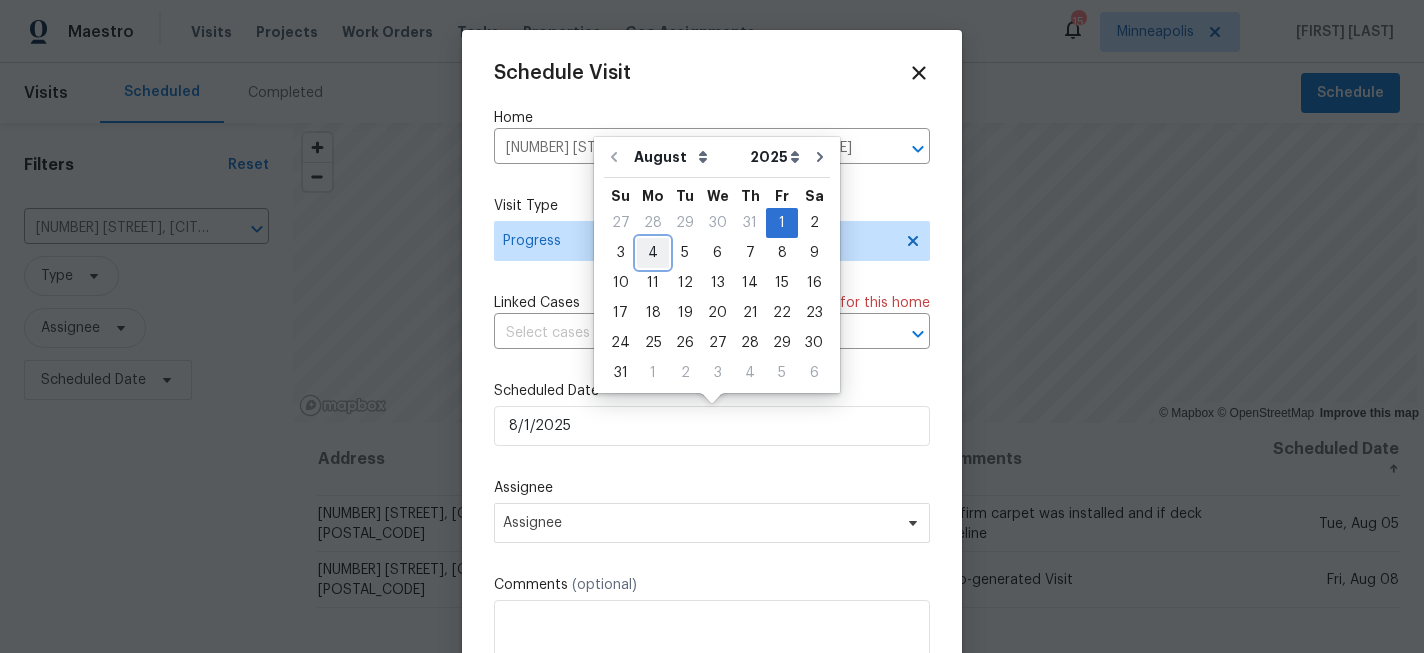click on "4" at bounding box center [653, 253] 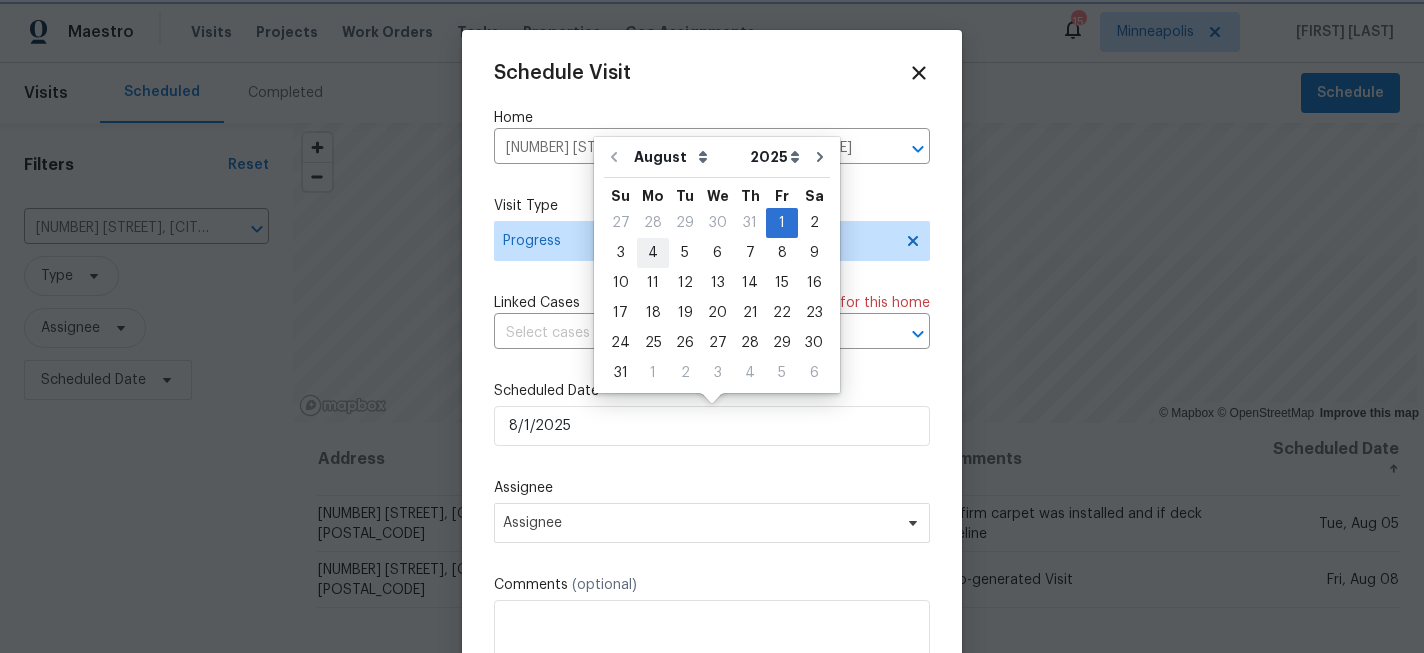 type on "8/4/2025" 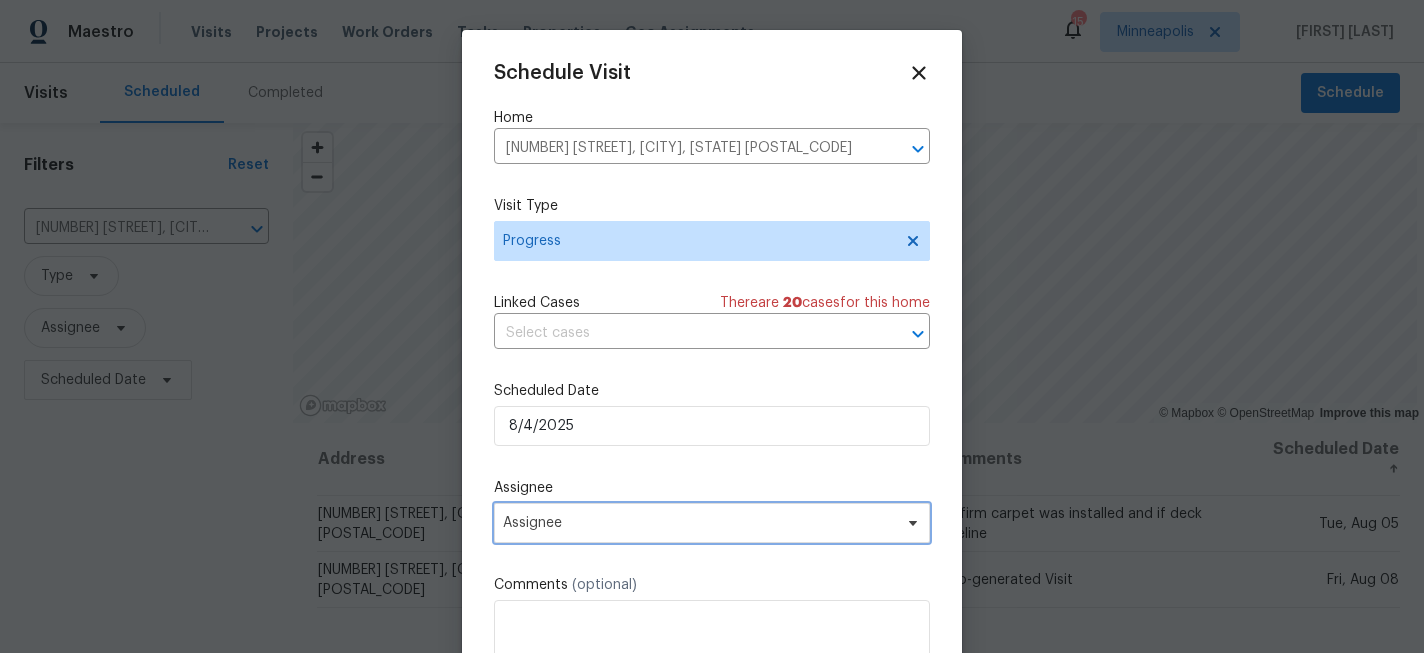 click on "Assignee" at bounding box center (699, 523) 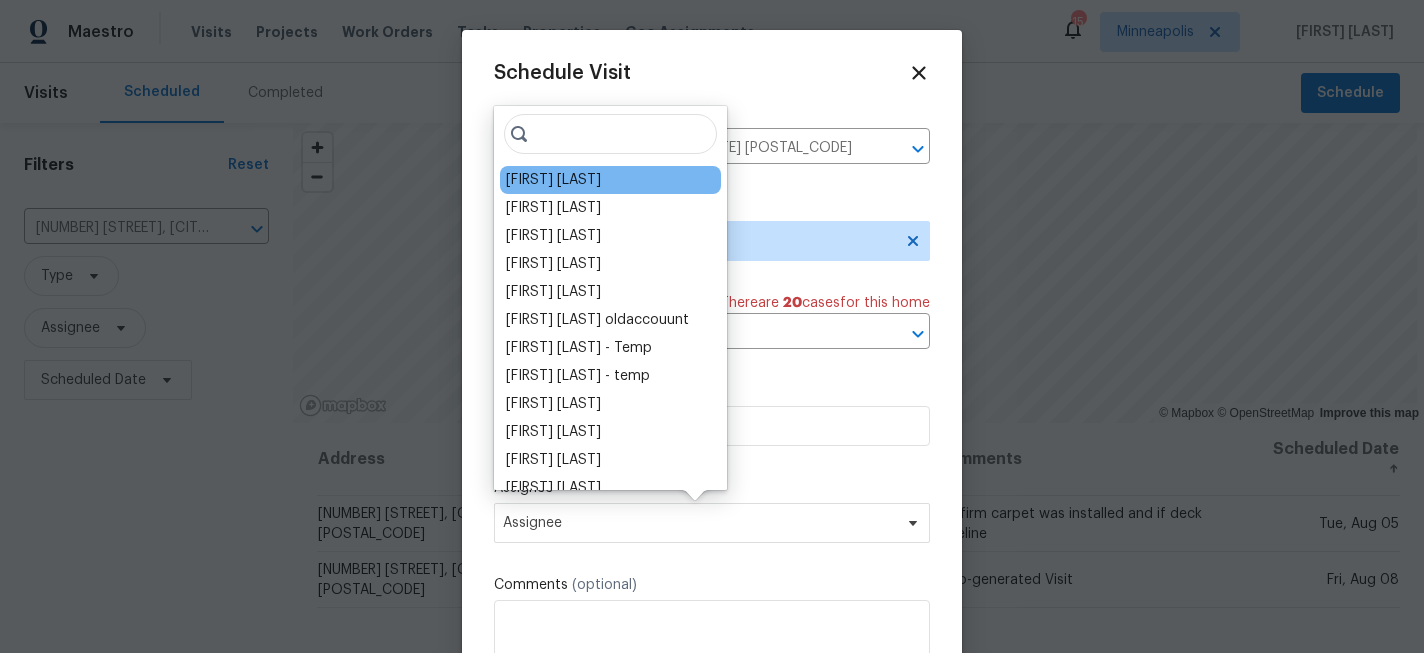click on "[FIRST] [LAST]" at bounding box center (553, 180) 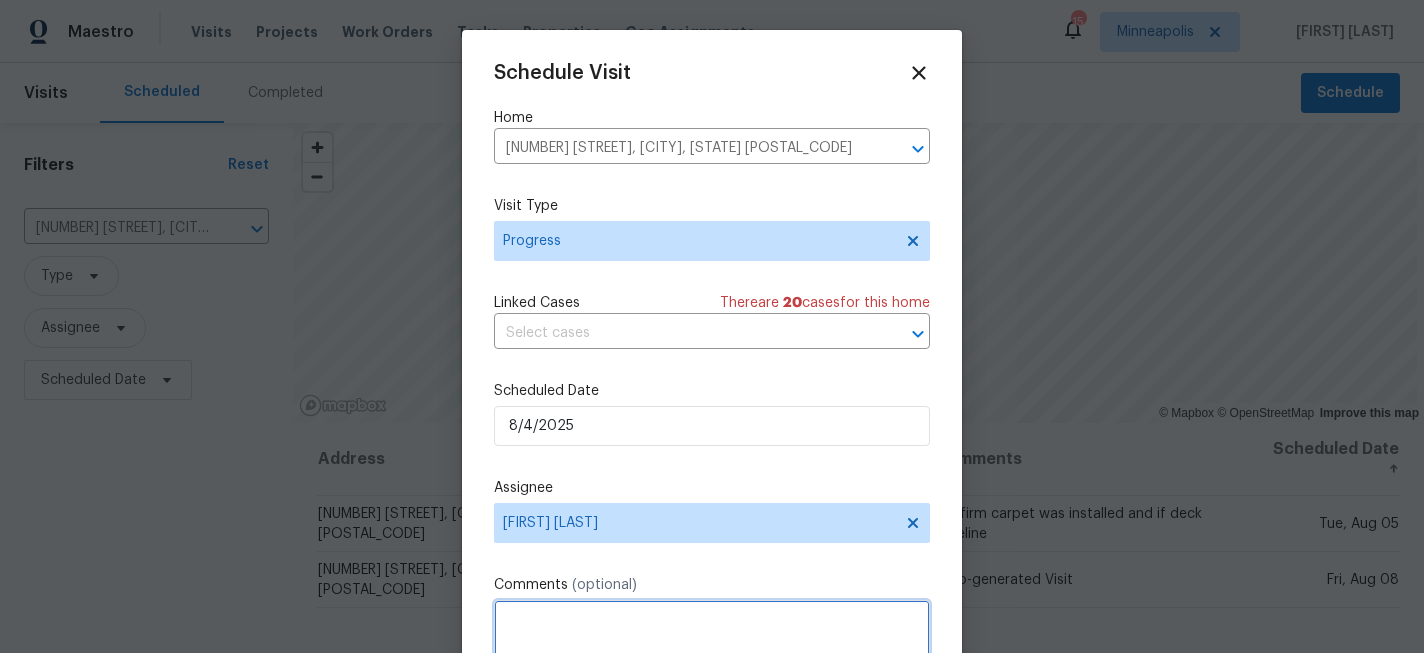 click at bounding box center [712, 640] 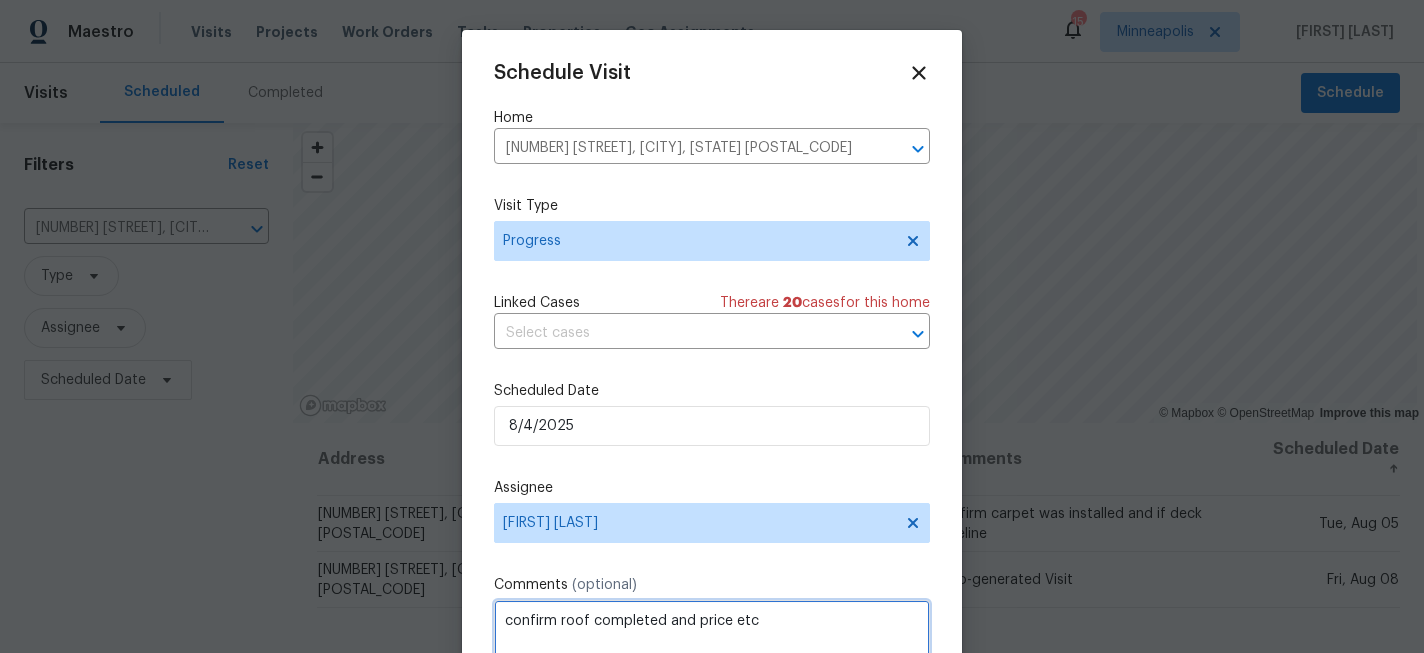 scroll, scrollTop: 36, scrollLeft: 0, axis: vertical 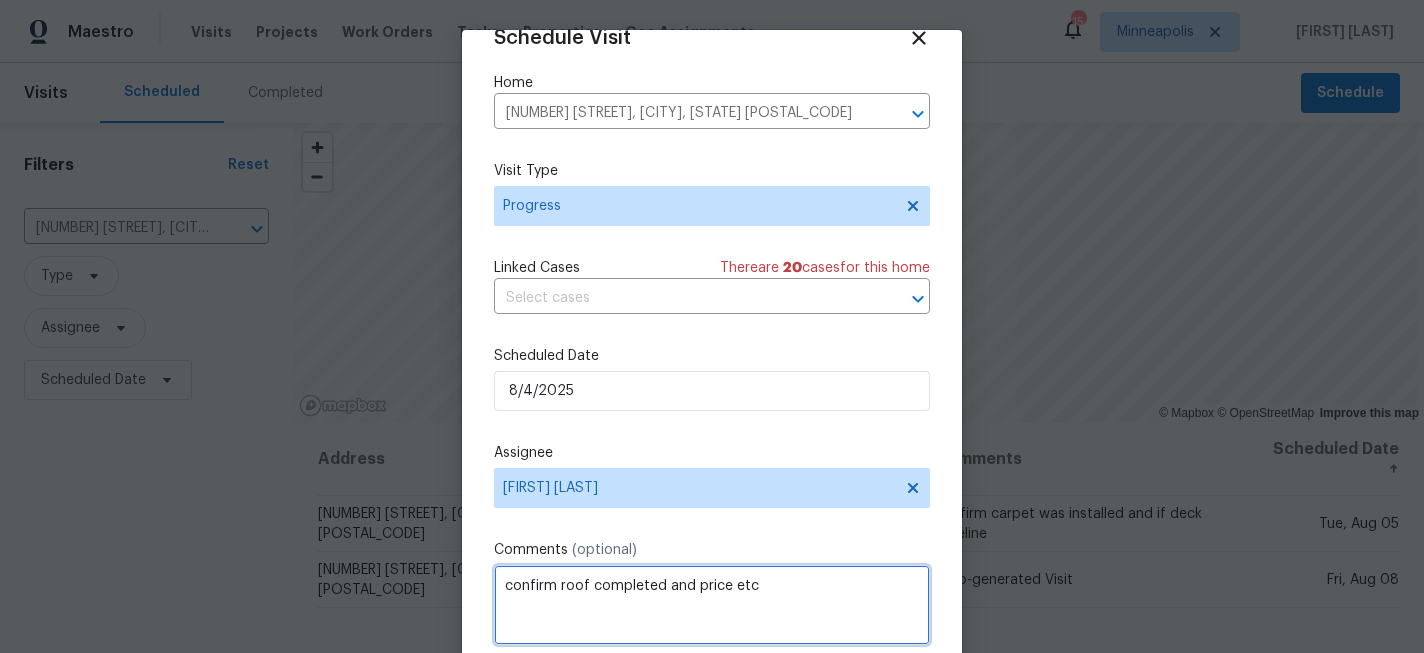 click on "confirm roof completed and price etc" at bounding box center [712, 605] 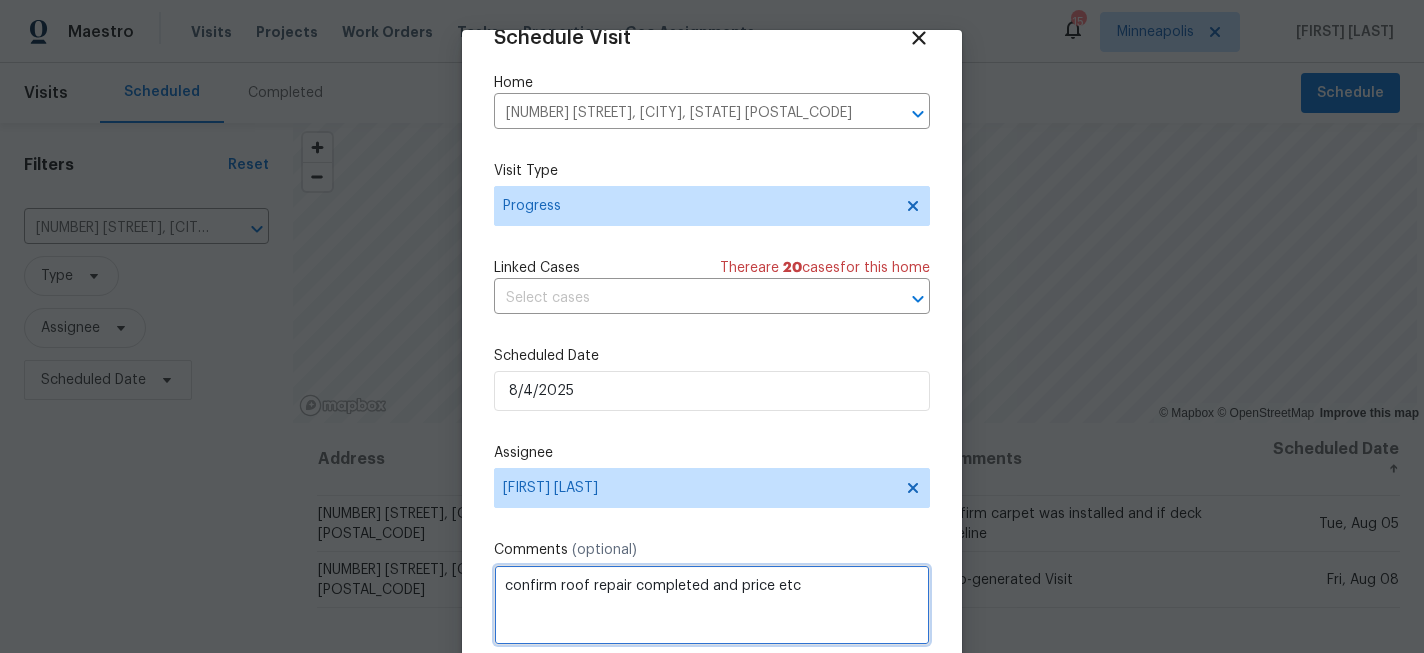scroll, scrollTop: 107, scrollLeft: 0, axis: vertical 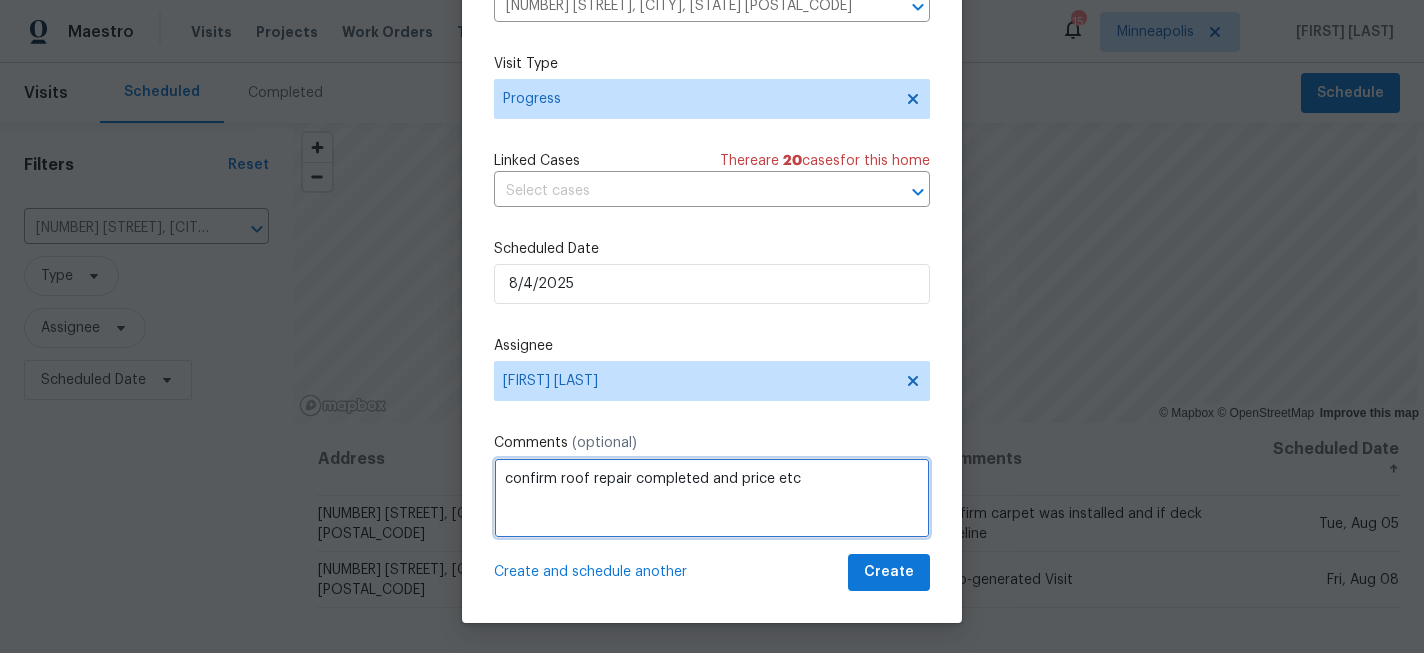 type on "confirm roof repair completed and price etc" 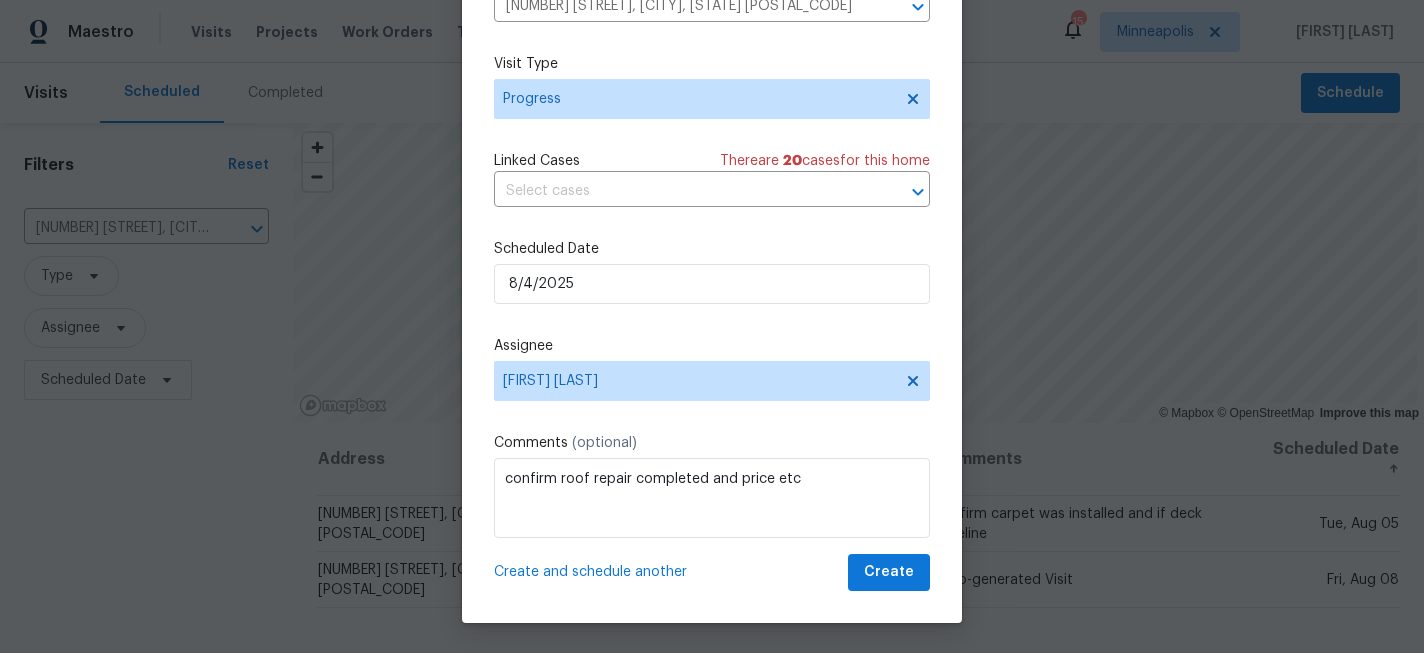 click on "Schedule Visit Home   13505 63rd Ave N, Maple Grove, MN 55311 ​ Visit Type   Progress Linked Cases There  are   20  case s  for this home   ​ Scheduled Date   8/4/2025 Assignee   Matt Kohler Comments   (optional) confirm roof repair completed and price etc  Create and schedule another Create" at bounding box center (712, 255) 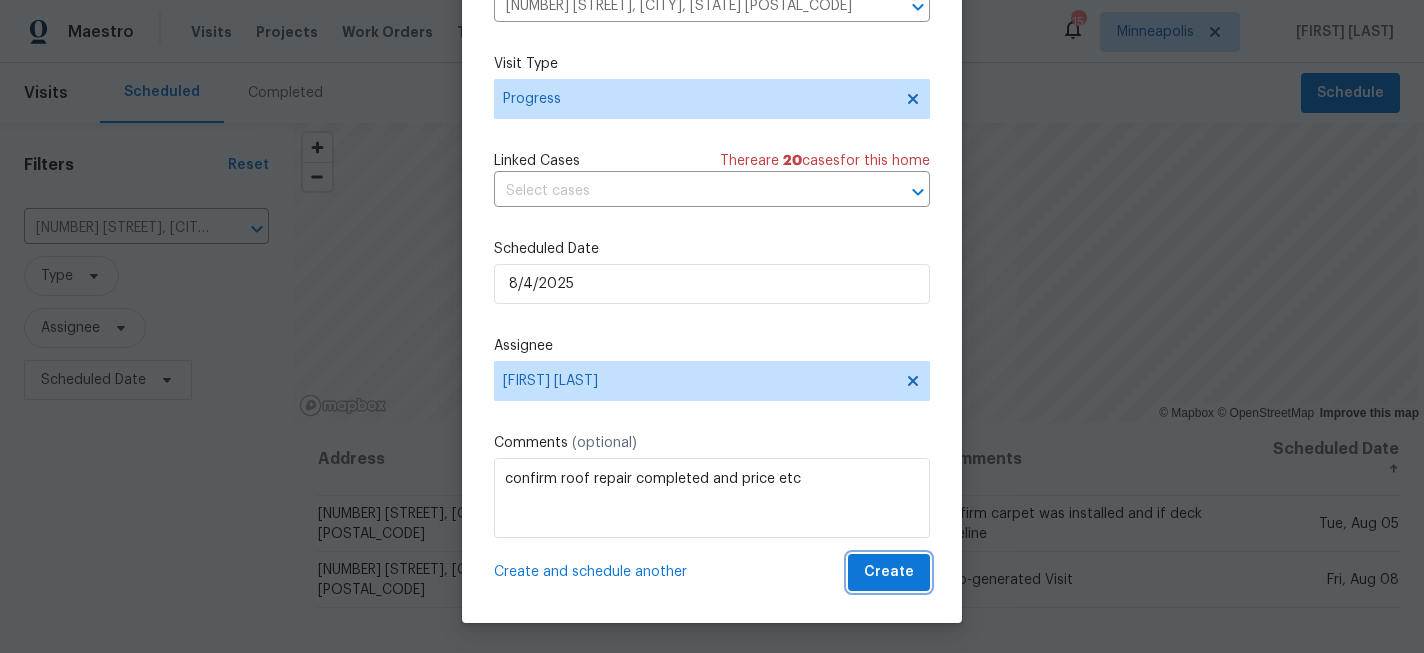 click on "Create" at bounding box center (889, 572) 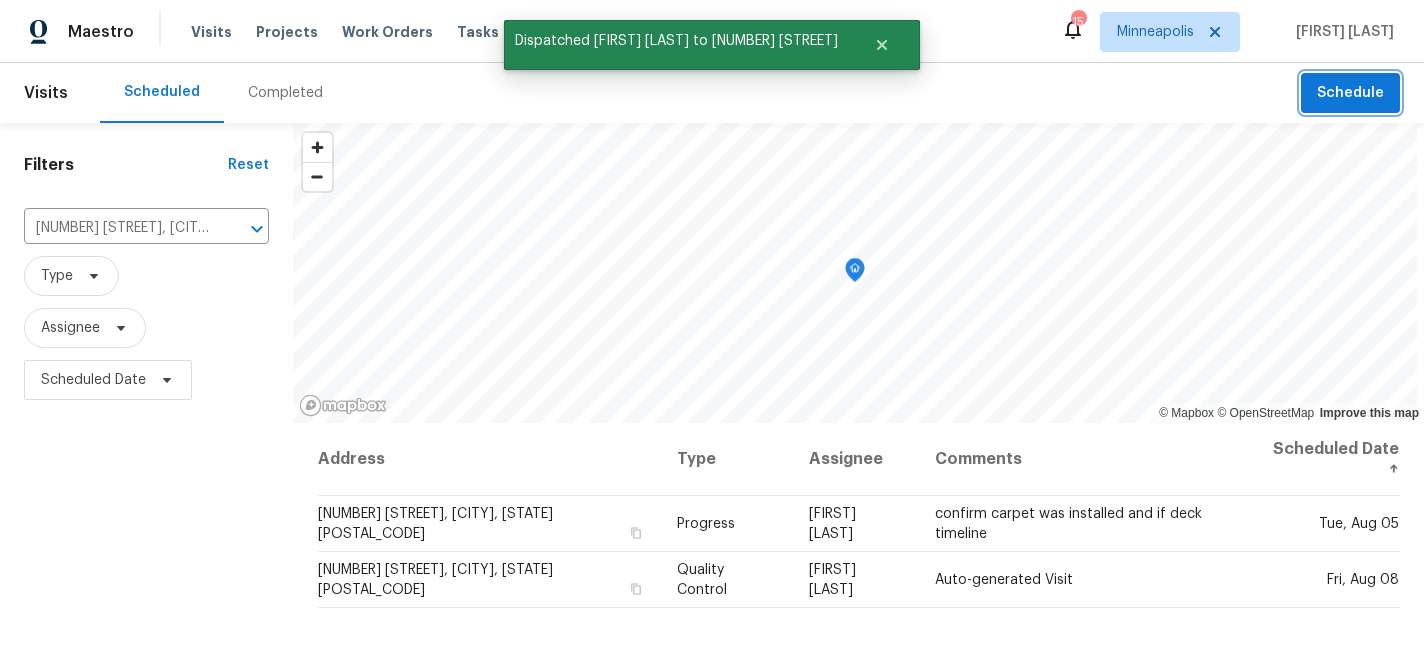 scroll, scrollTop: 0, scrollLeft: 0, axis: both 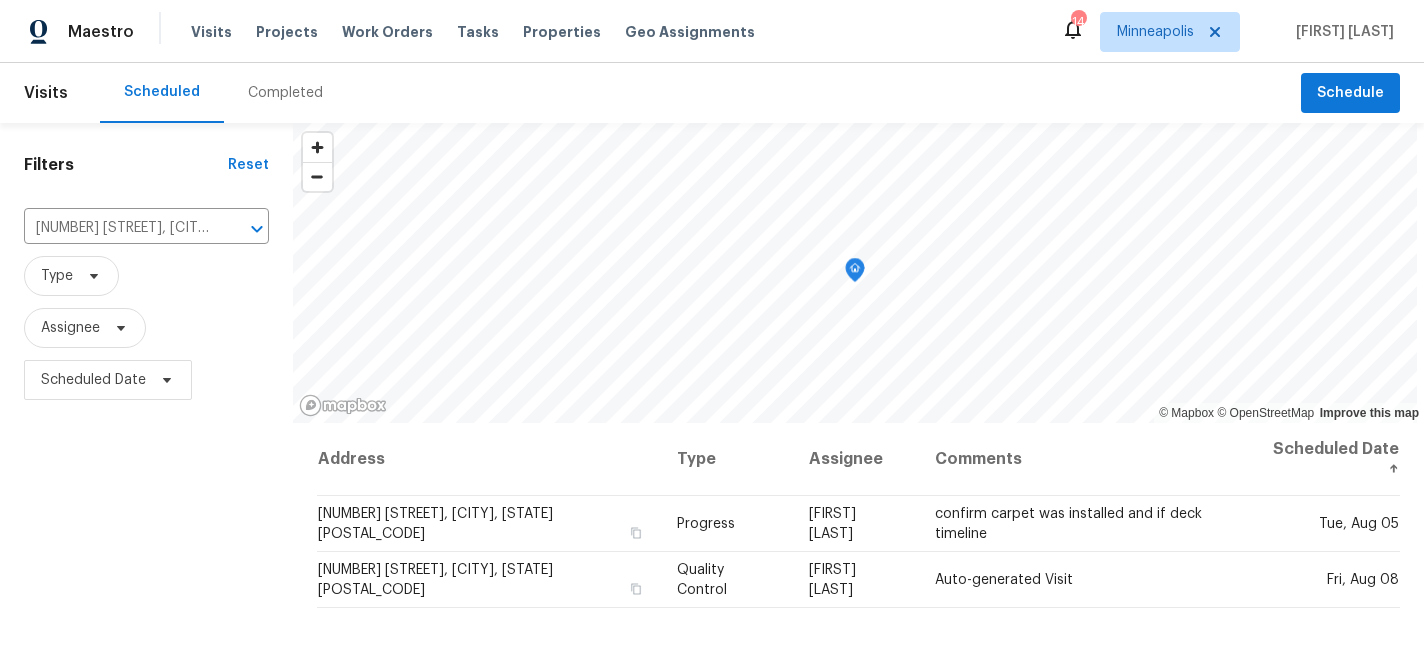 click on "Completed" at bounding box center [285, 93] 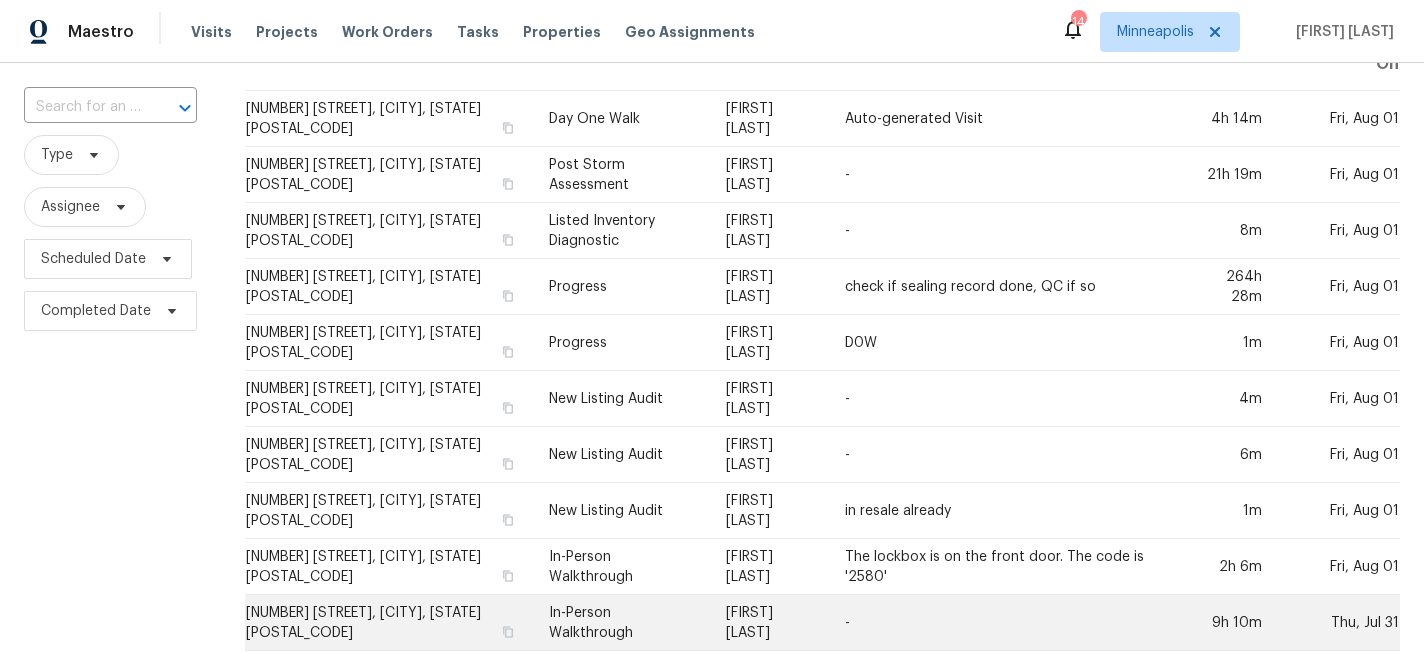 scroll, scrollTop: 0, scrollLeft: 0, axis: both 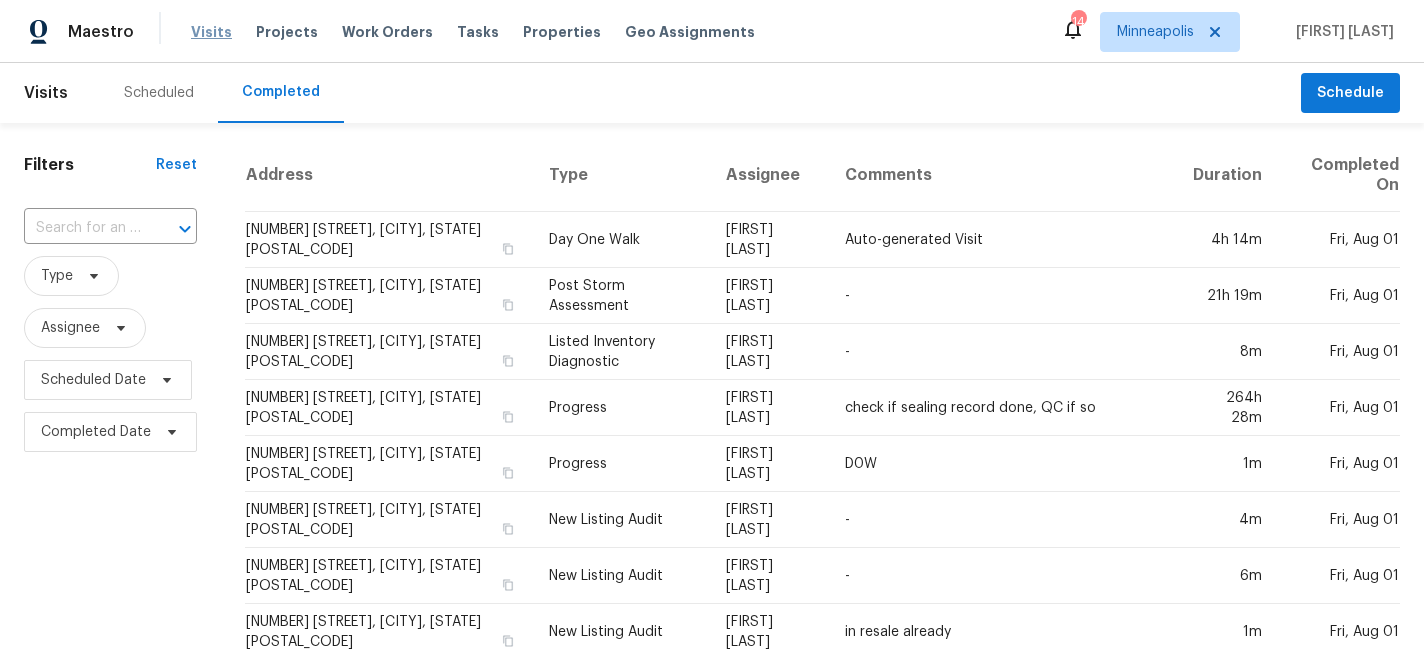 click on "Visits" at bounding box center [211, 32] 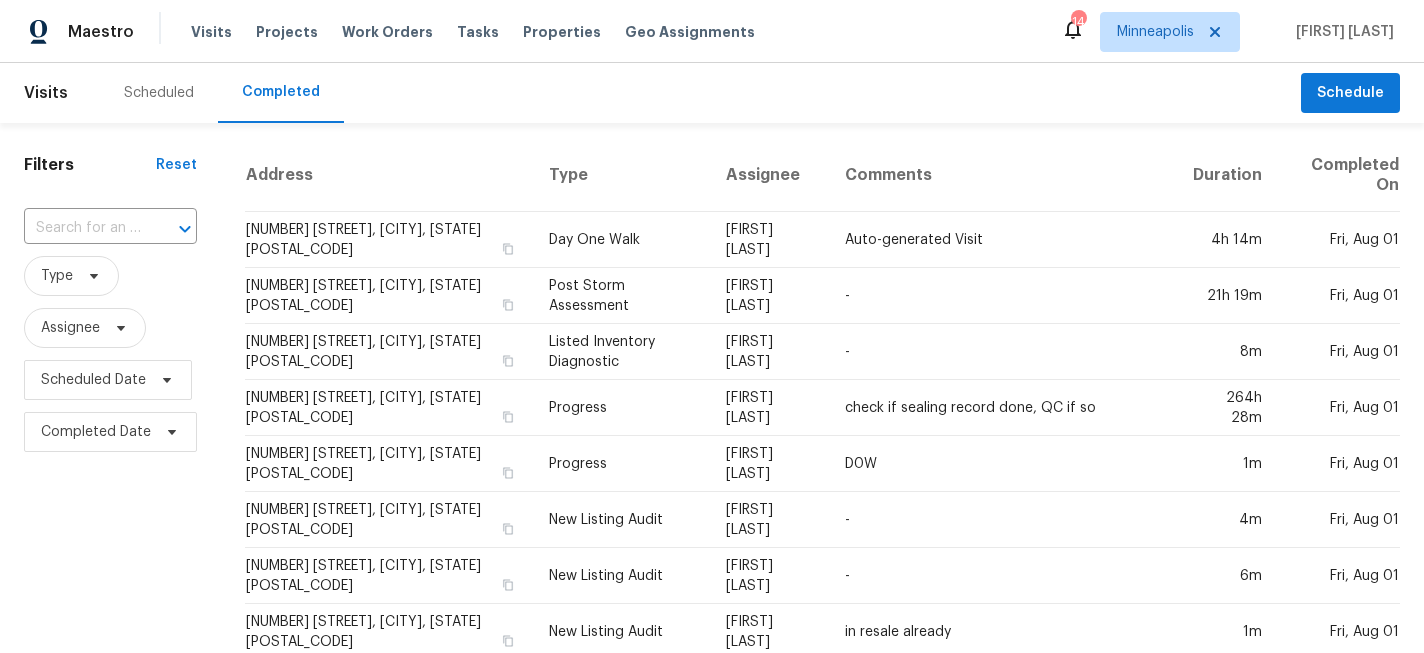 click on "Scheduled" at bounding box center (159, 93) 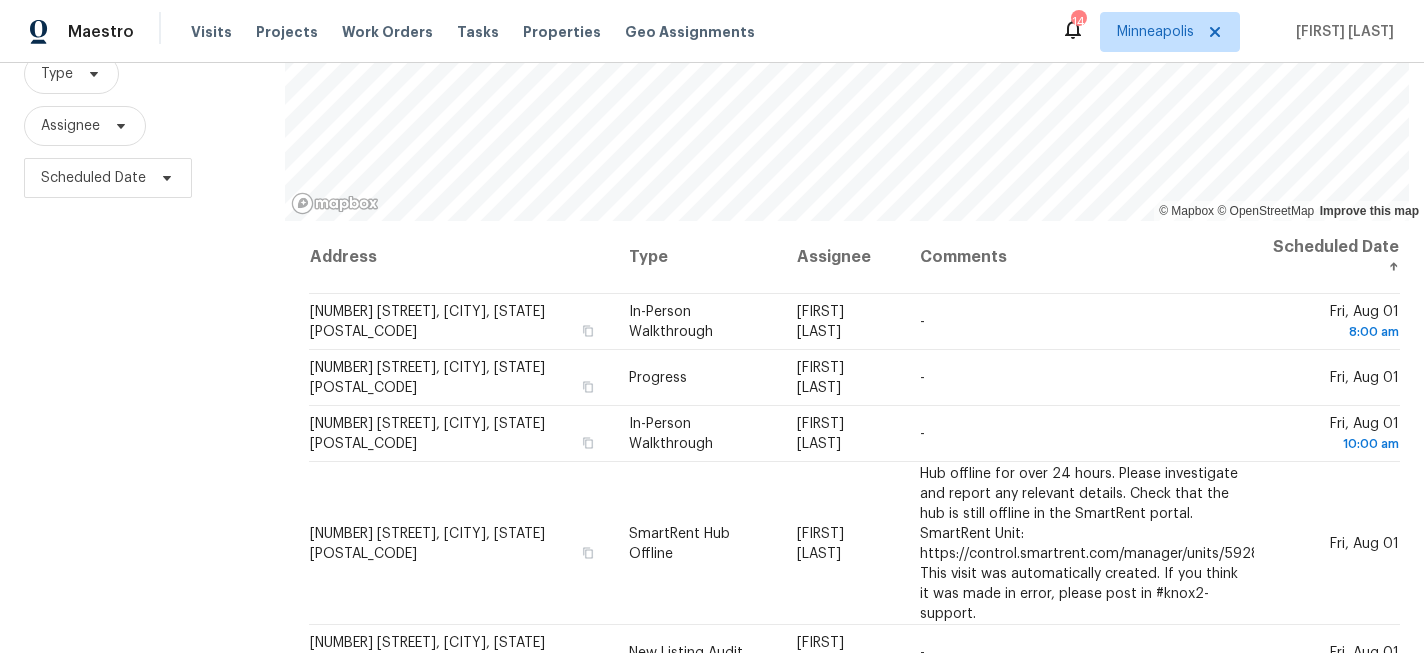 scroll, scrollTop: 292, scrollLeft: 0, axis: vertical 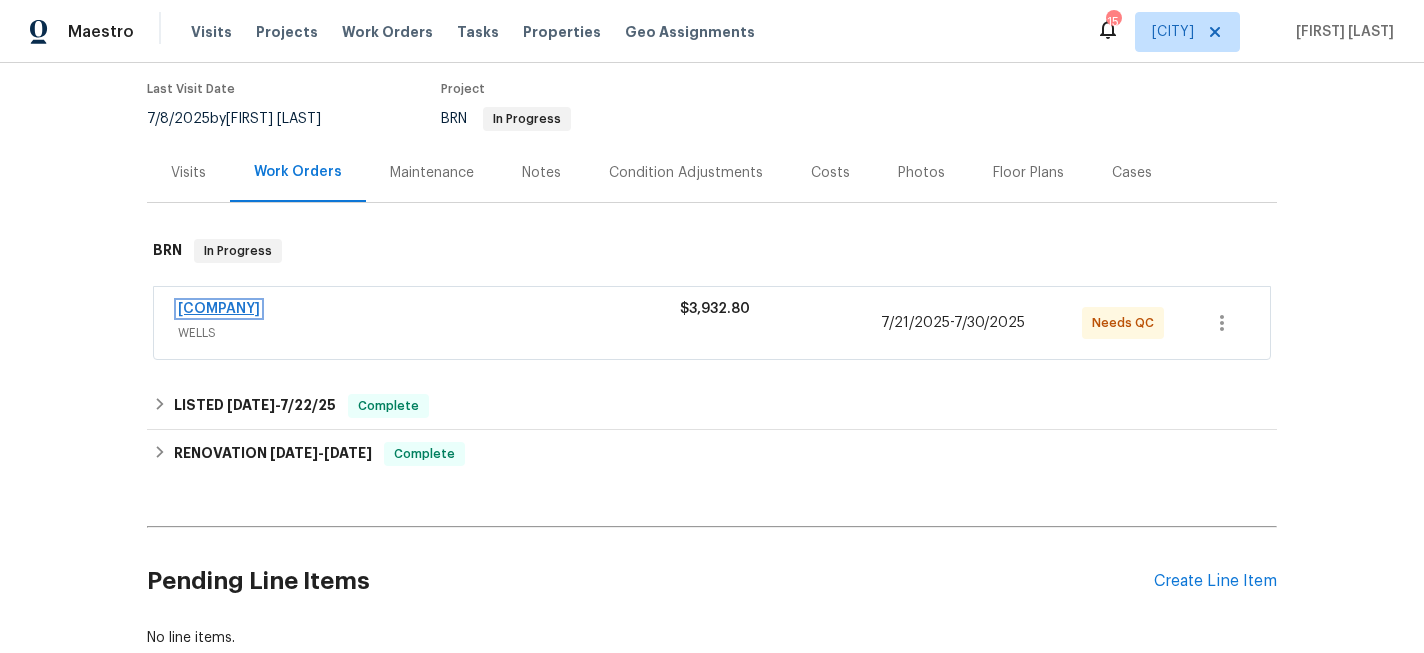 click on "[COMPANY]" at bounding box center (219, 309) 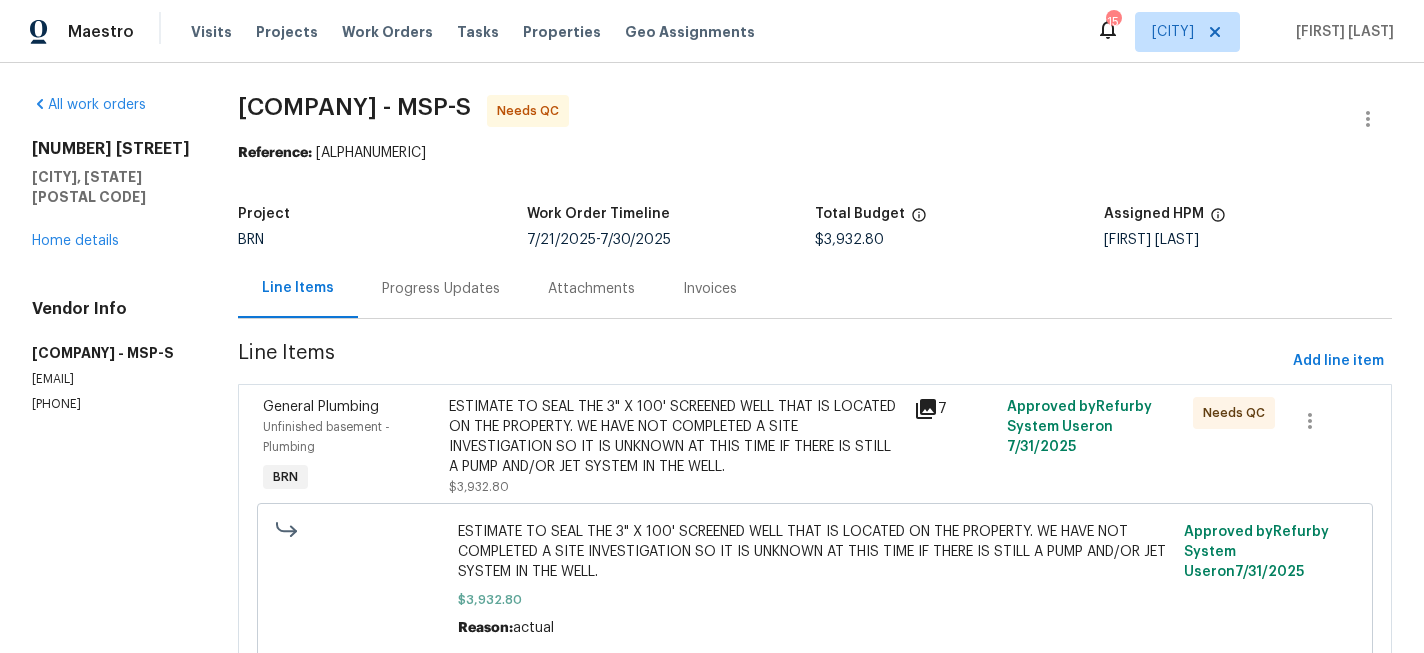 scroll, scrollTop: 80, scrollLeft: 0, axis: vertical 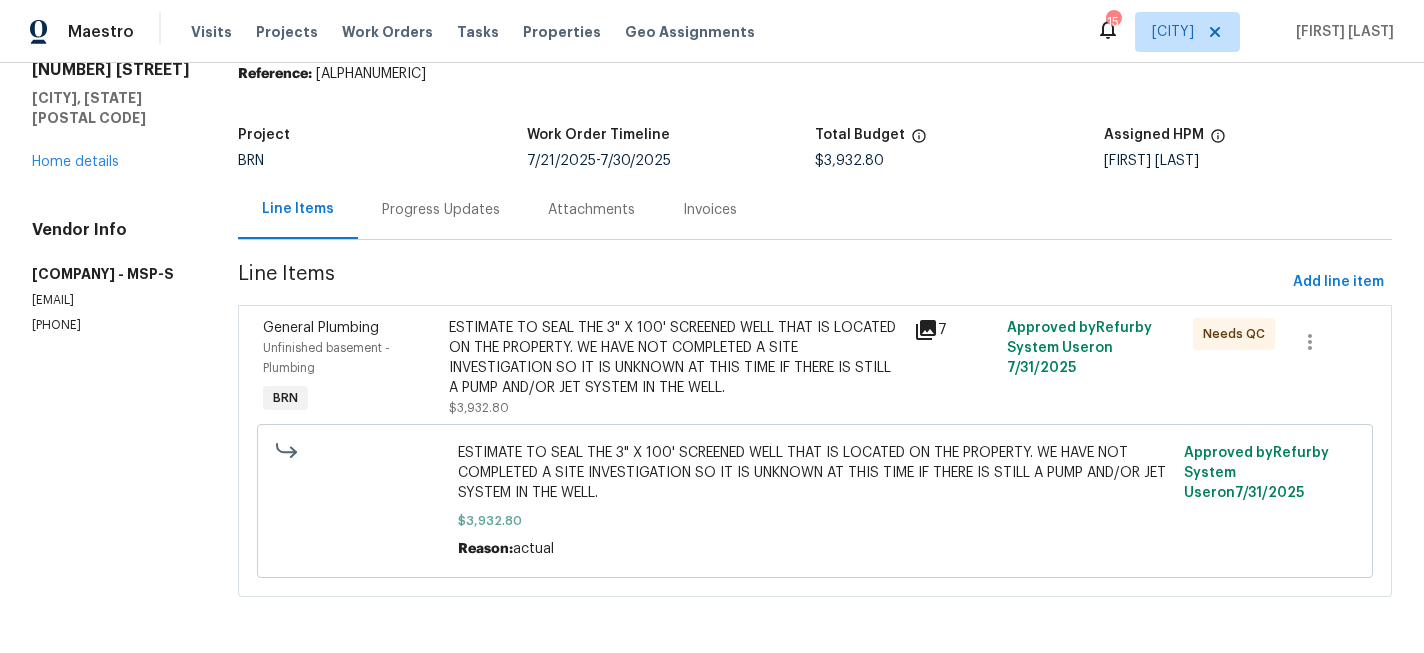 click on "ESTIMATE TO SEAL THE 3" X 100' SCREENED WELL THAT IS LOCATED ON THE PROPERTY. WE HAVE NOT COMPLETED A SITE INVESTIGATION SO IT IS UNKNOWN AT THIS TIME IF THERE IS STILL A PUMP AND/OR JET SYSTEM IN THE WELL." at bounding box center [675, 358] 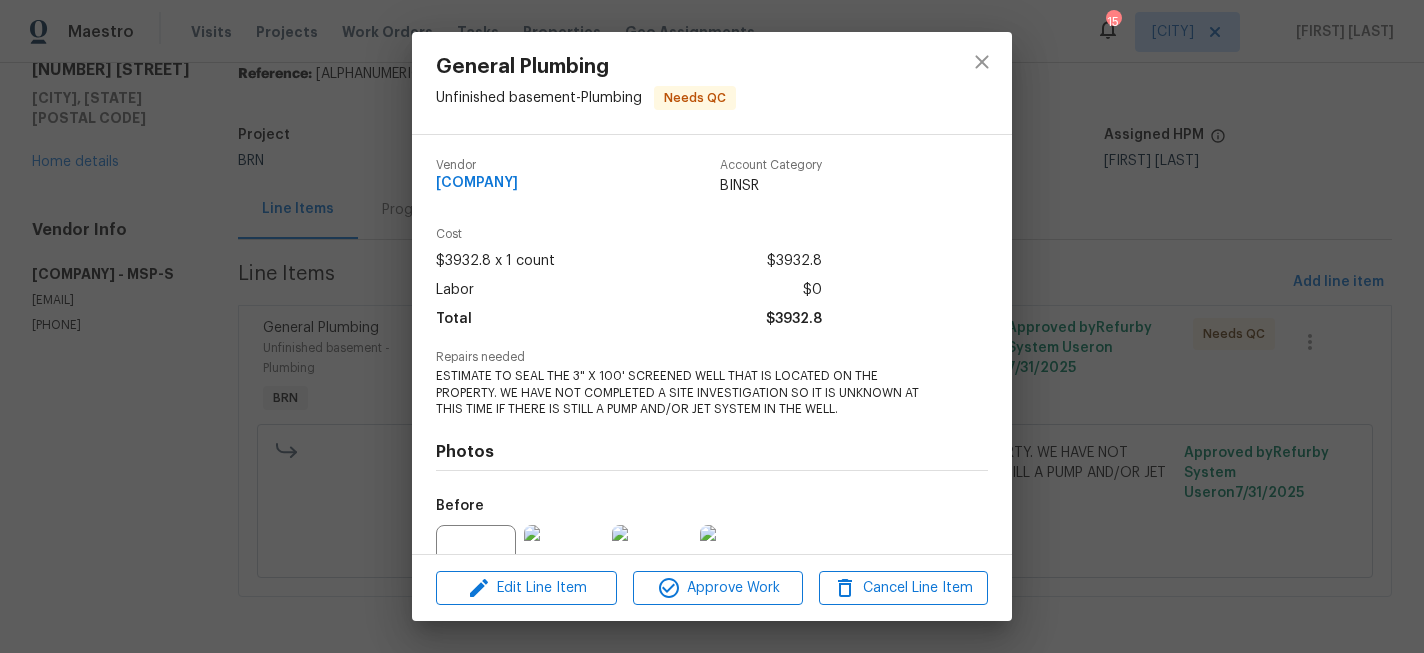 scroll, scrollTop: 201, scrollLeft: 0, axis: vertical 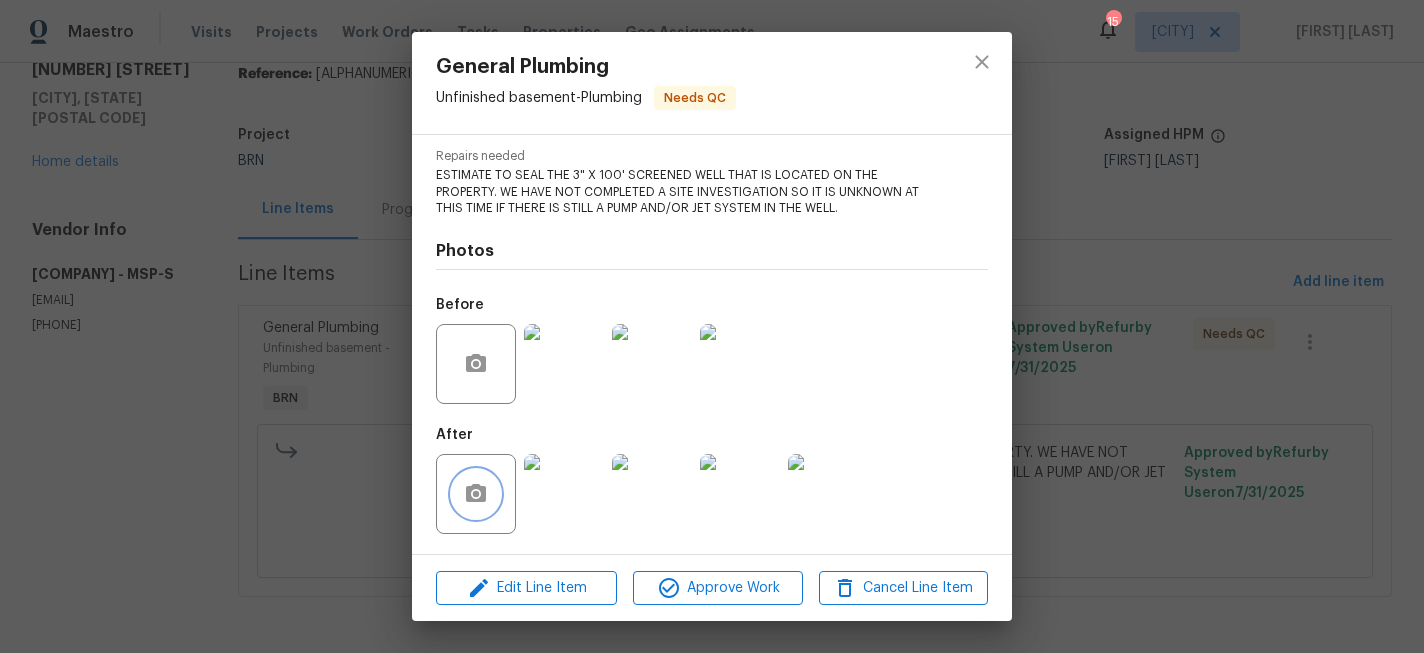 click 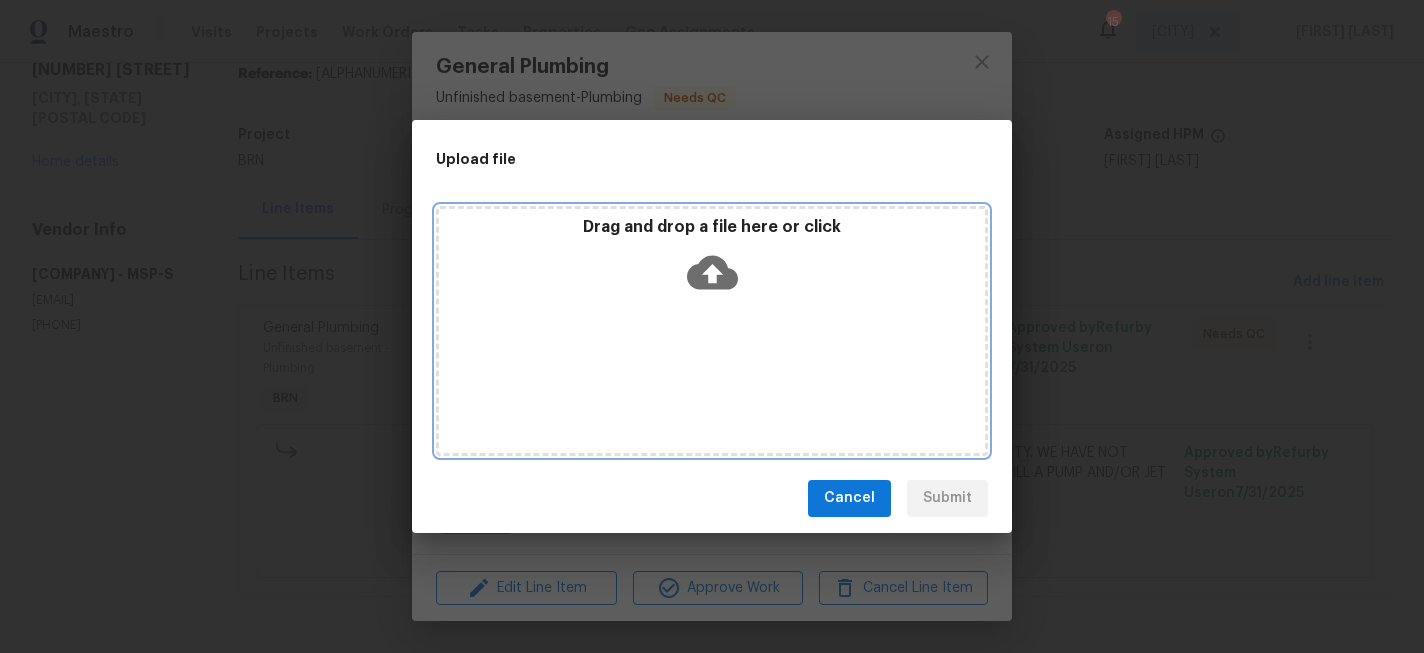 click 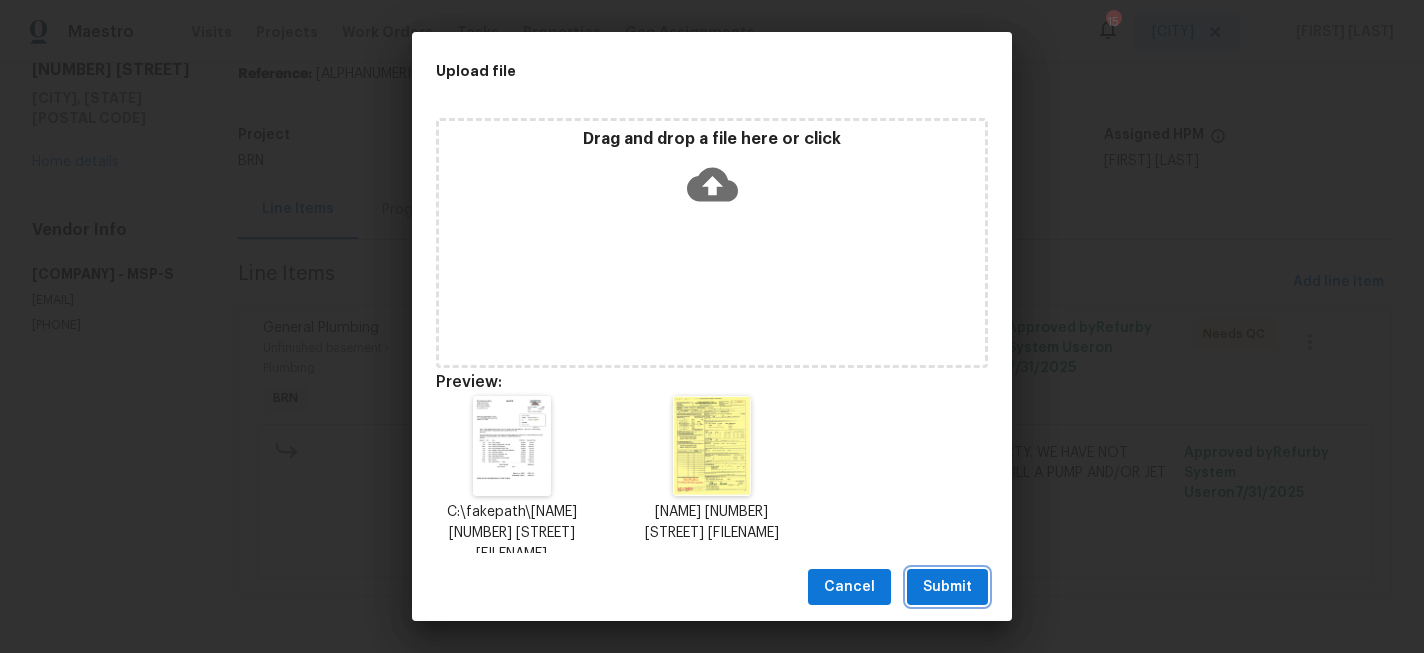 click on "Submit" at bounding box center (947, 587) 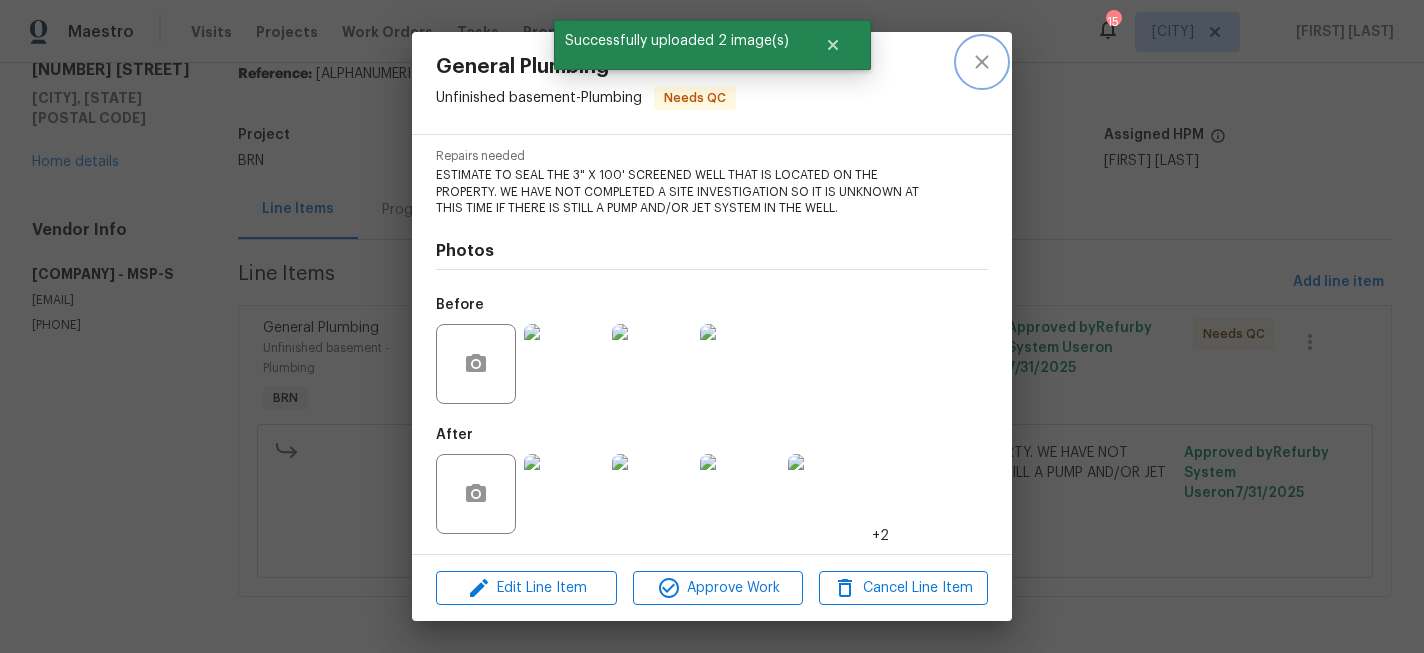 click 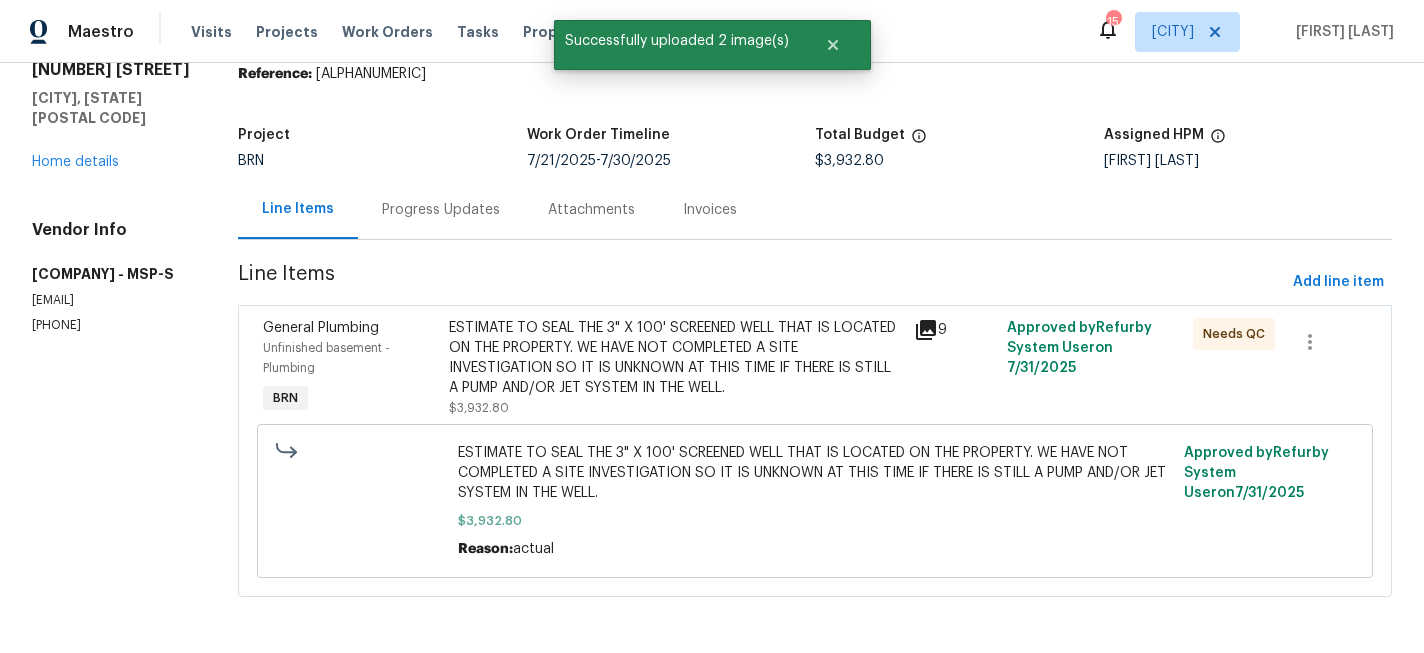 click on "ESTIMATE TO SEAL THE 3" X 100' SCREENED WELL THAT IS LOCATED ON THE PROPERTY. WE HAVE NOT COMPLETED A SITE INVESTIGATION SO IT IS UNKNOWN AT THIS TIME IF THERE IS STILL A PUMP AND/OR JET SYSTEM IN THE WELL. $3,932.80" at bounding box center (675, 368) 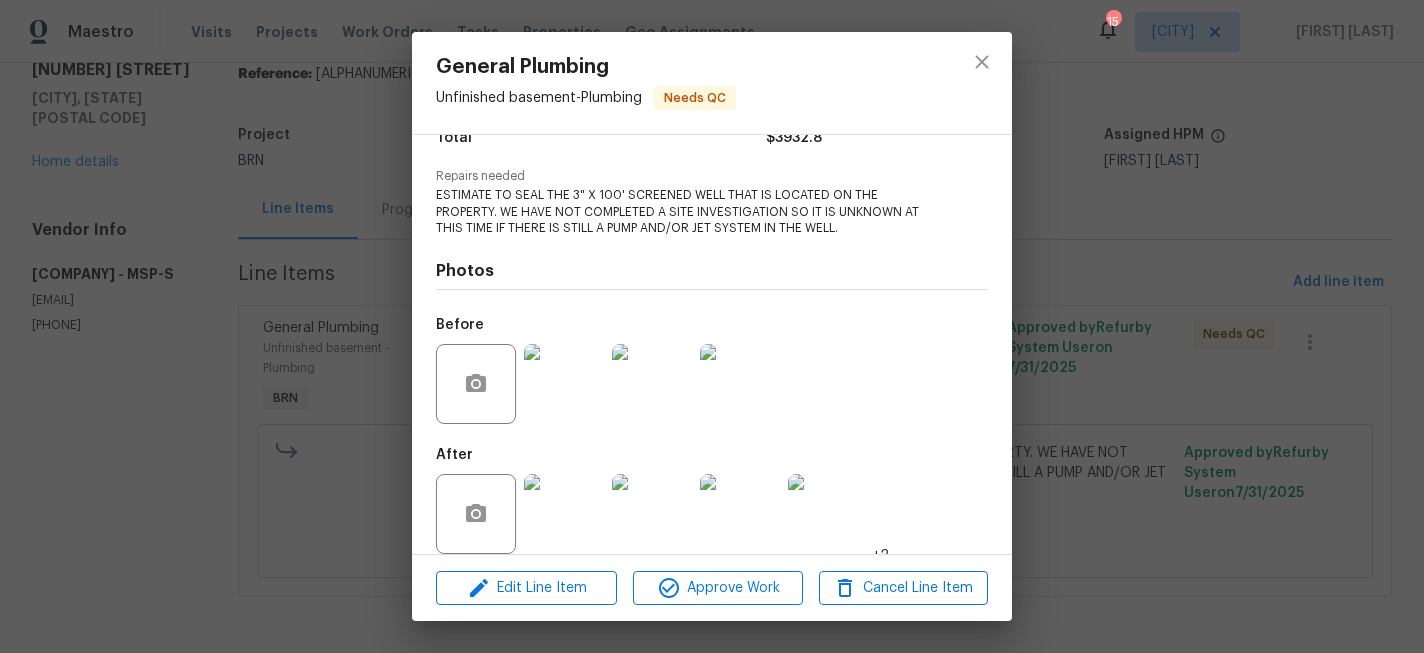 scroll, scrollTop: 201, scrollLeft: 0, axis: vertical 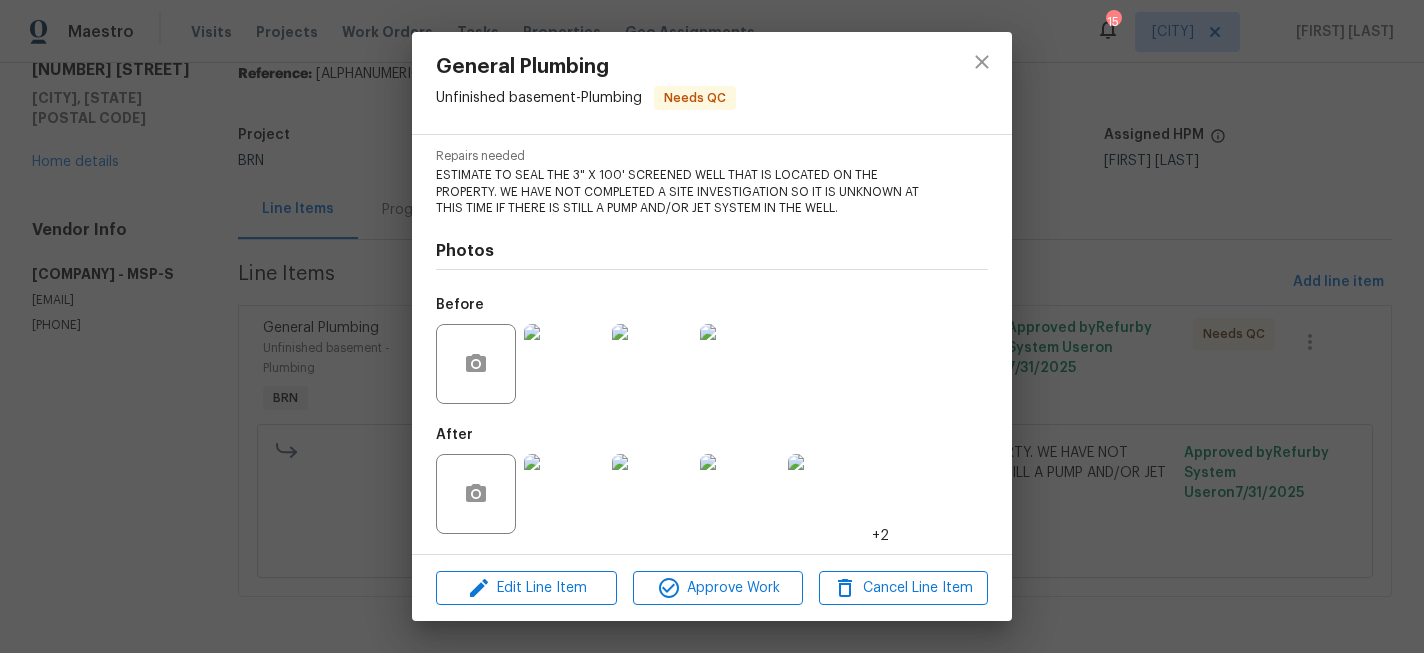 click at bounding box center [564, 494] 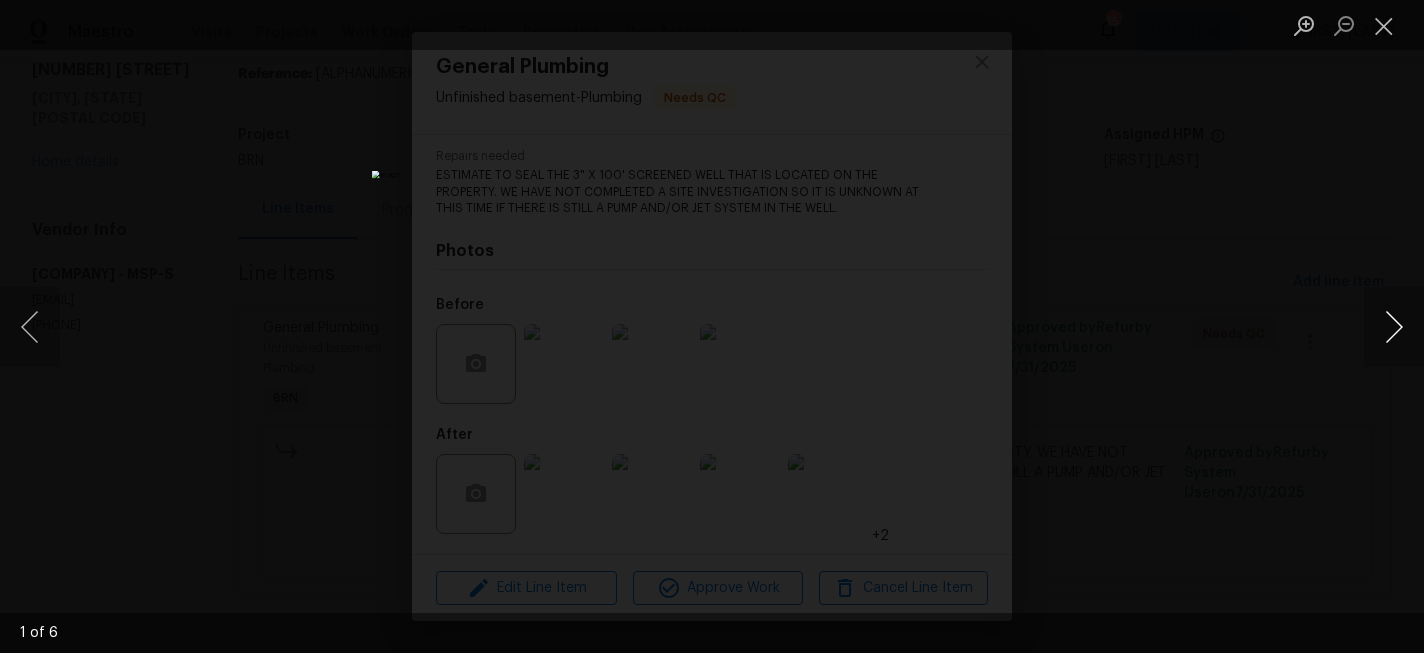 click at bounding box center [1394, 327] 